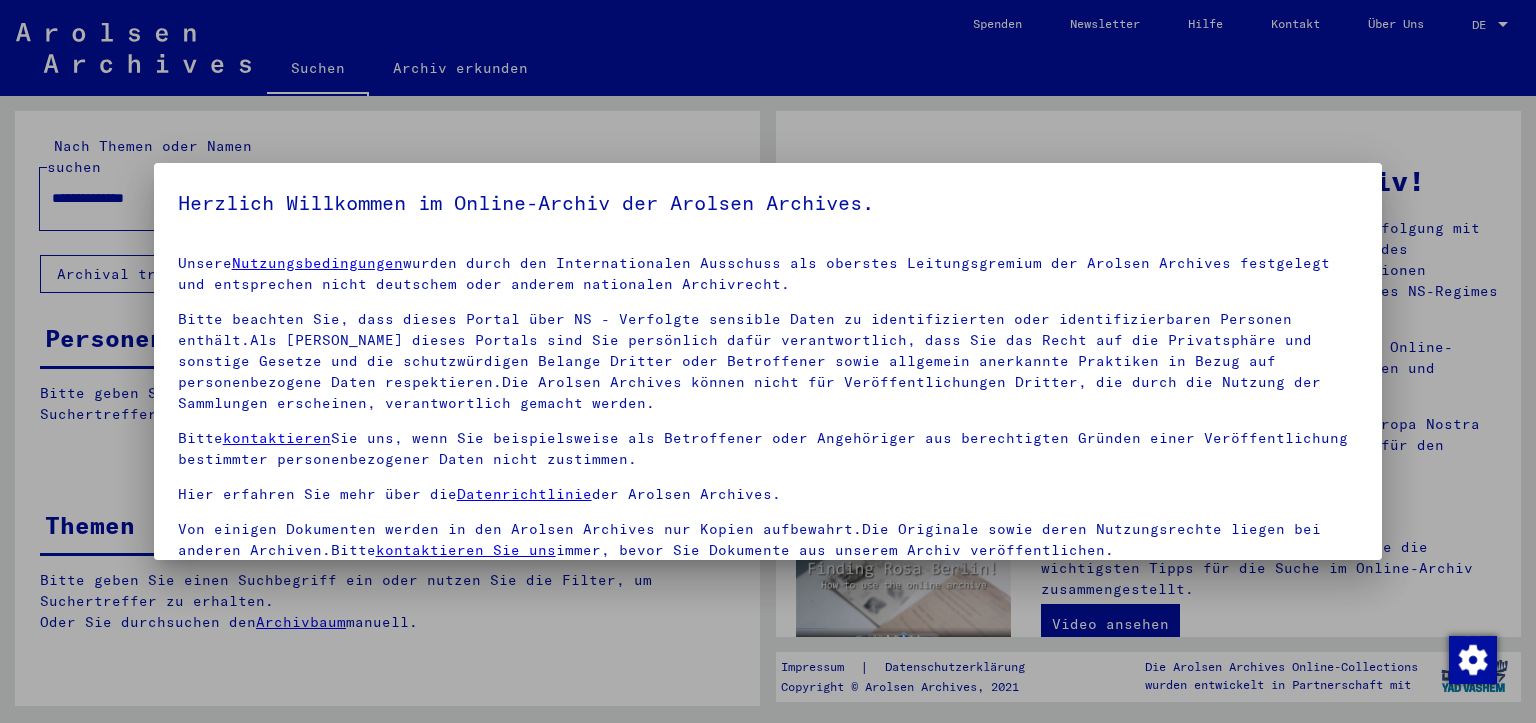 scroll, scrollTop: 0, scrollLeft: 0, axis: both 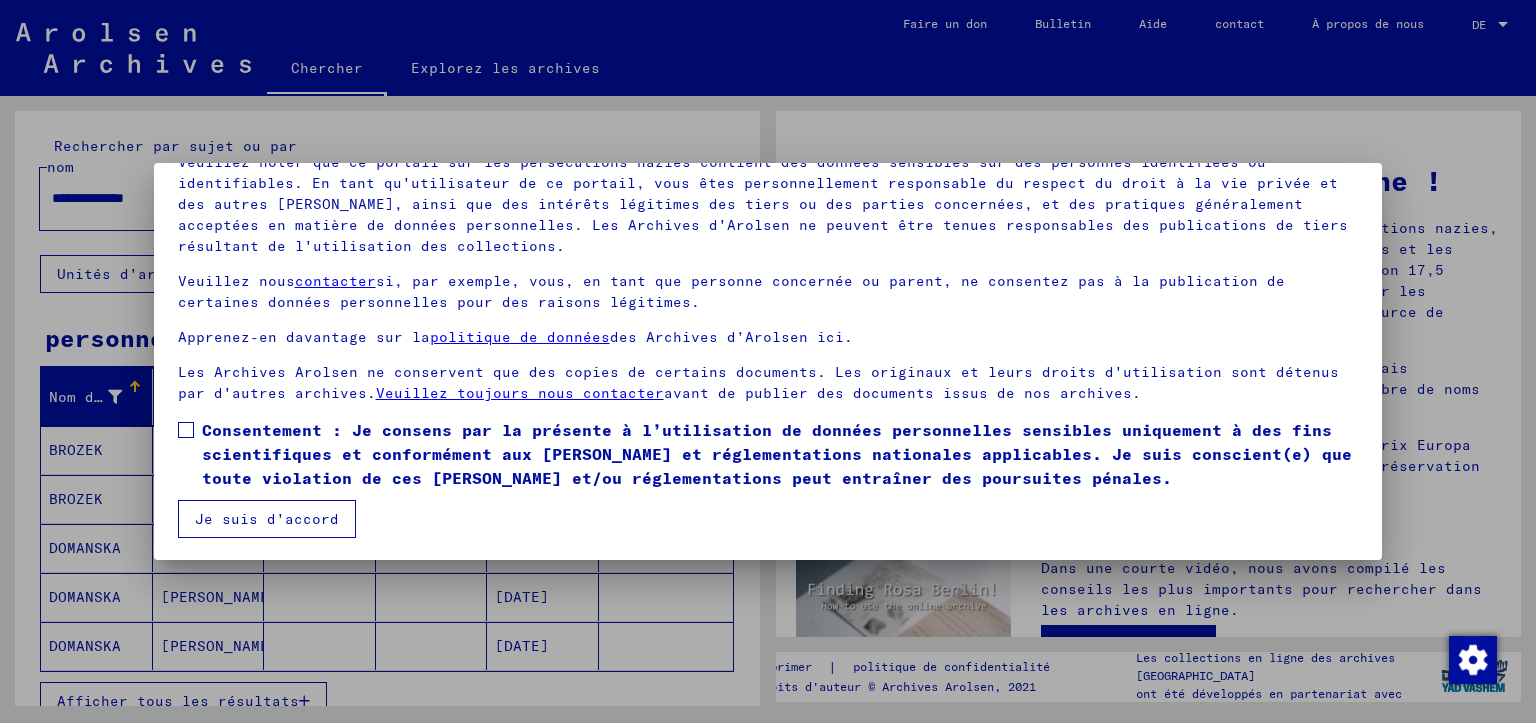 click at bounding box center [186, 430] 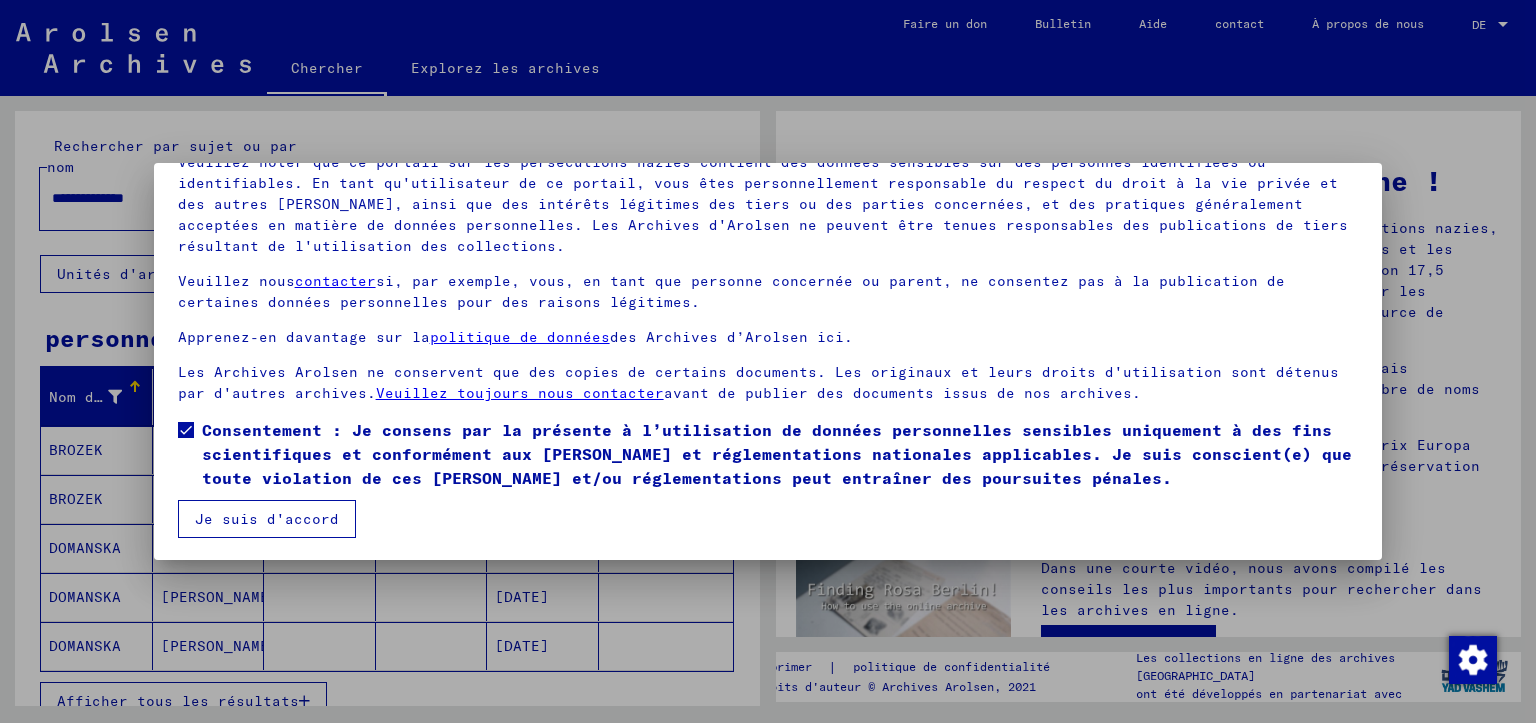 click on "Je suis d'accord" at bounding box center [267, 519] 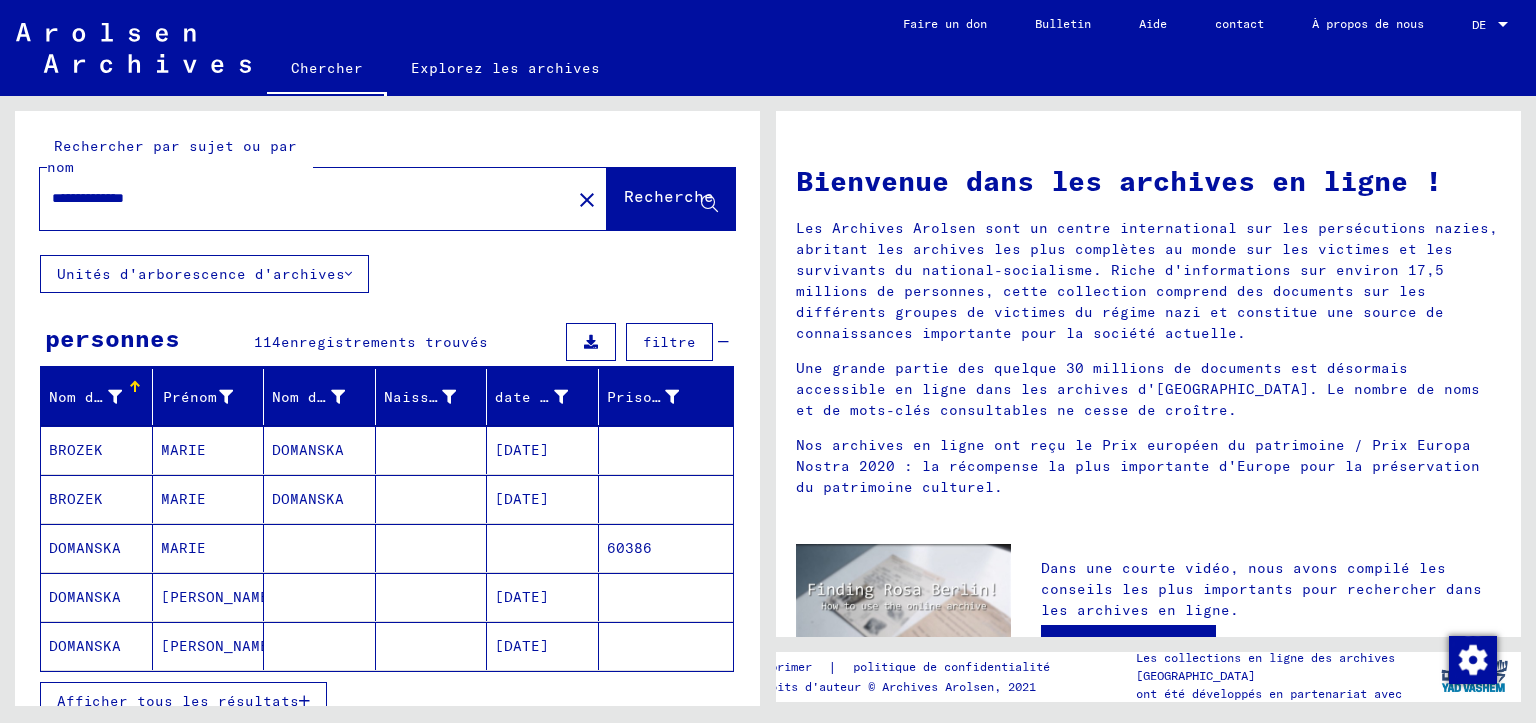 click at bounding box center (543, 597) 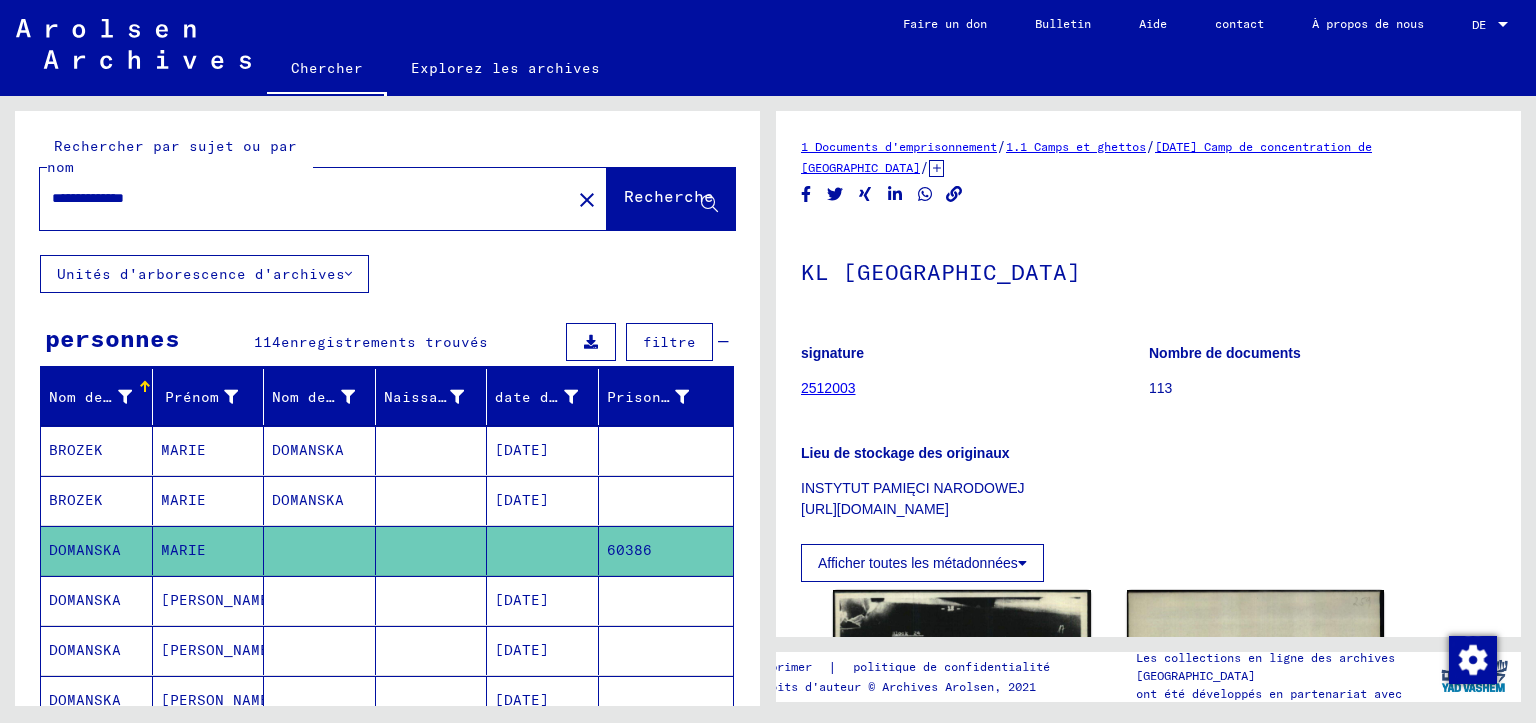 scroll, scrollTop: 0, scrollLeft: 0, axis: both 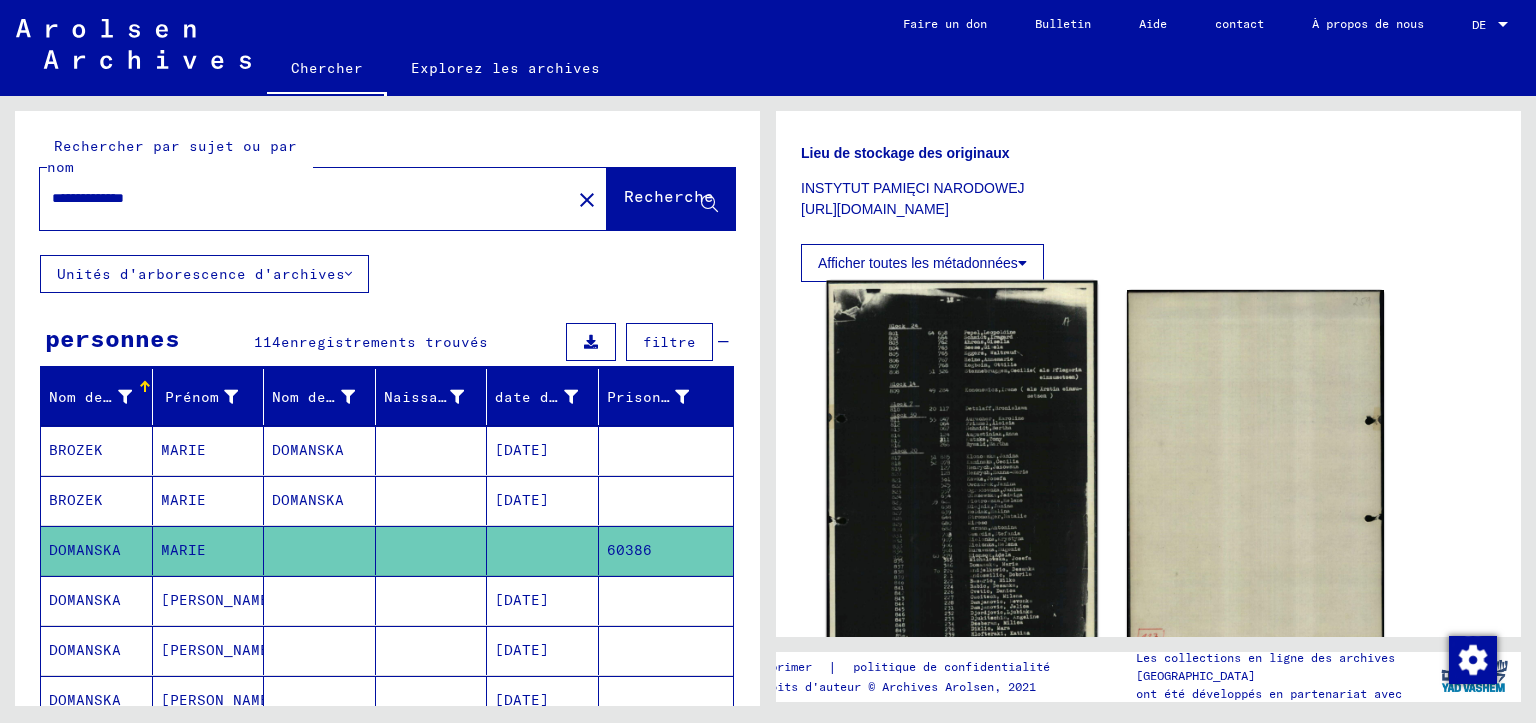 click 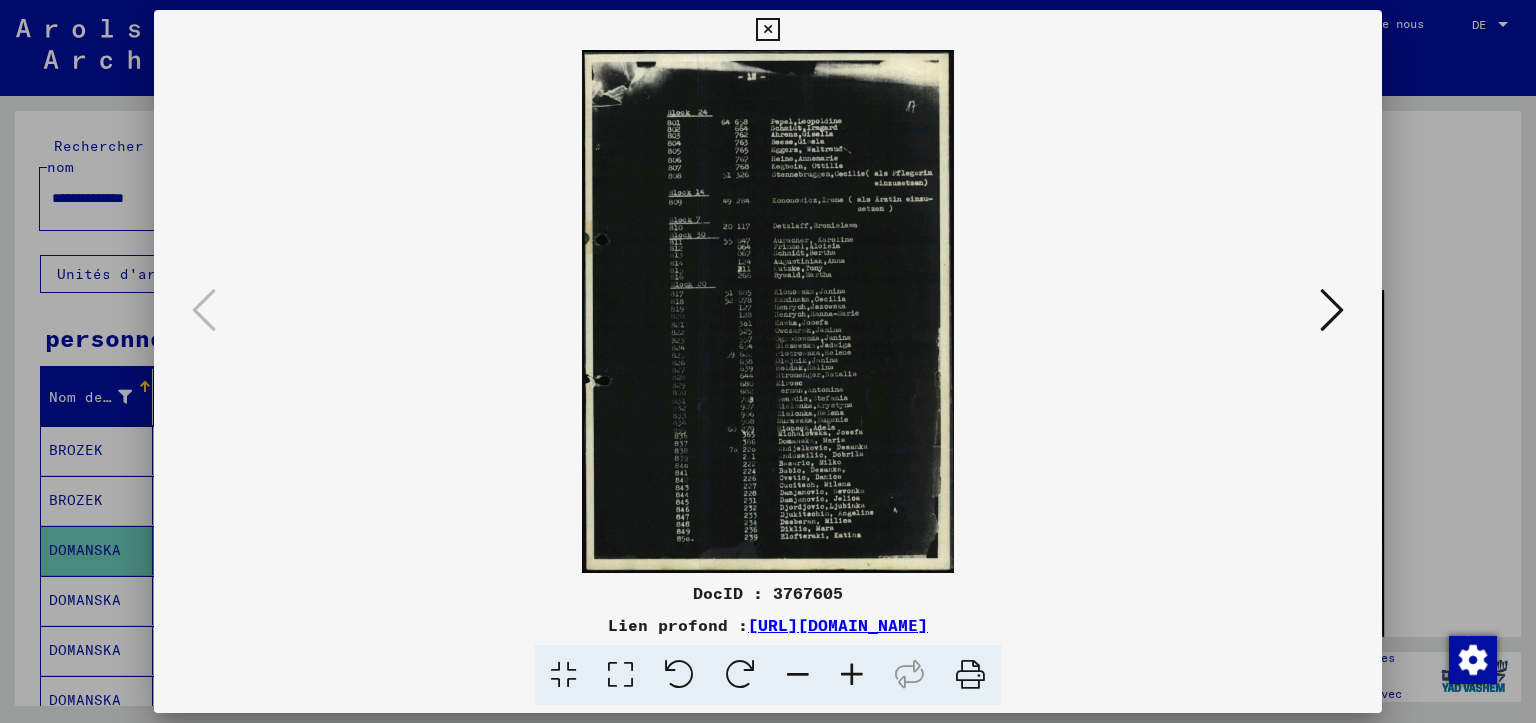 click at bounding box center (852, 675) 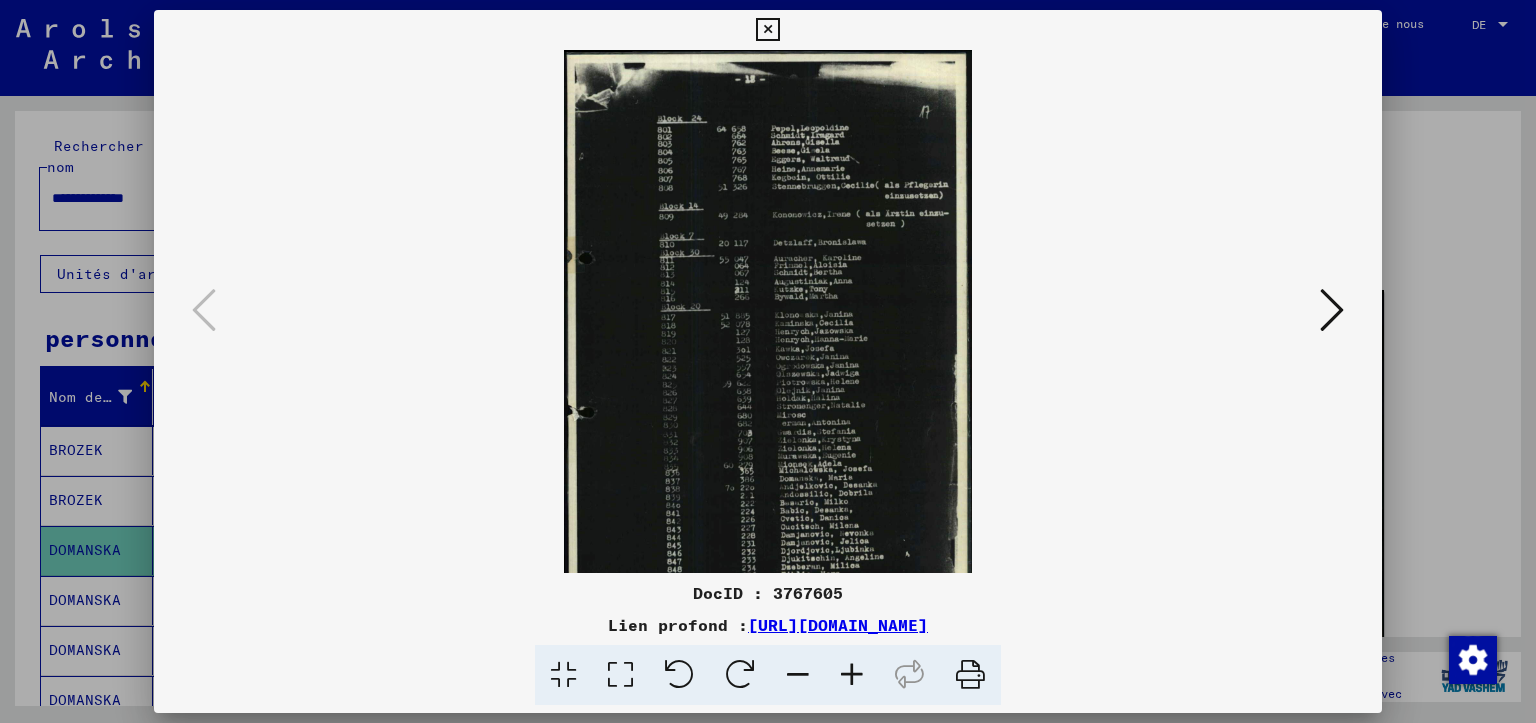 click at bounding box center (852, 675) 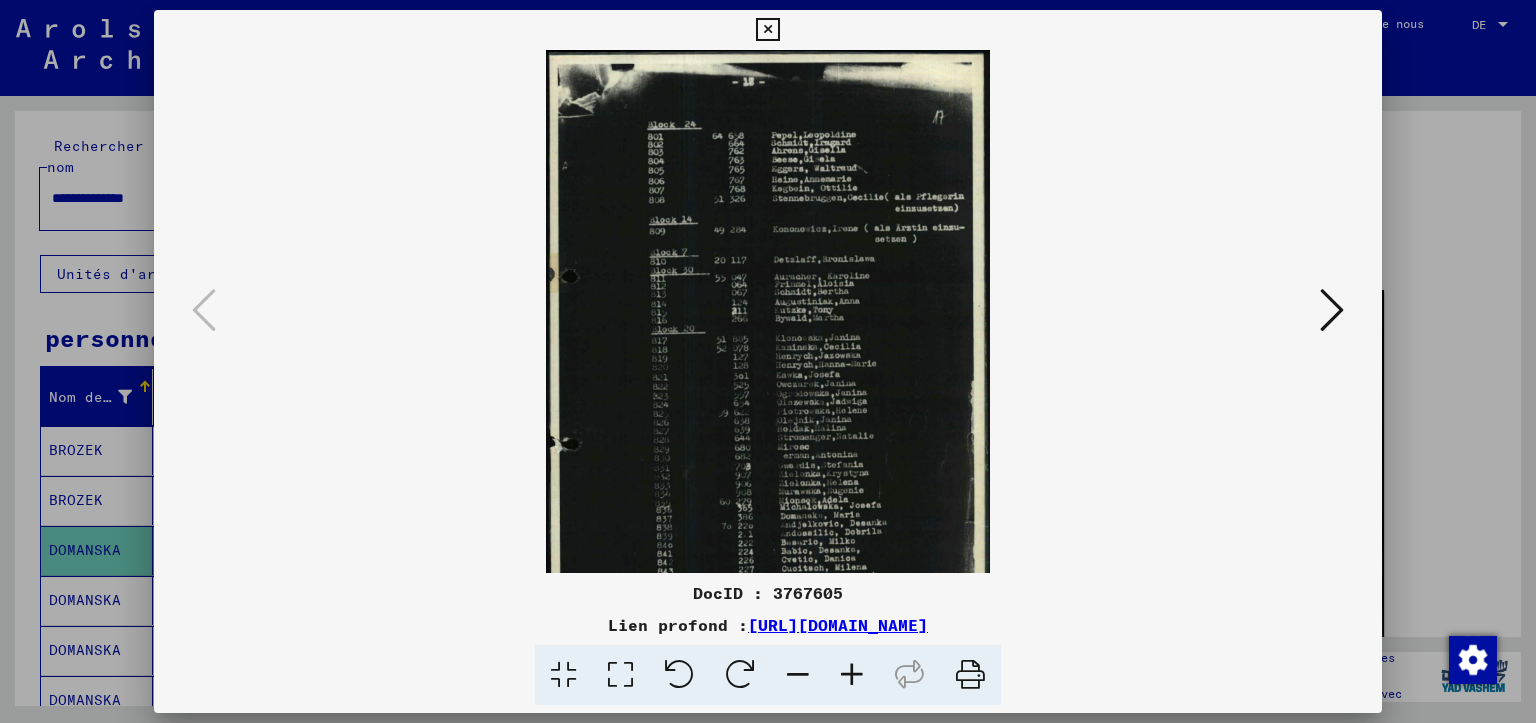 click at bounding box center (852, 675) 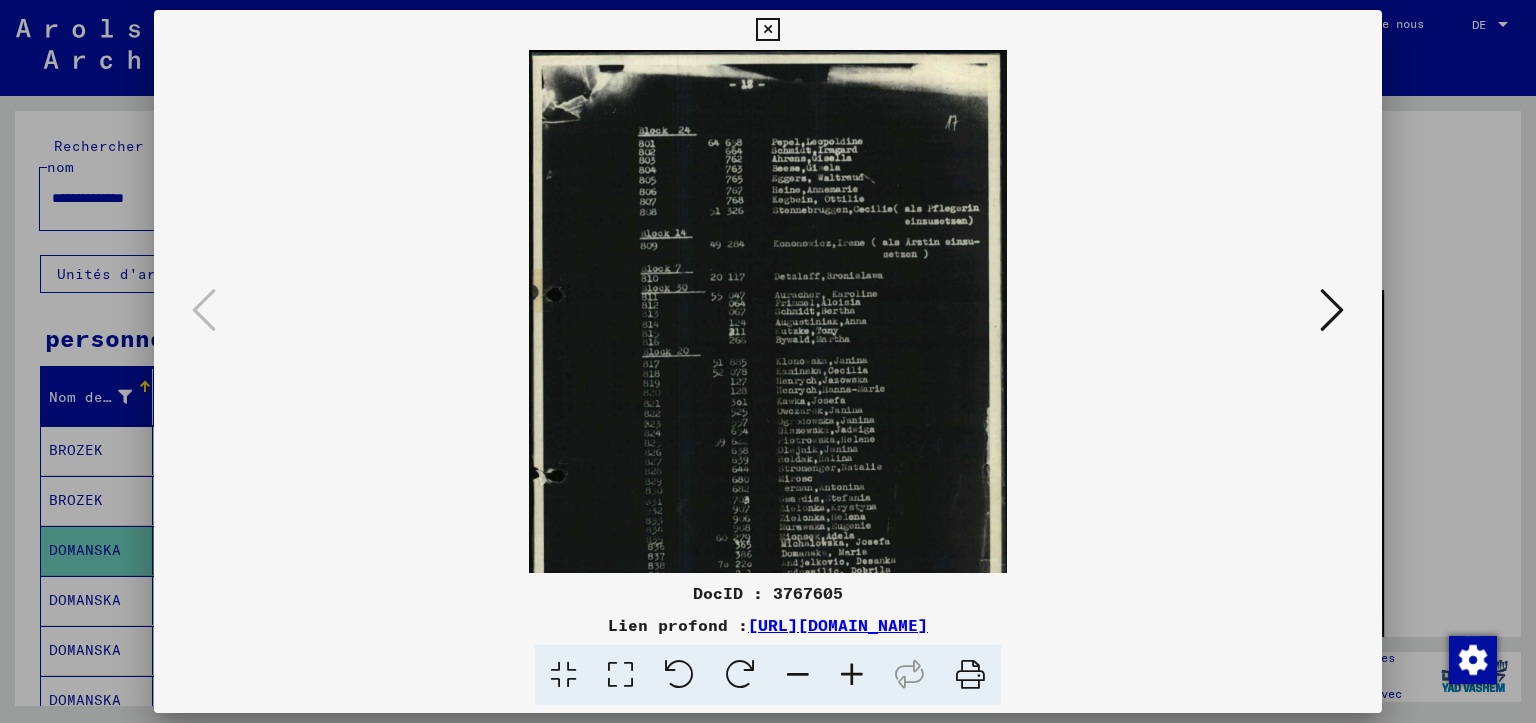 click at bounding box center (852, 675) 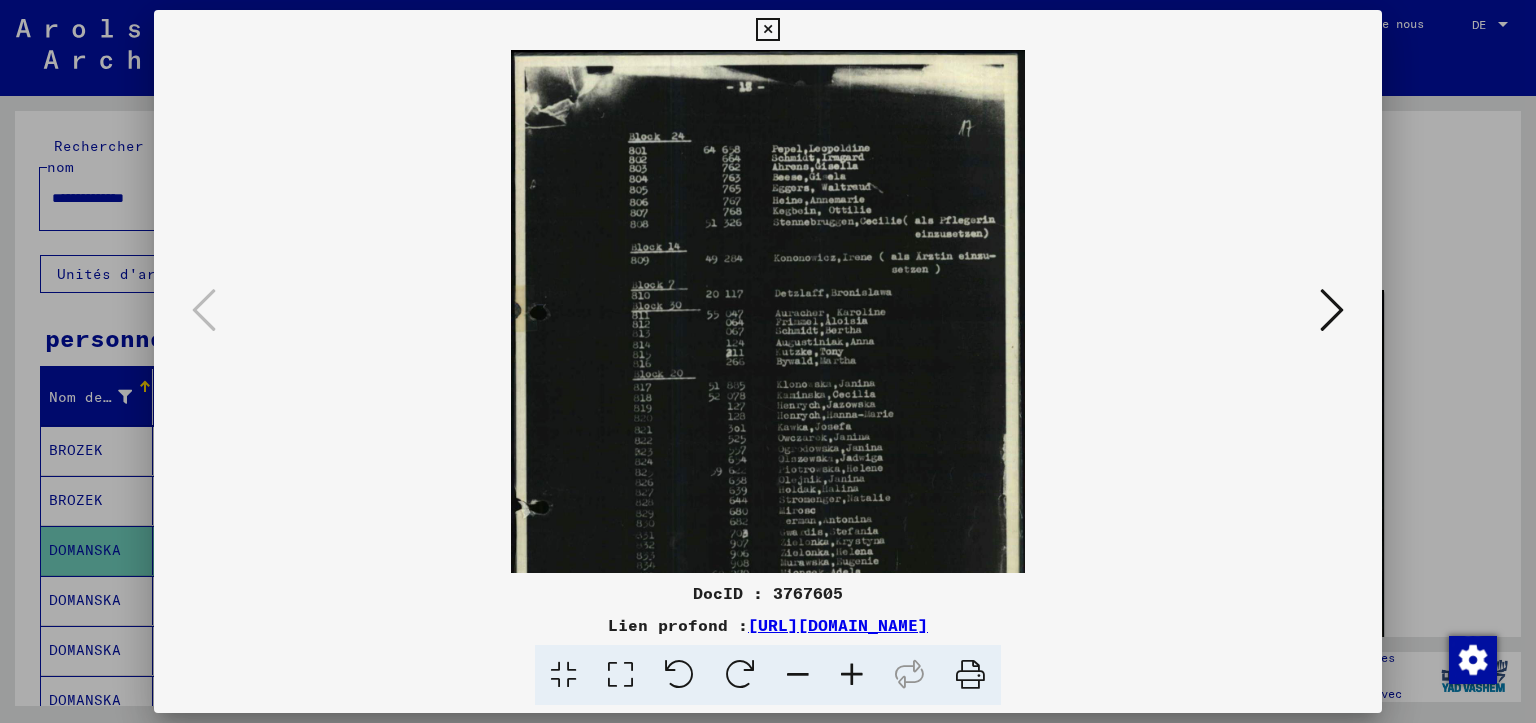 click at bounding box center [852, 675] 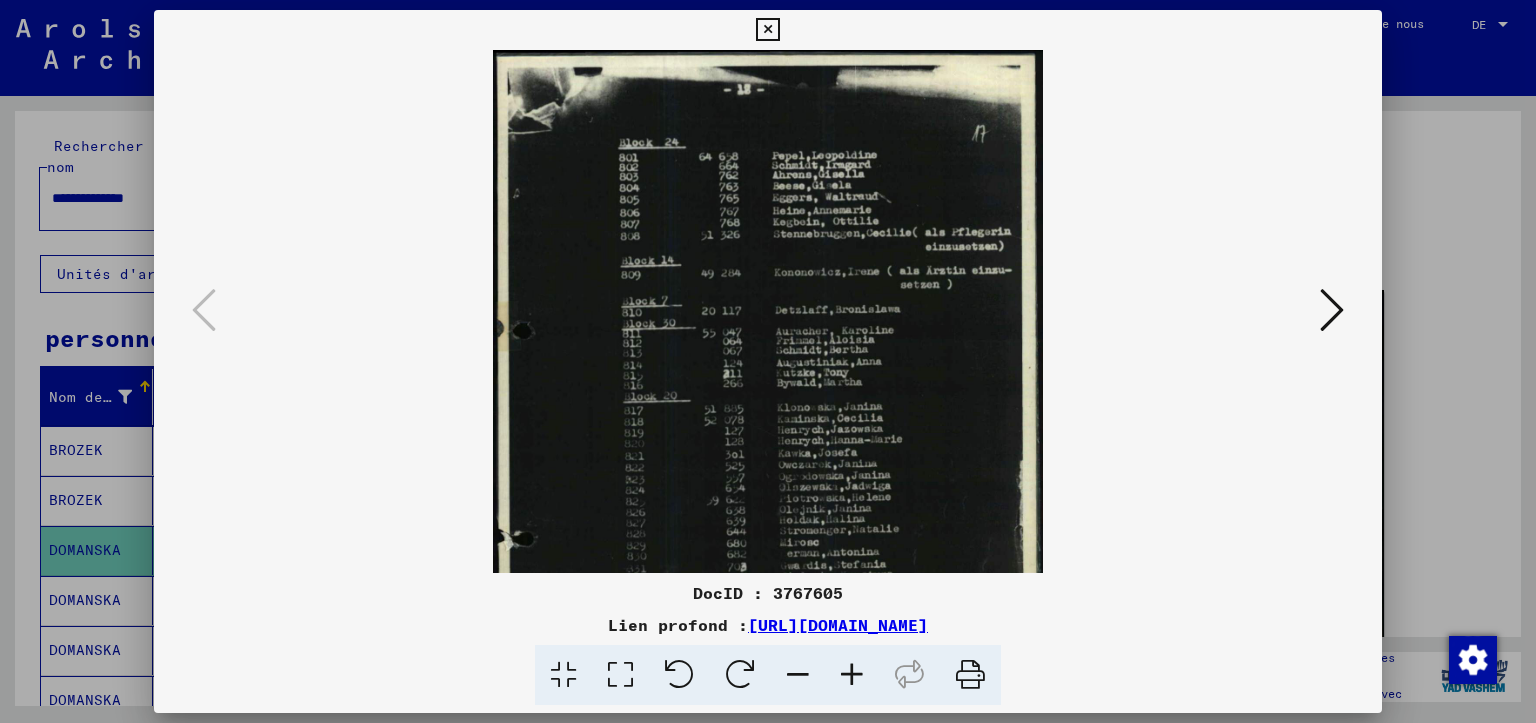 click at bounding box center (852, 675) 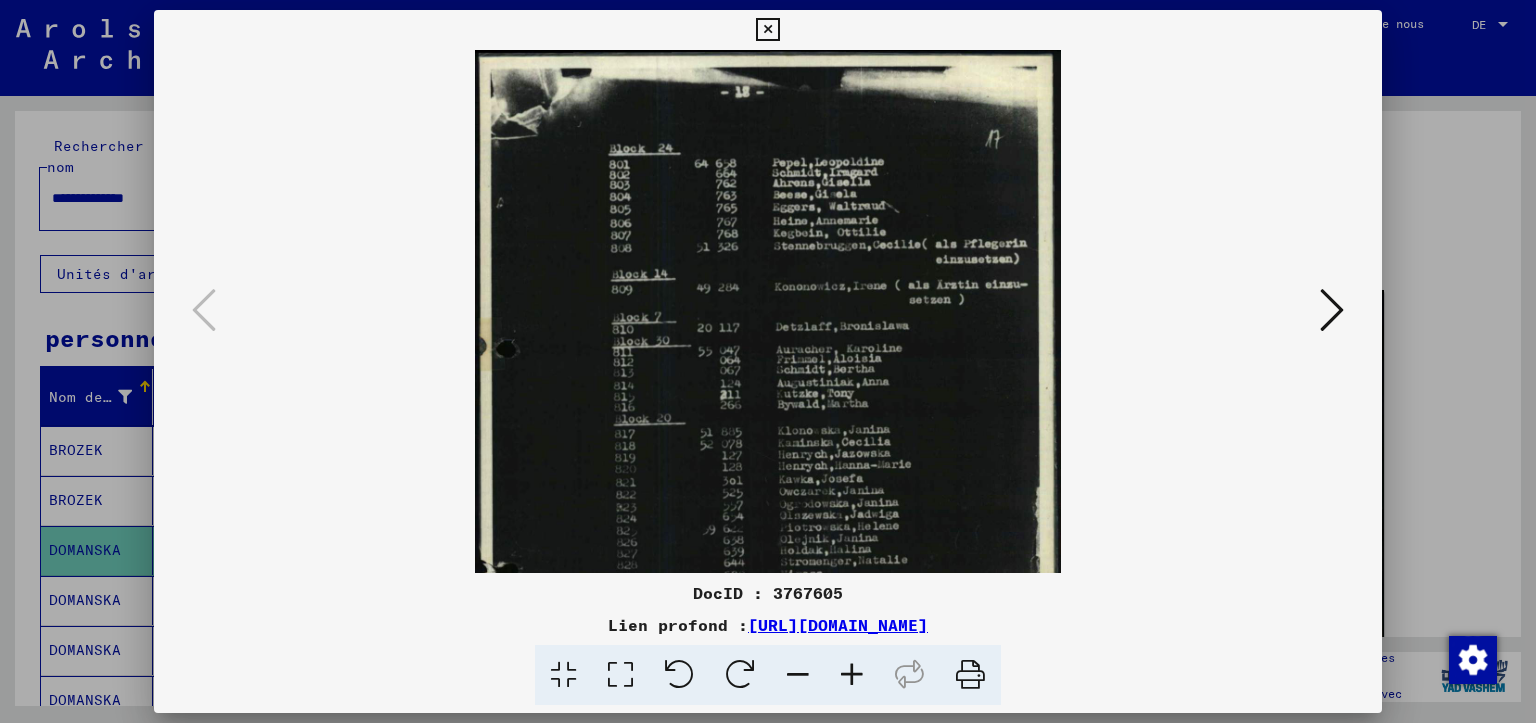 click at bounding box center [852, 675] 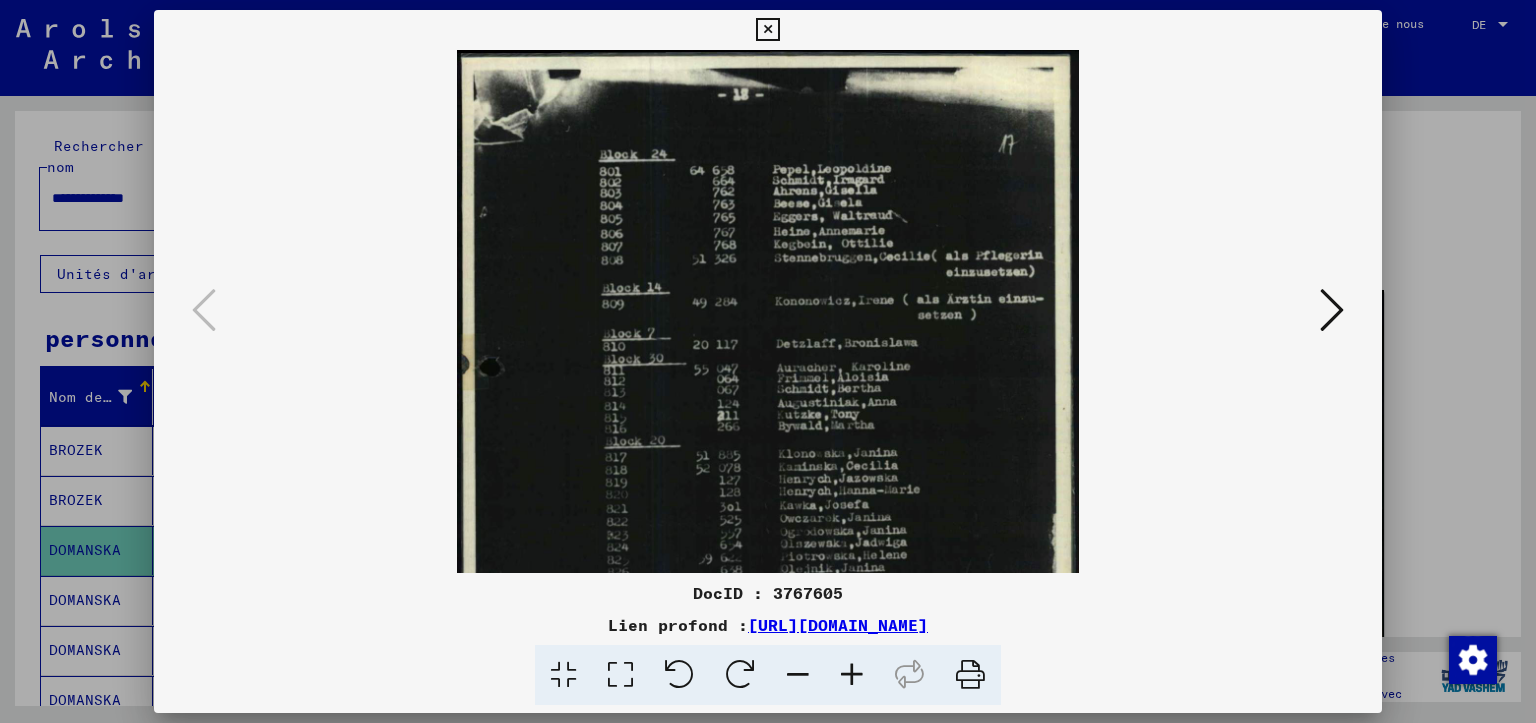 click at bounding box center (852, 675) 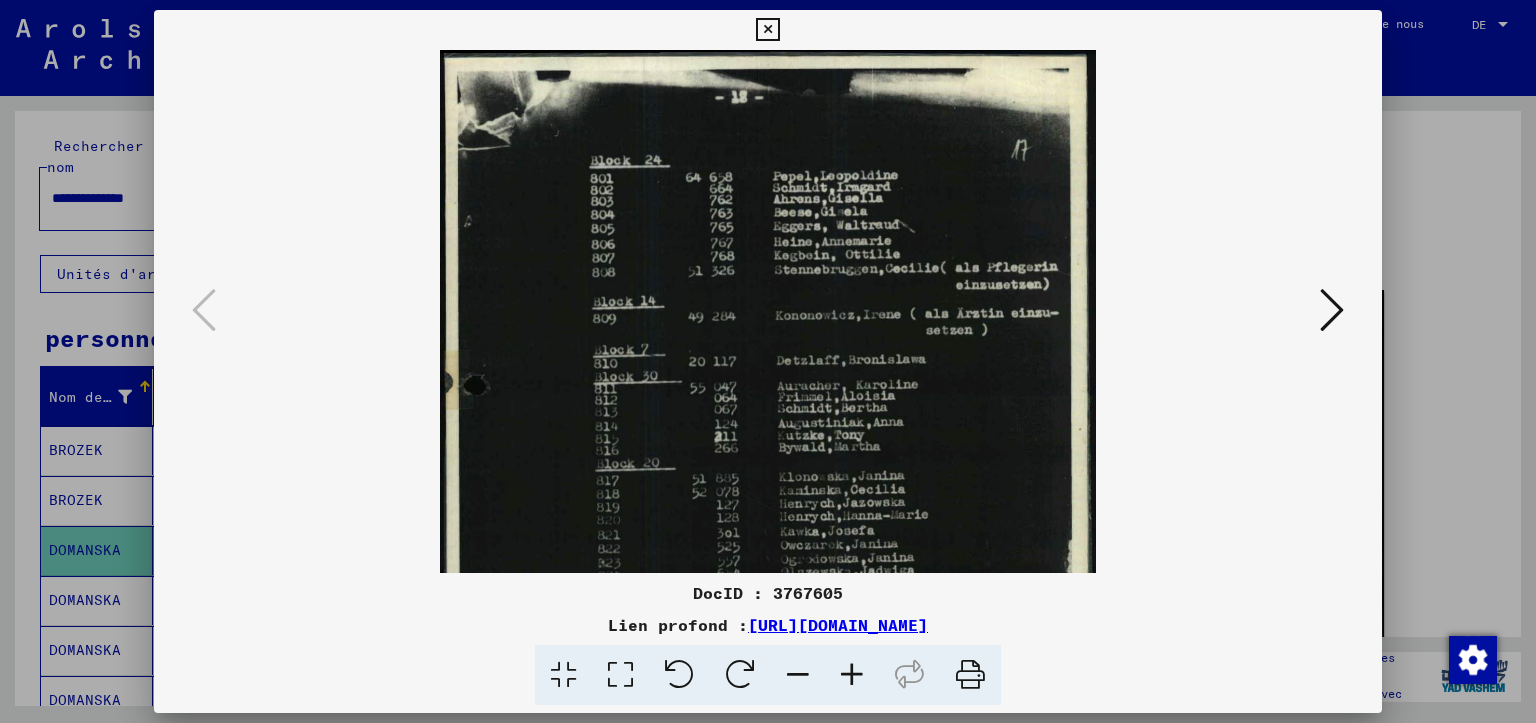 click at bounding box center (852, 675) 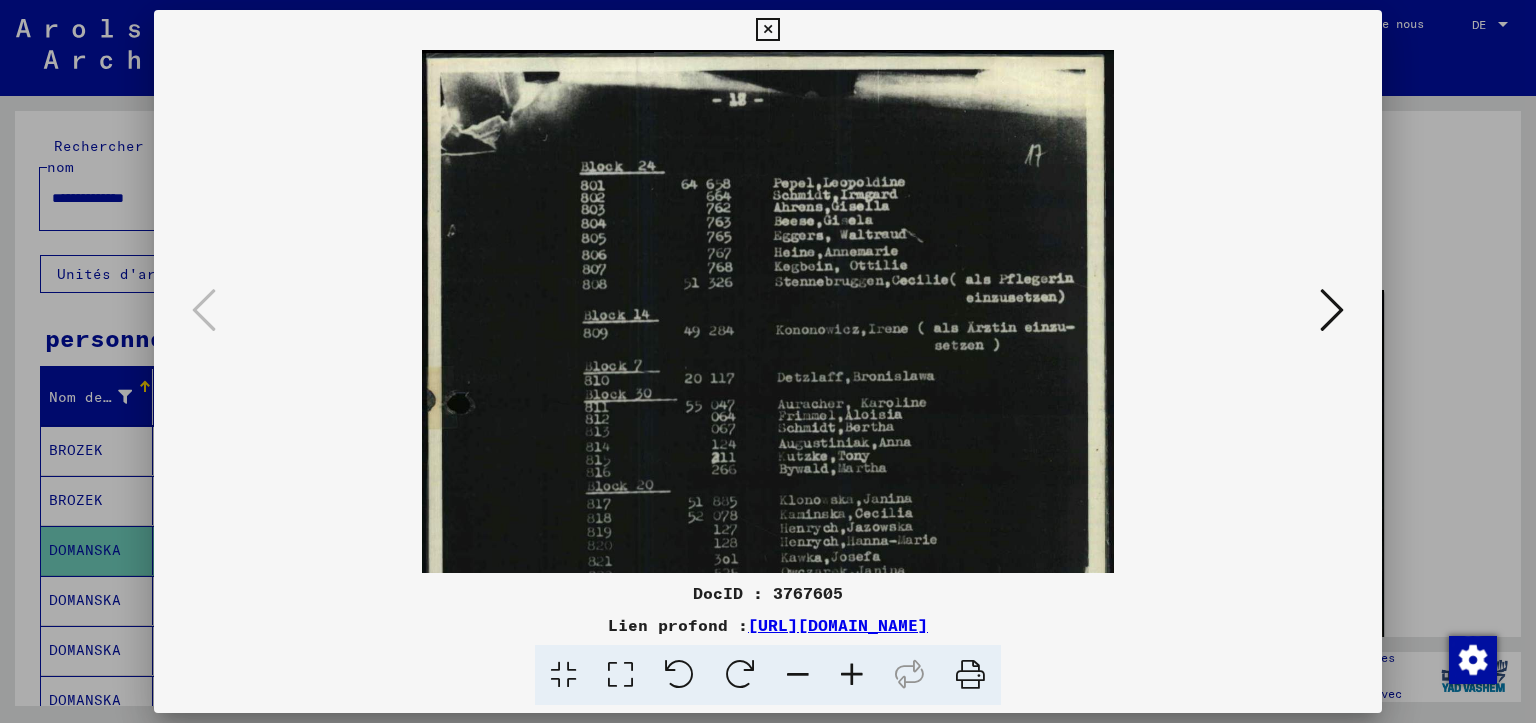 click at bounding box center (852, 675) 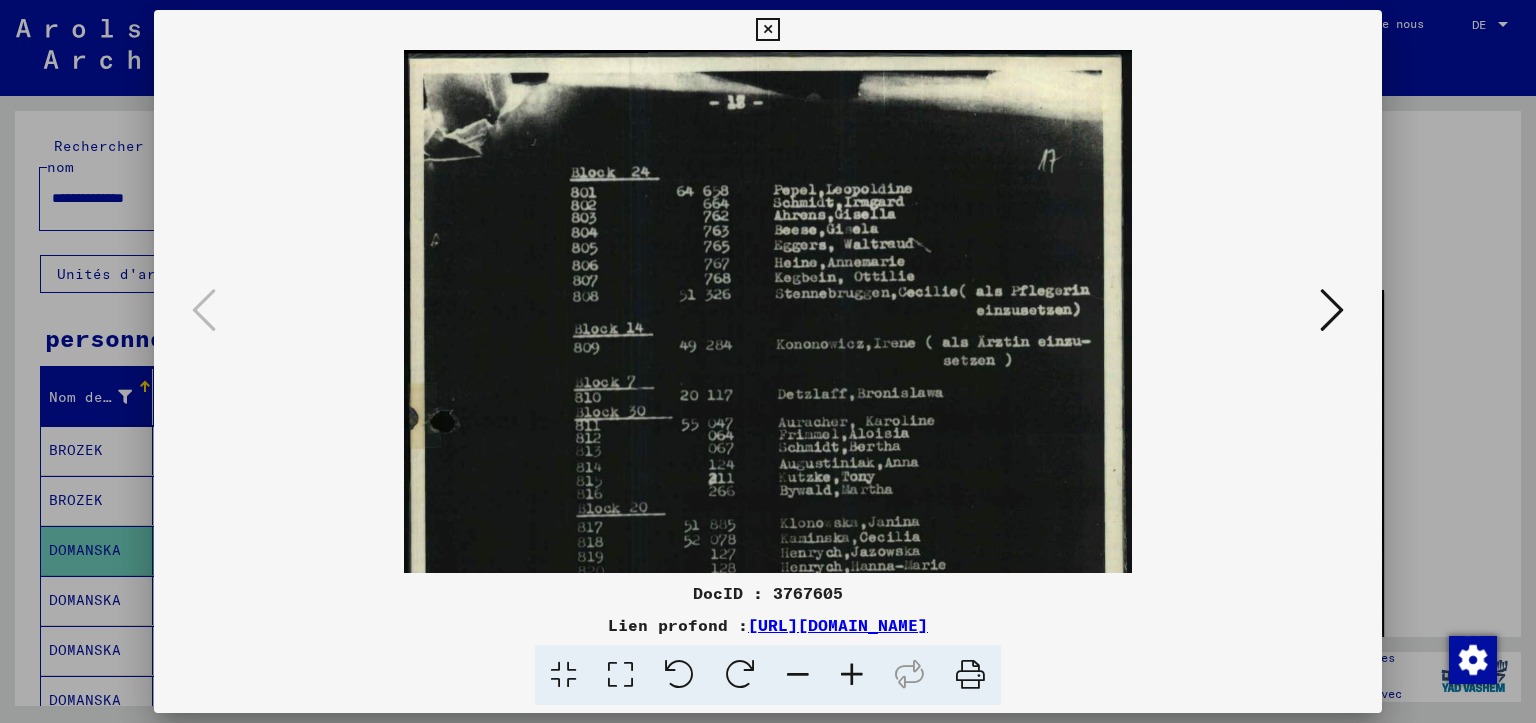 click at bounding box center [852, 675] 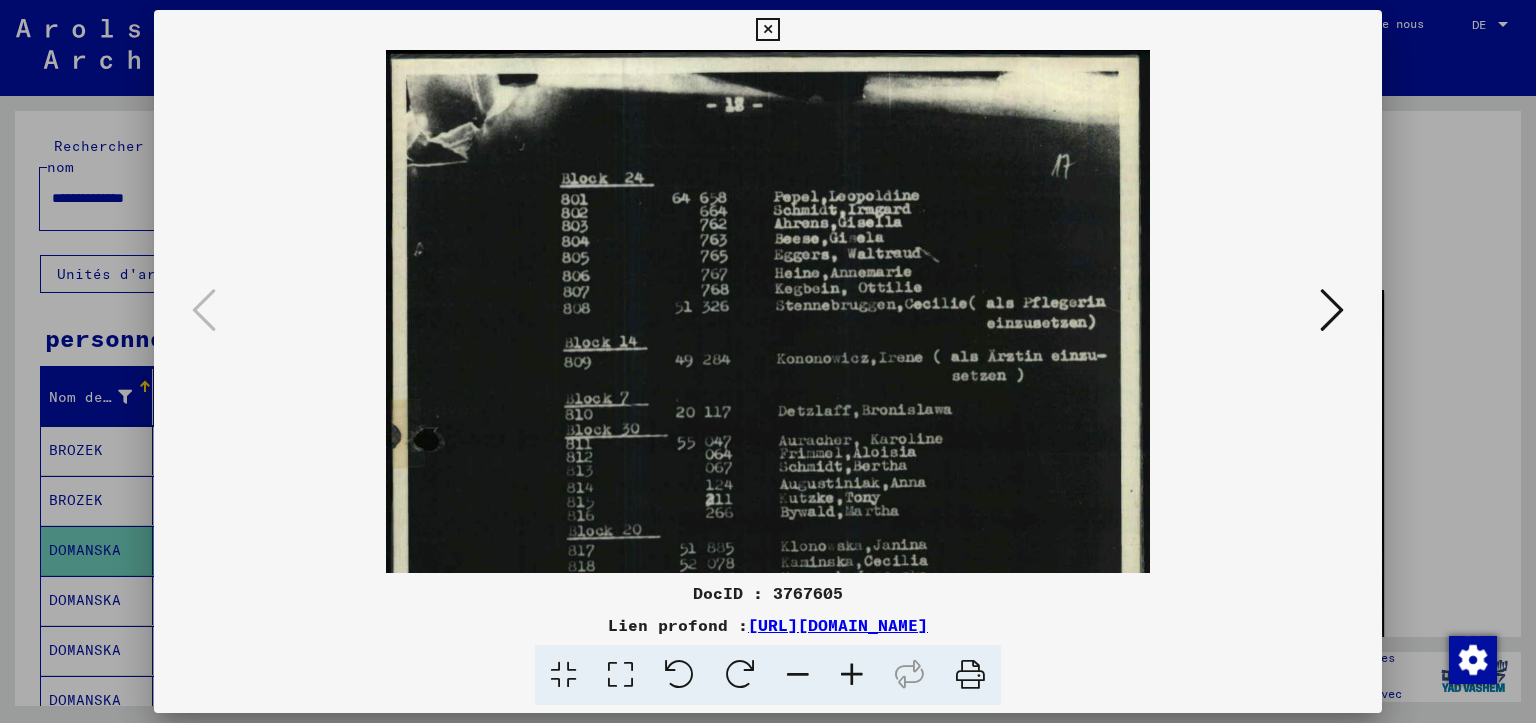 click at bounding box center [852, 675] 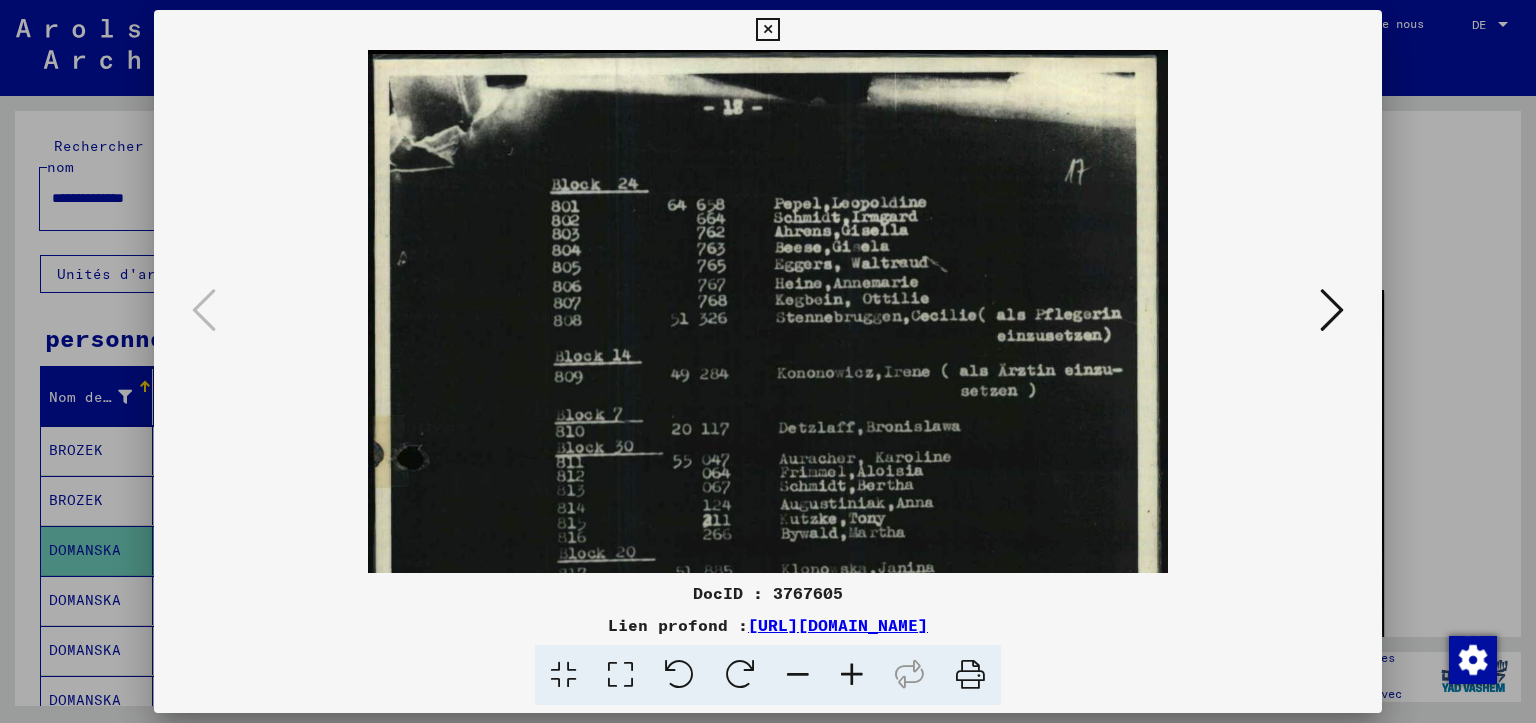 click at bounding box center (798, 675) 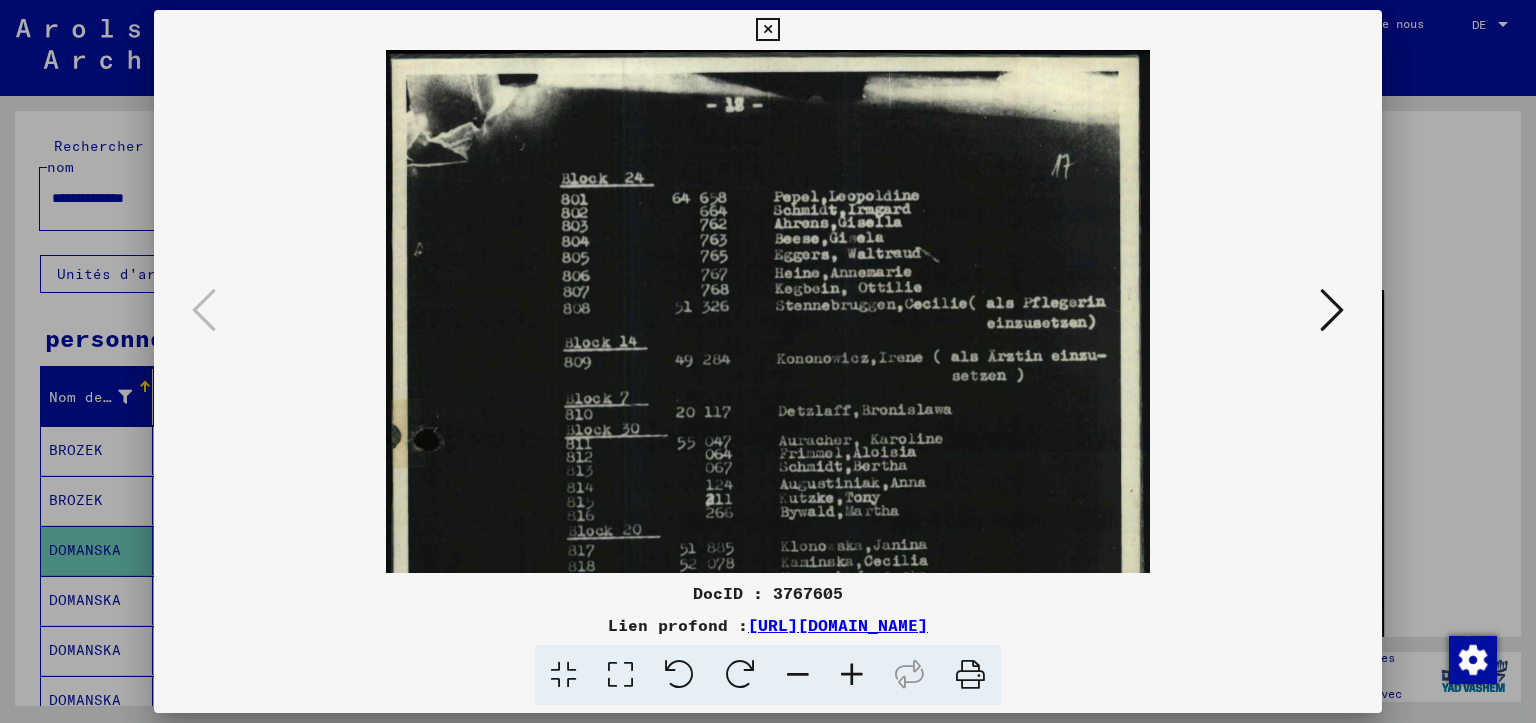 click at bounding box center [798, 675] 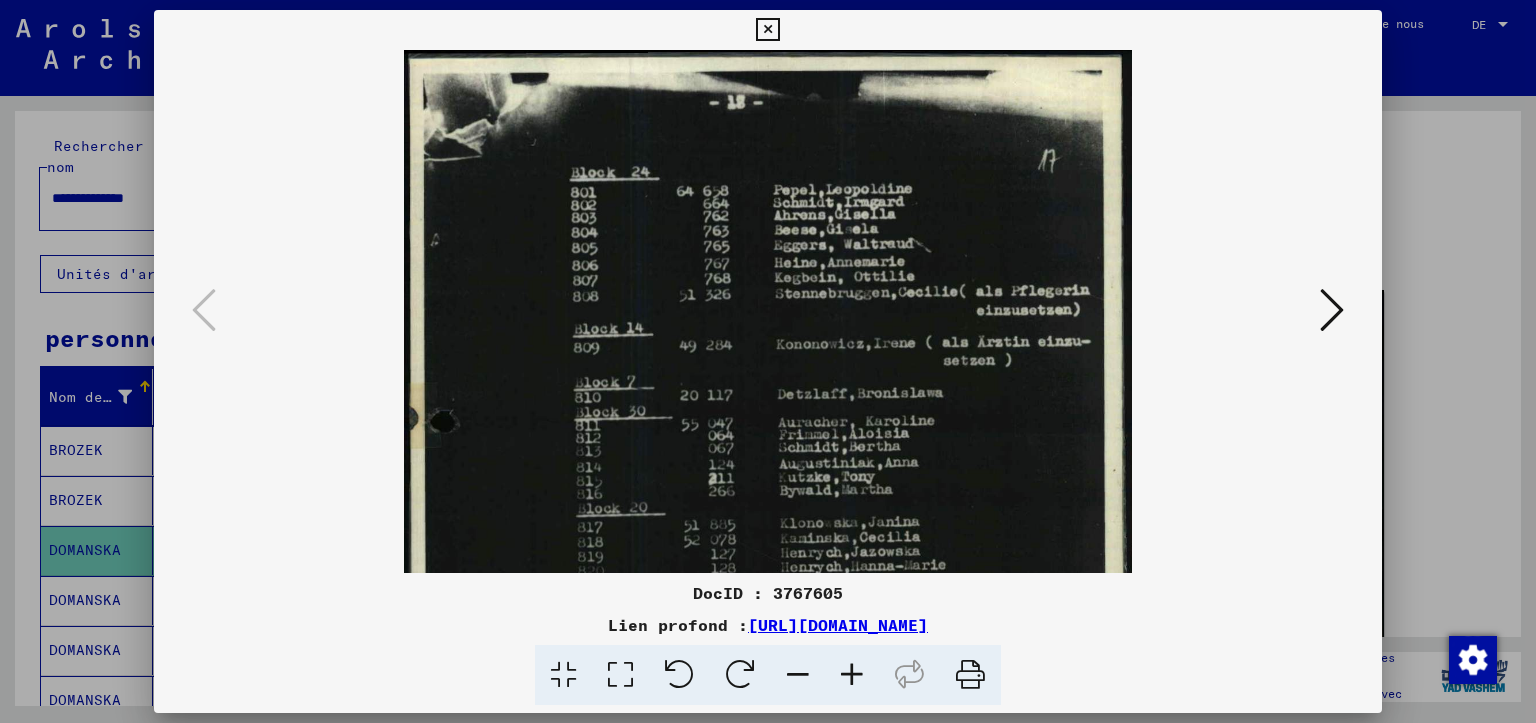 click at bounding box center [798, 675] 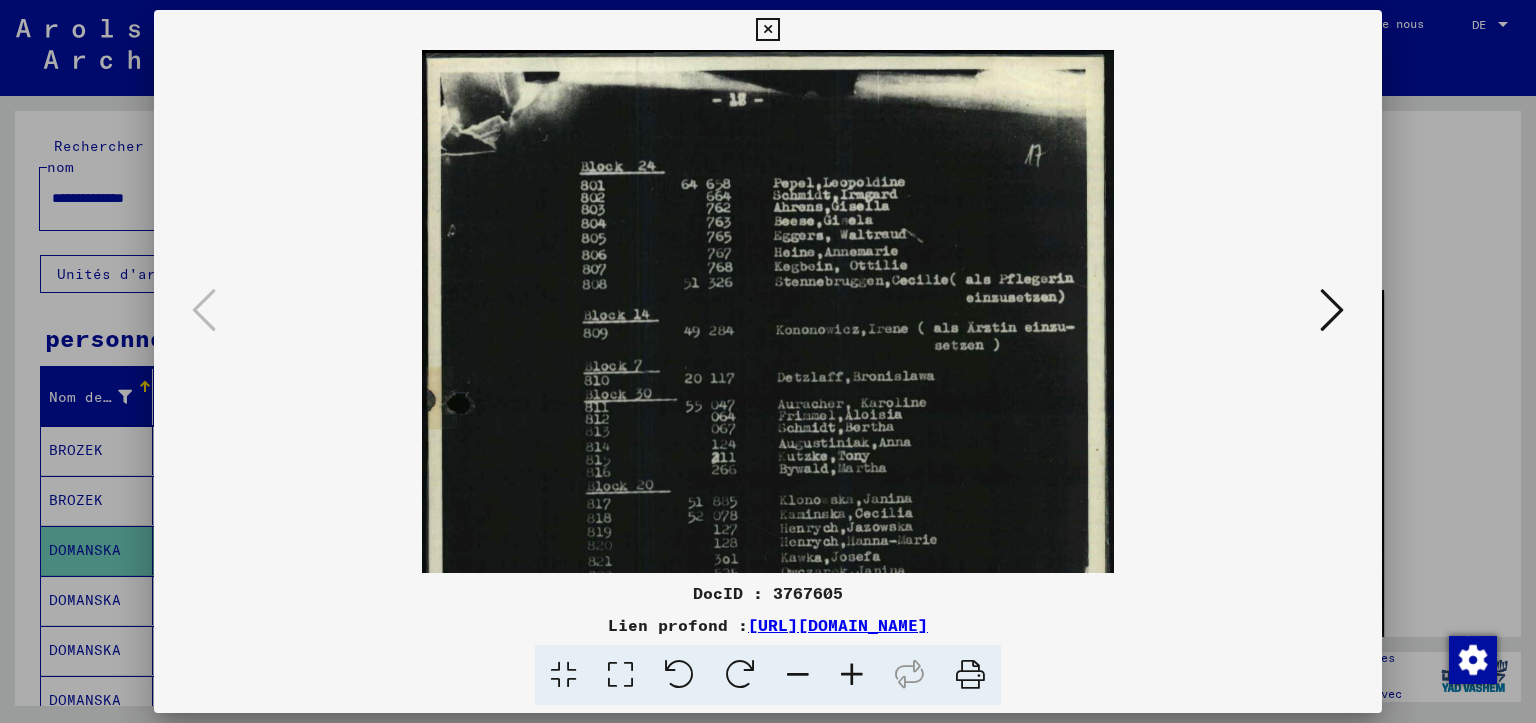 click at bounding box center [798, 675] 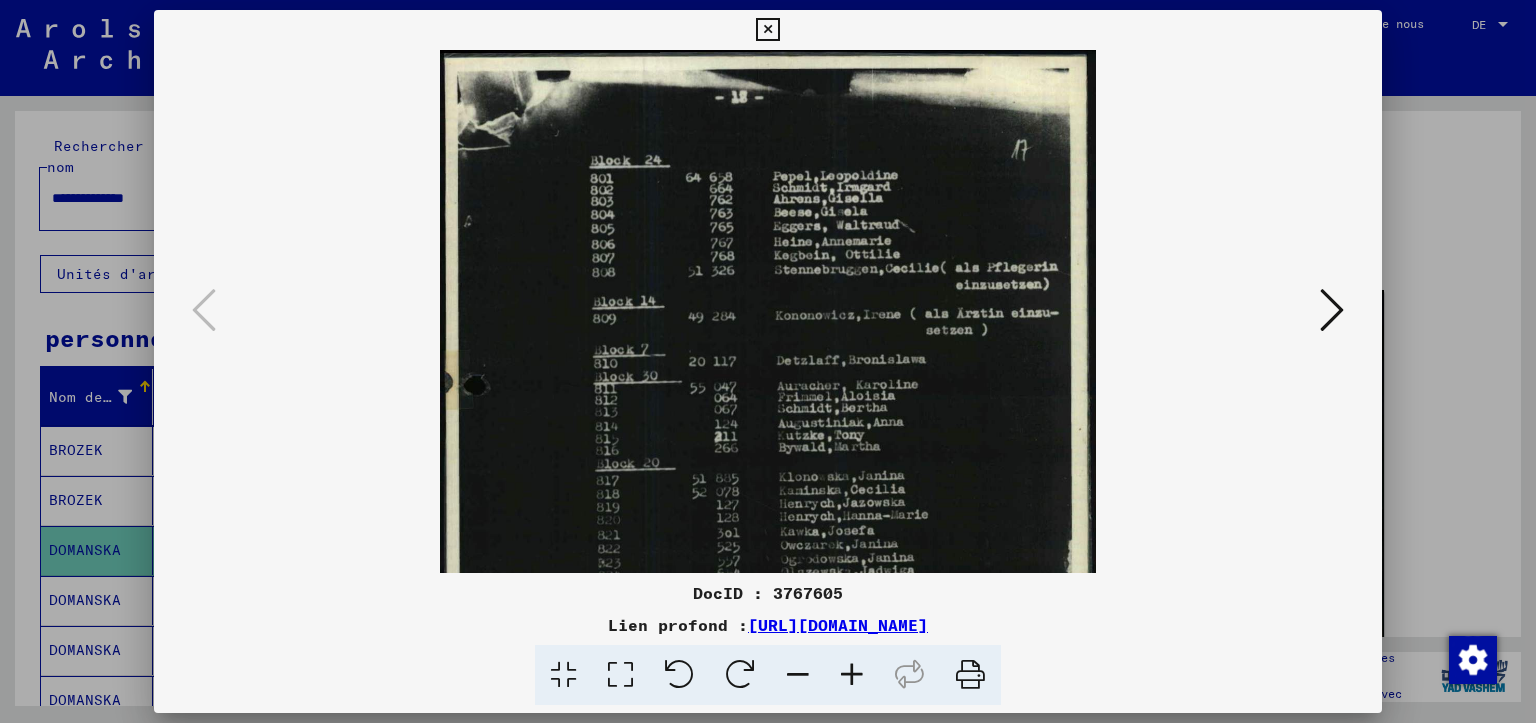 click at bounding box center [798, 675] 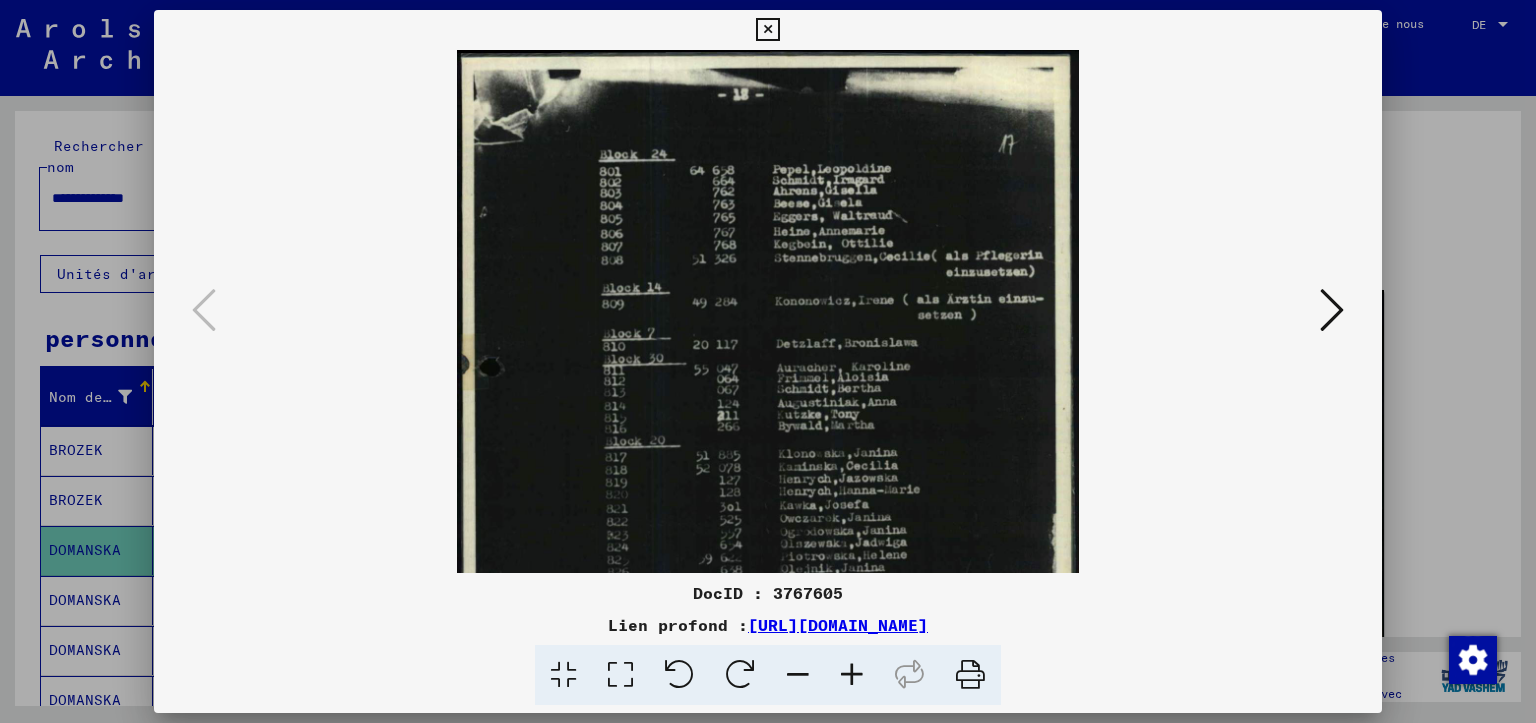 click at bounding box center [798, 675] 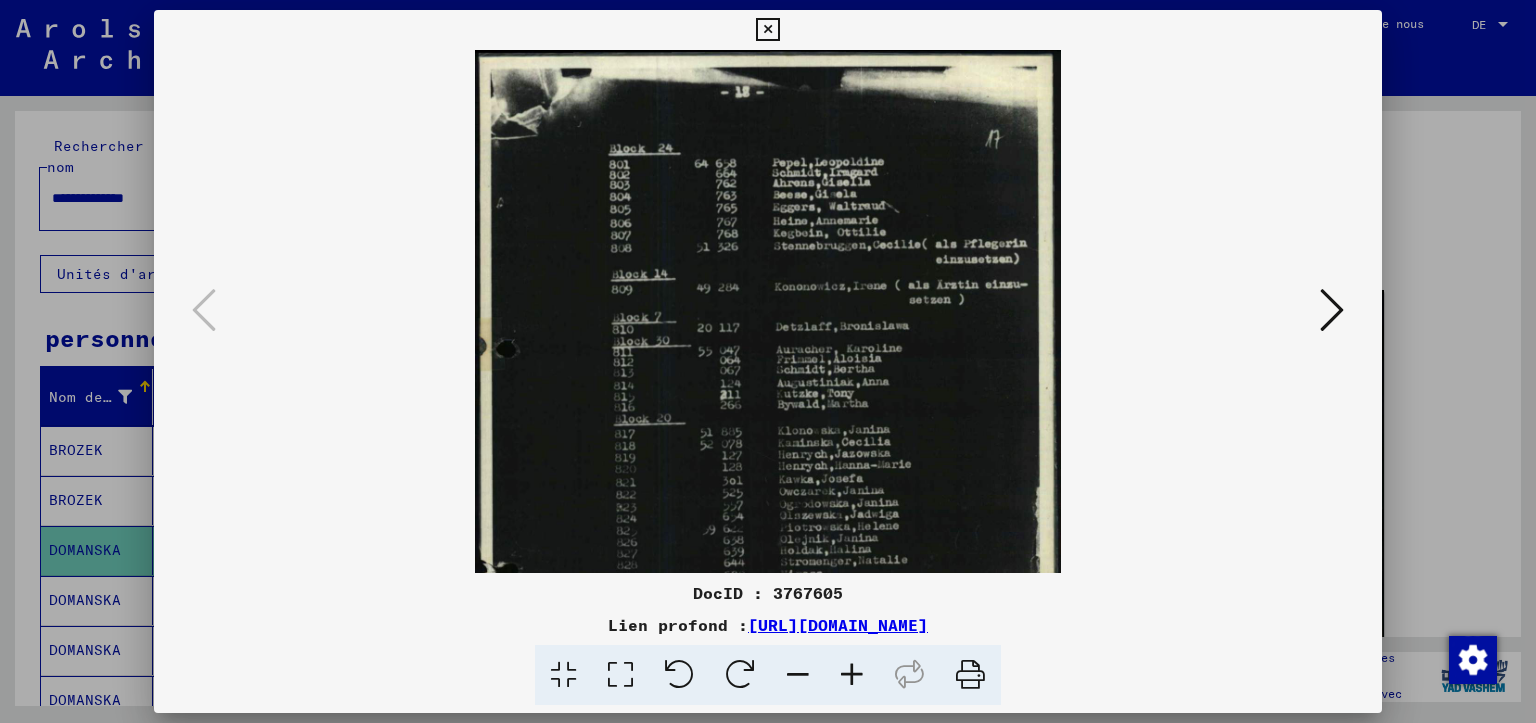 click at bounding box center (798, 675) 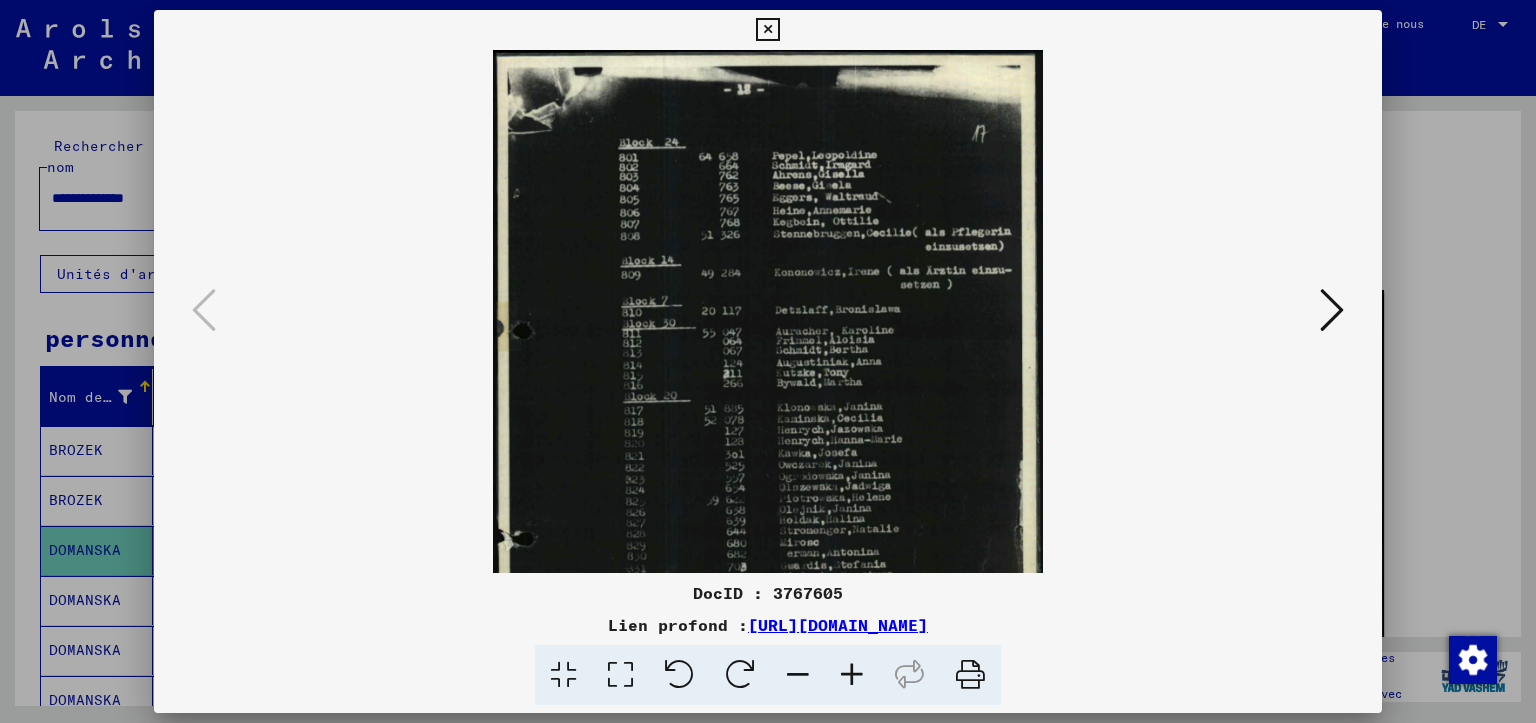 click at bounding box center [798, 675] 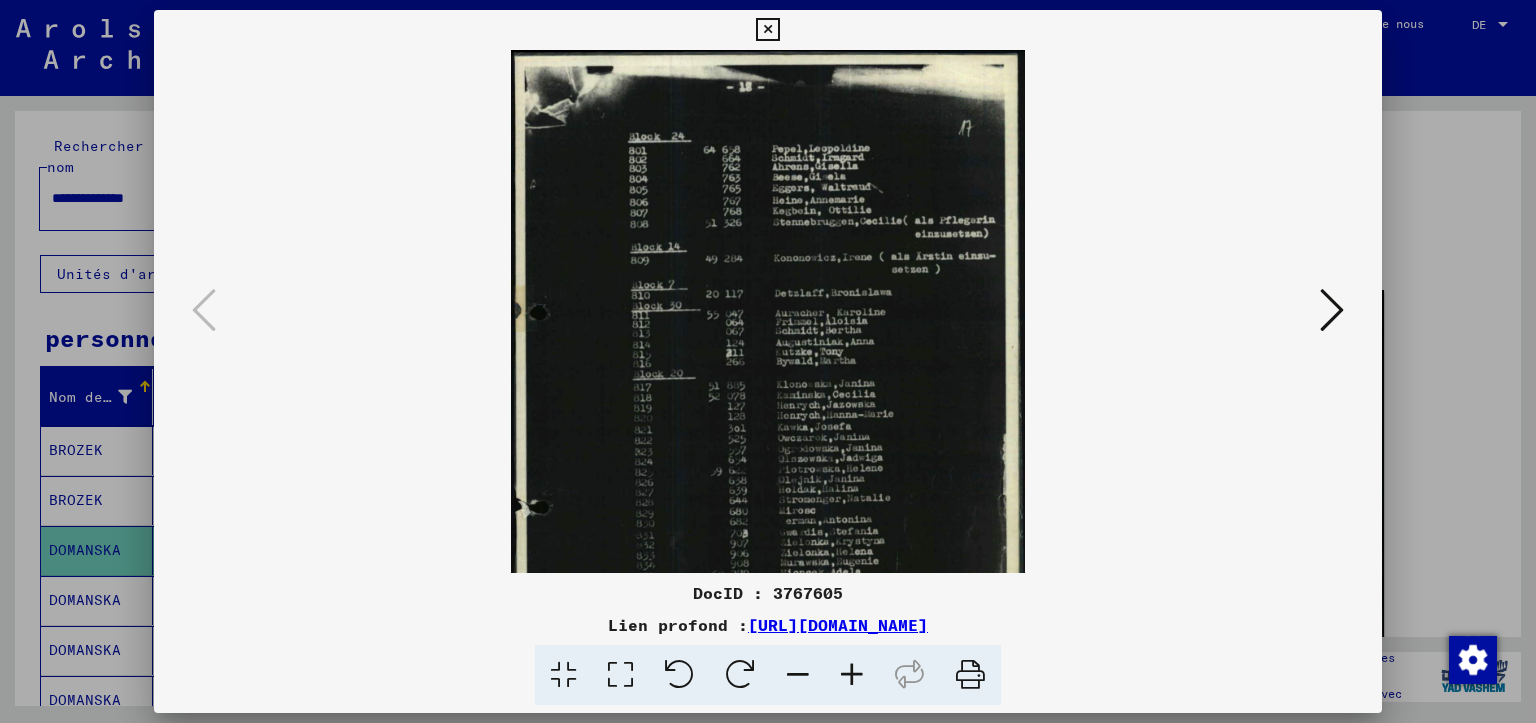 click at bounding box center [798, 675] 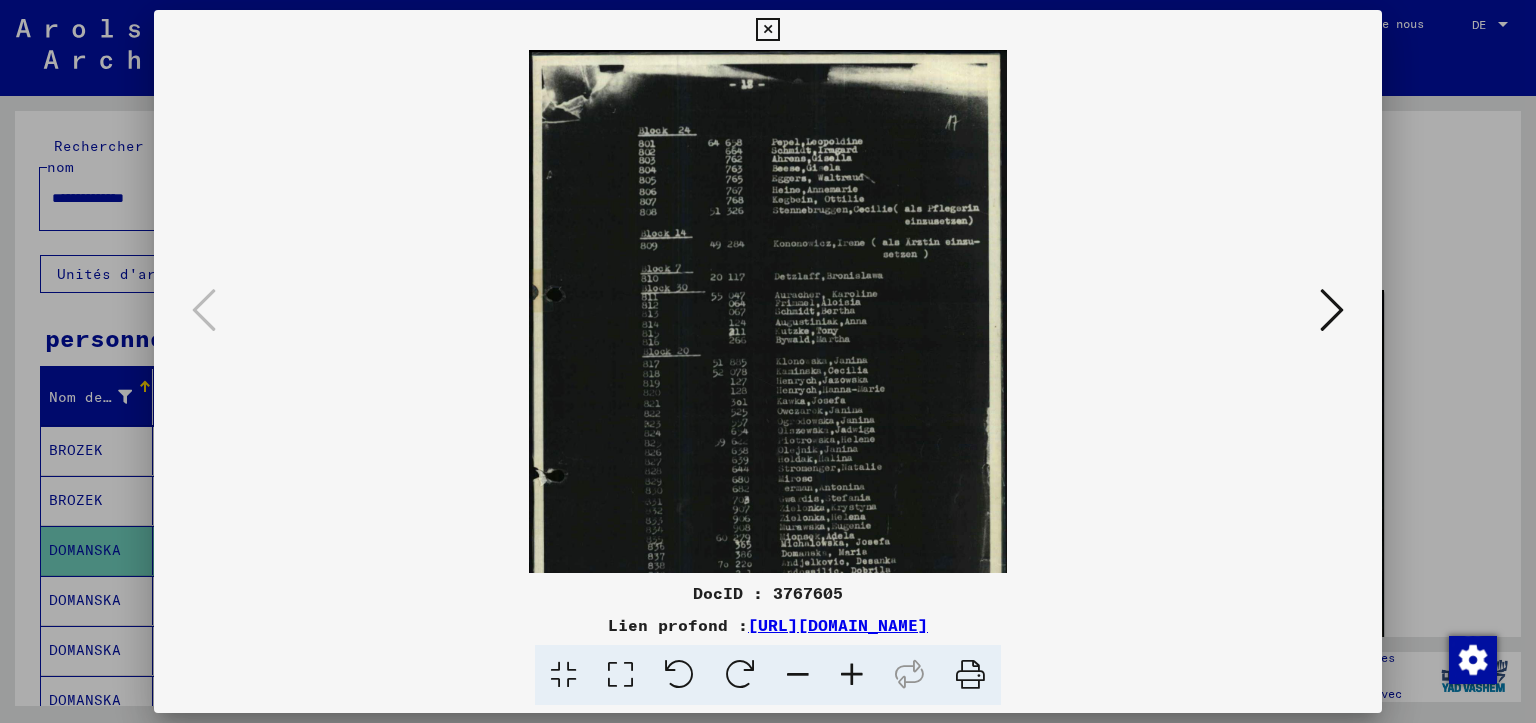click at bounding box center [798, 675] 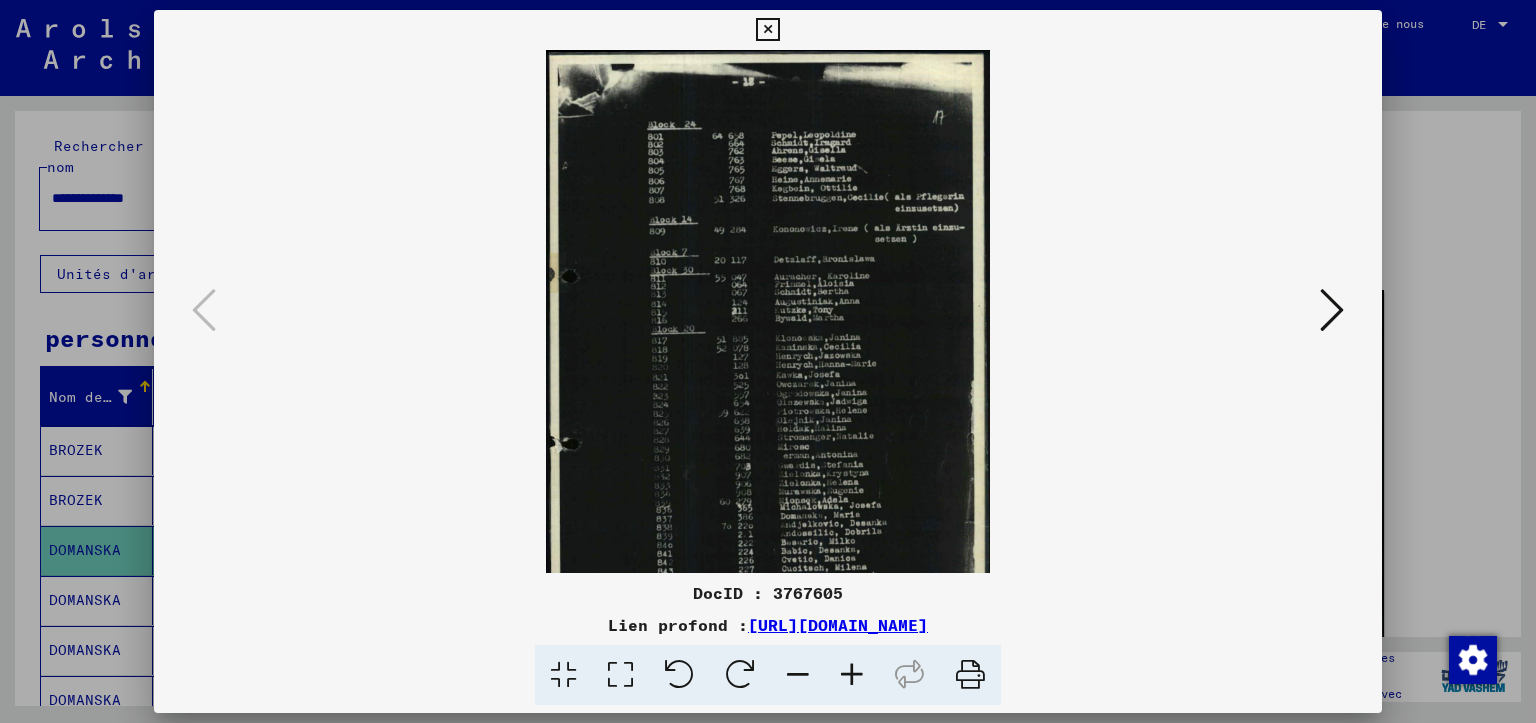click at bounding box center [798, 675] 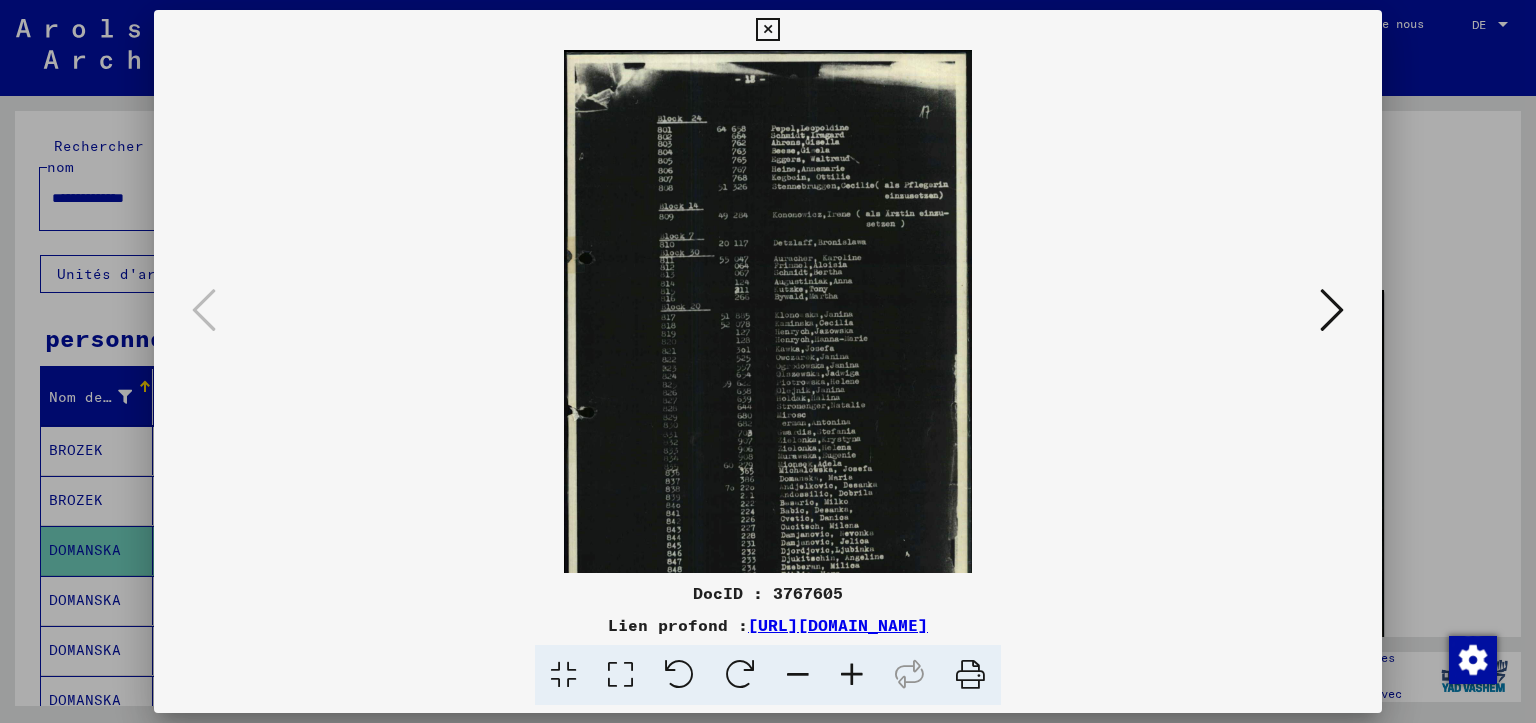 drag, startPoint x: 915, startPoint y: 343, endPoint x: 913, endPoint y: 365, distance: 22.090721 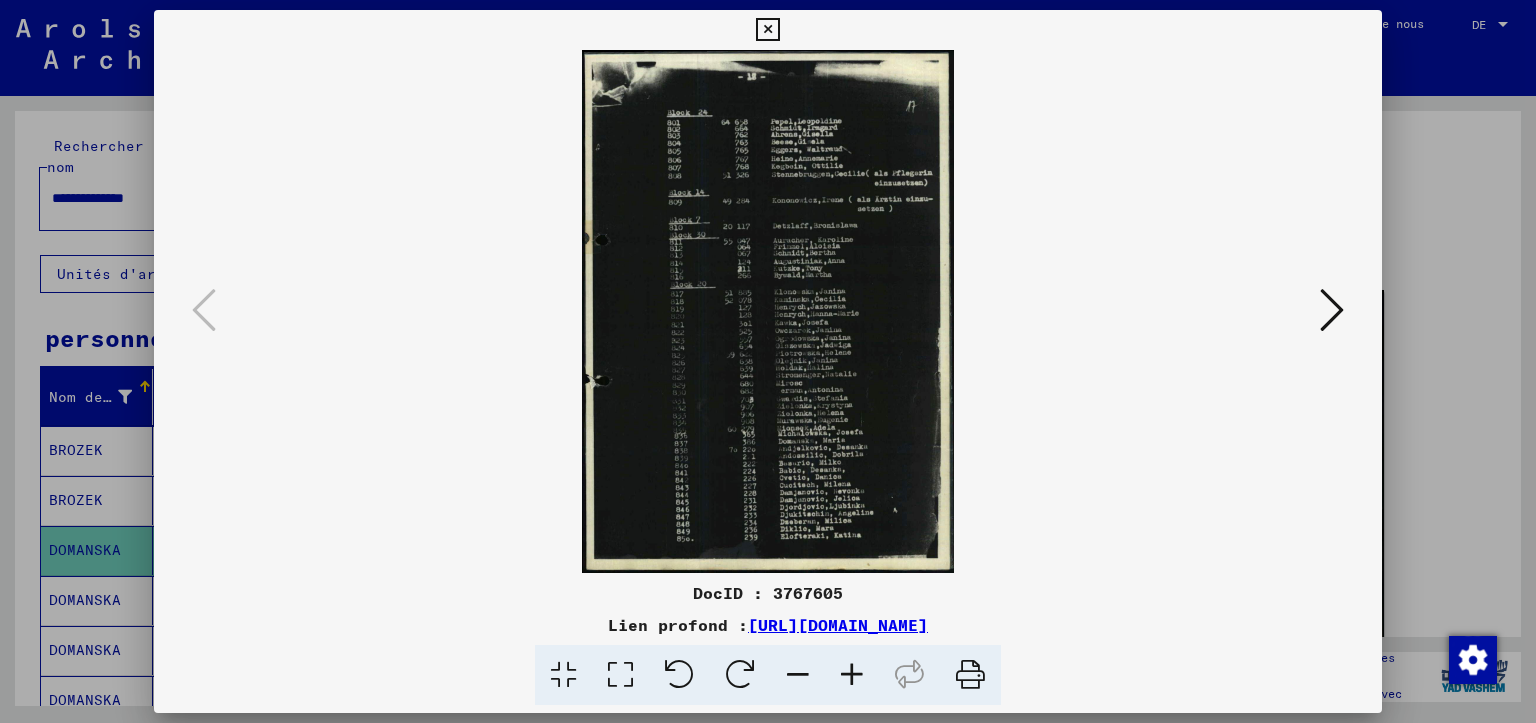 click at bounding box center [620, 675] 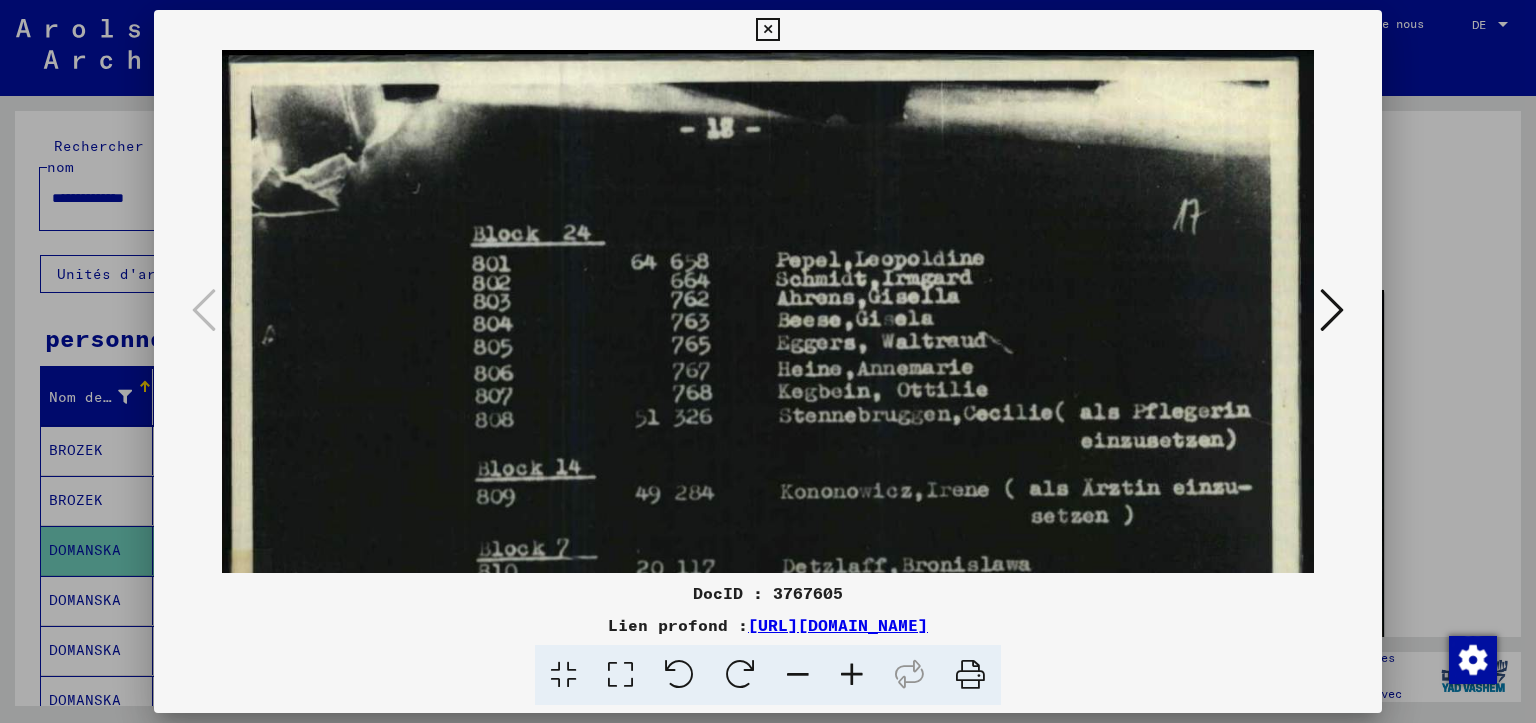 click at bounding box center [1332, 310] 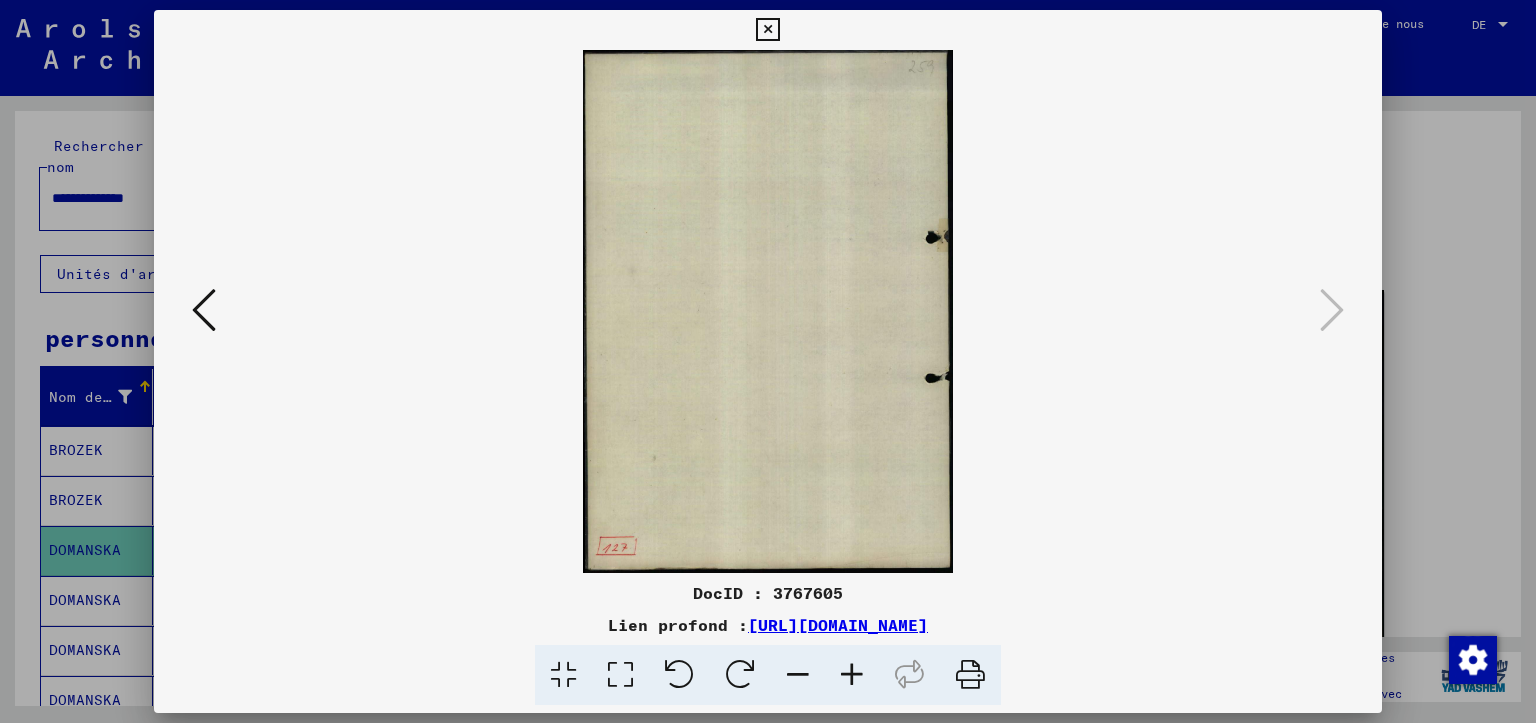 click at bounding box center (1332, 310) 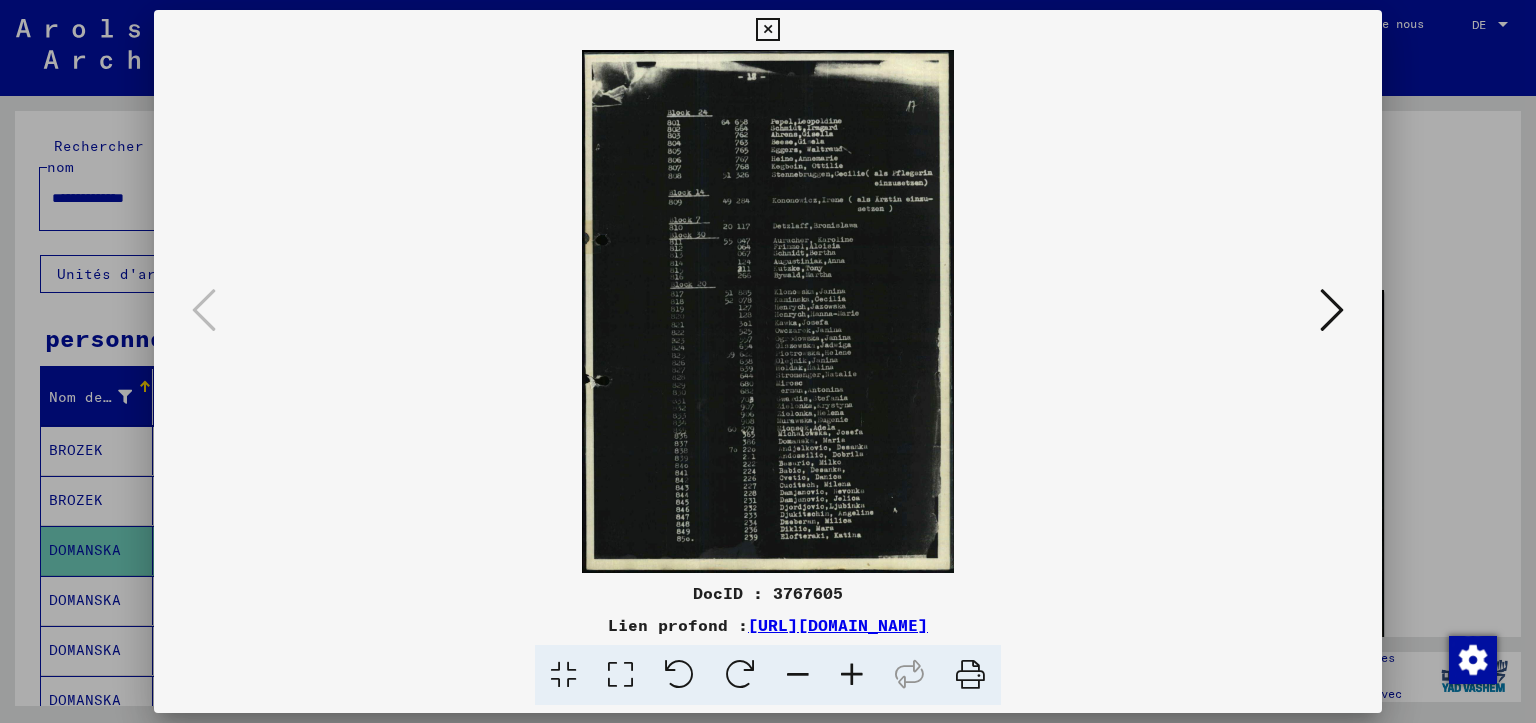 click at bounding box center [768, 311] 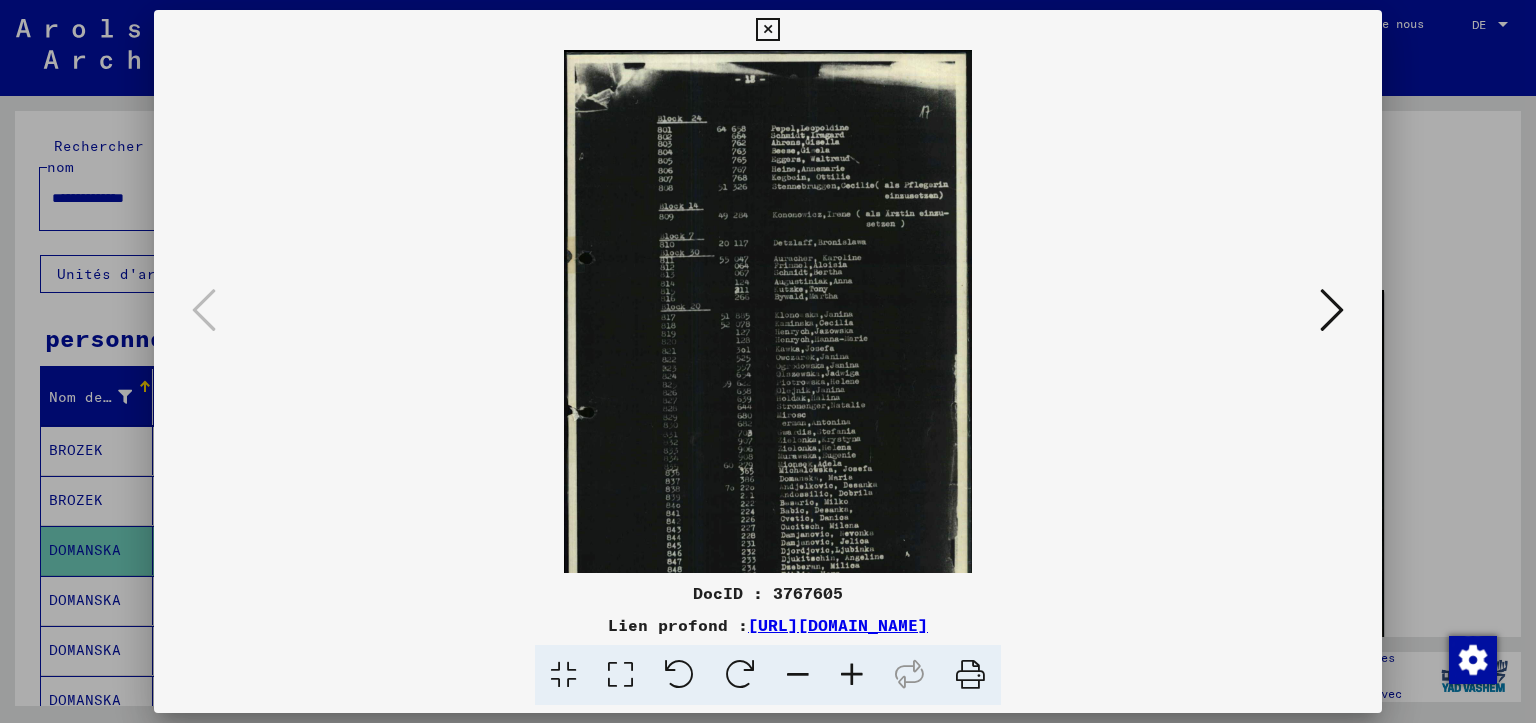 click at bounding box center [798, 675] 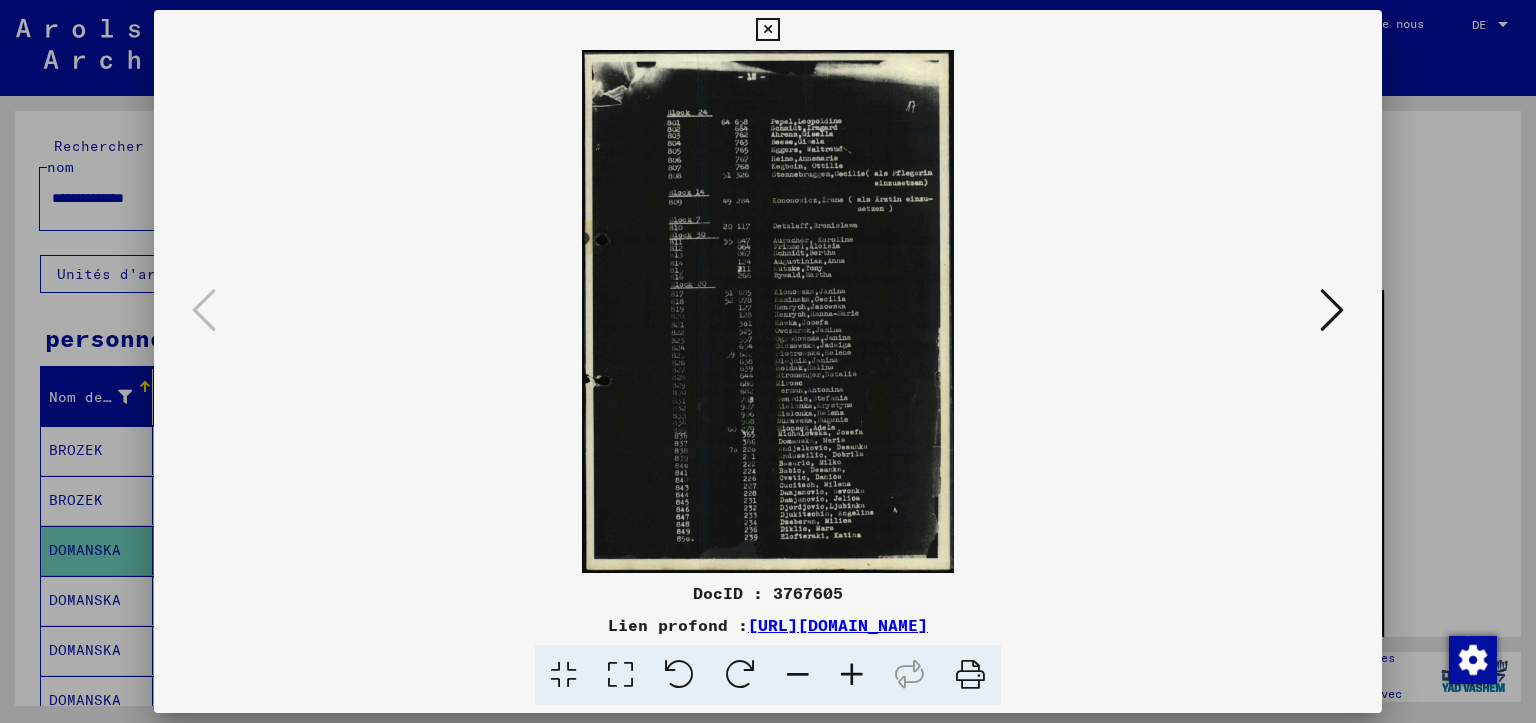 click at bounding box center (798, 675) 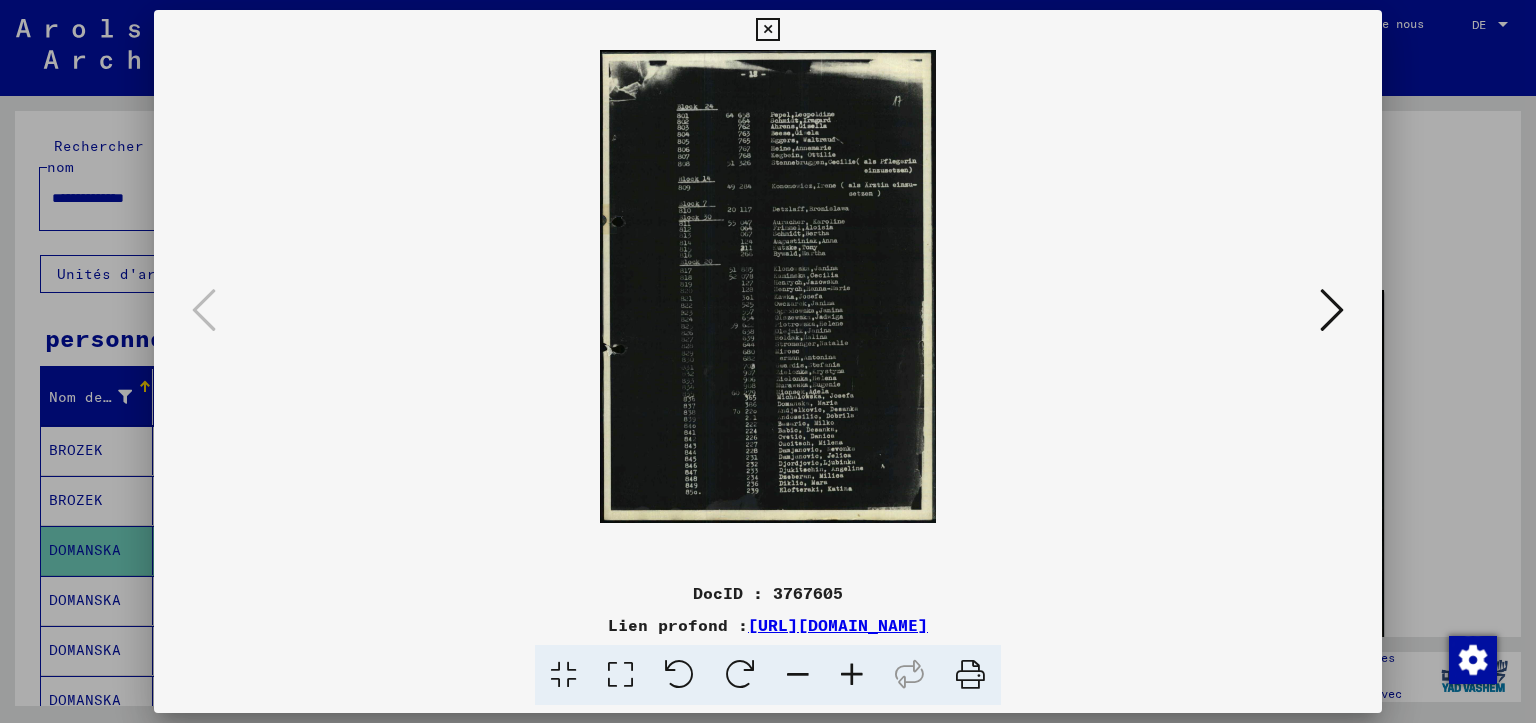 click at bounding box center [798, 675] 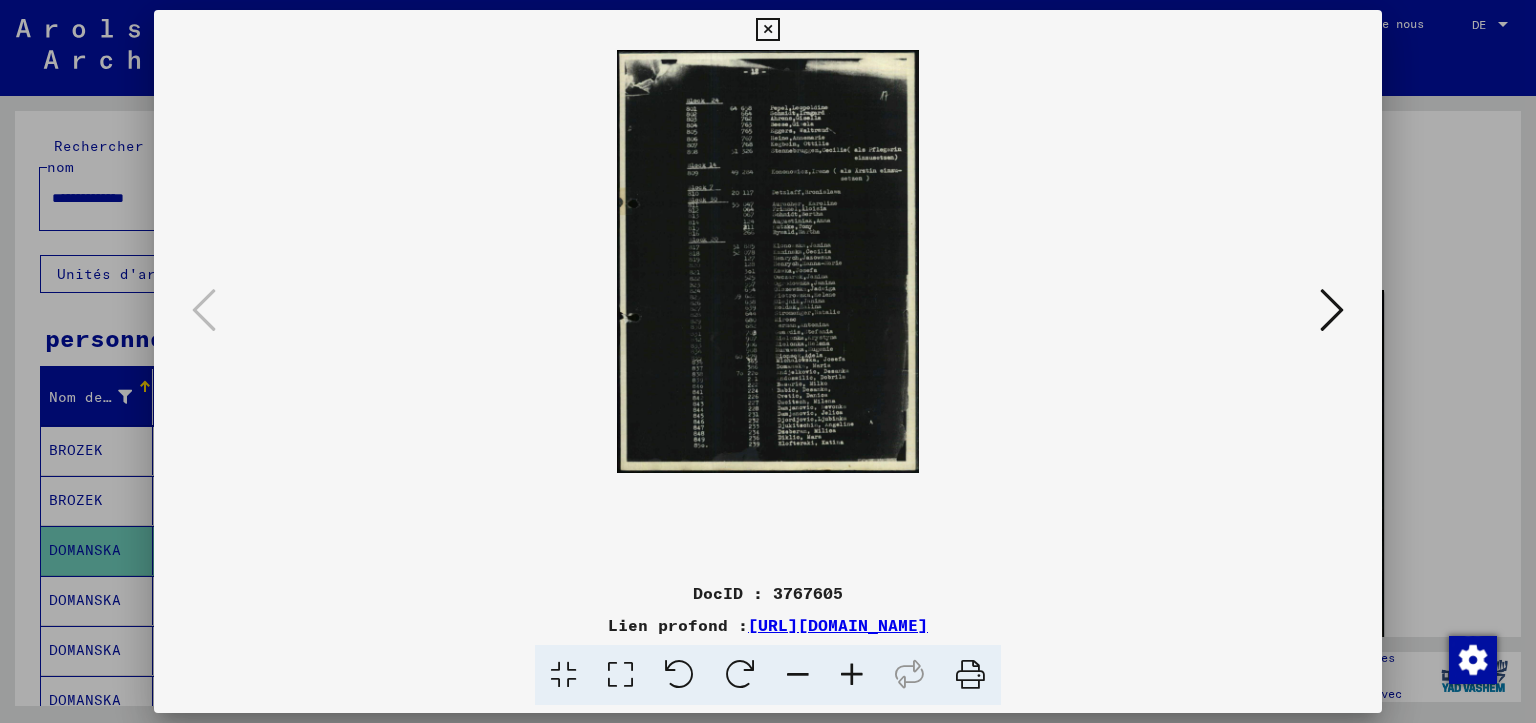 click at bounding box center [767, 30] 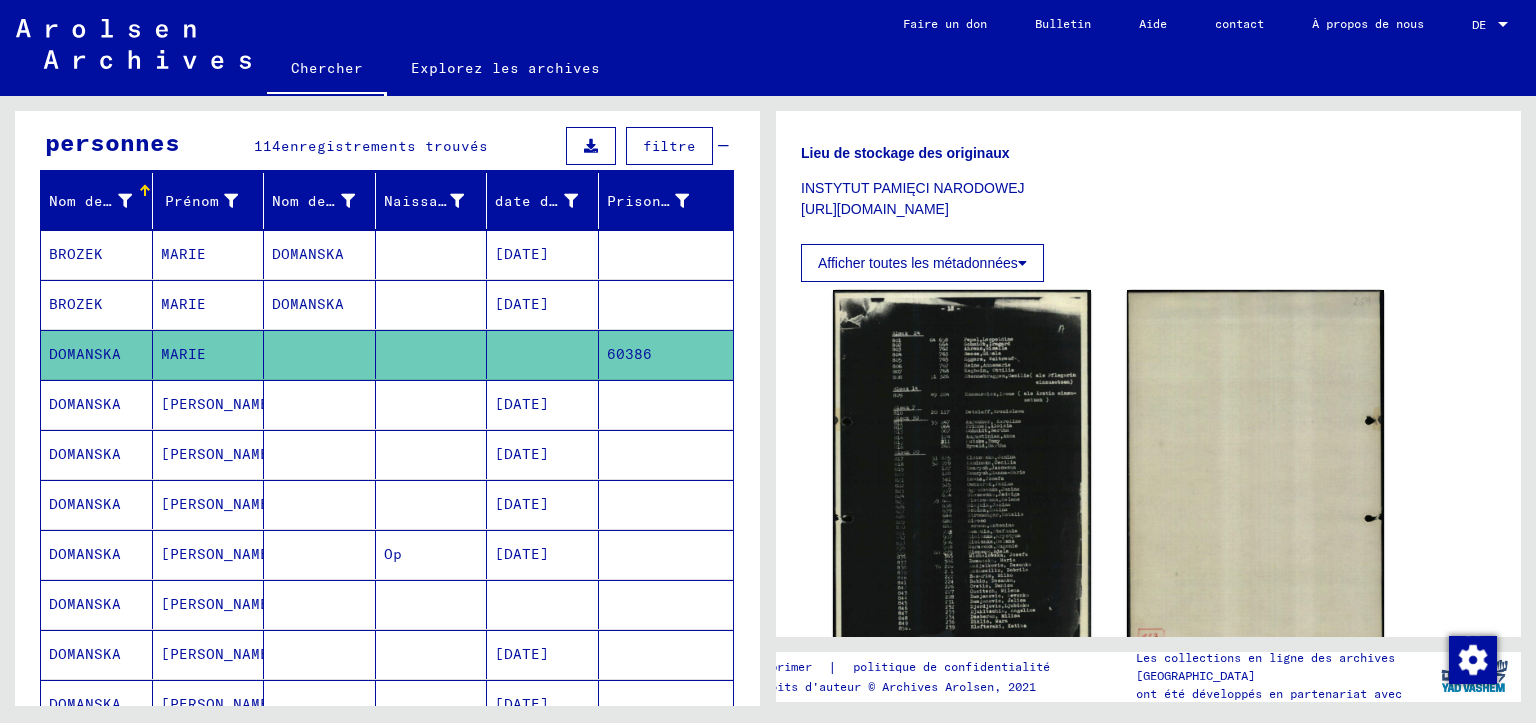 scroll, scrollTop: 200, scrollLeft: 0, axis: vertical 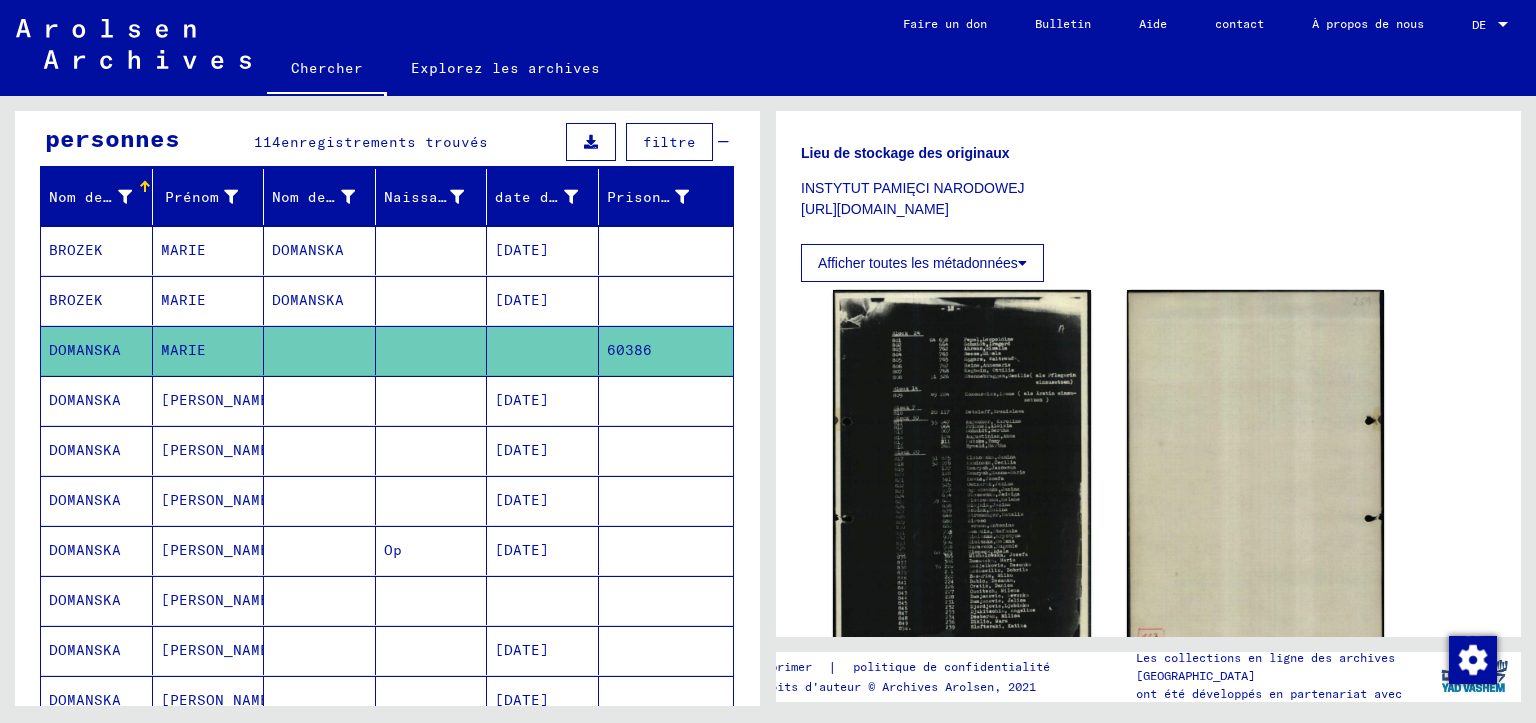 click at bounding box center (543, 650) 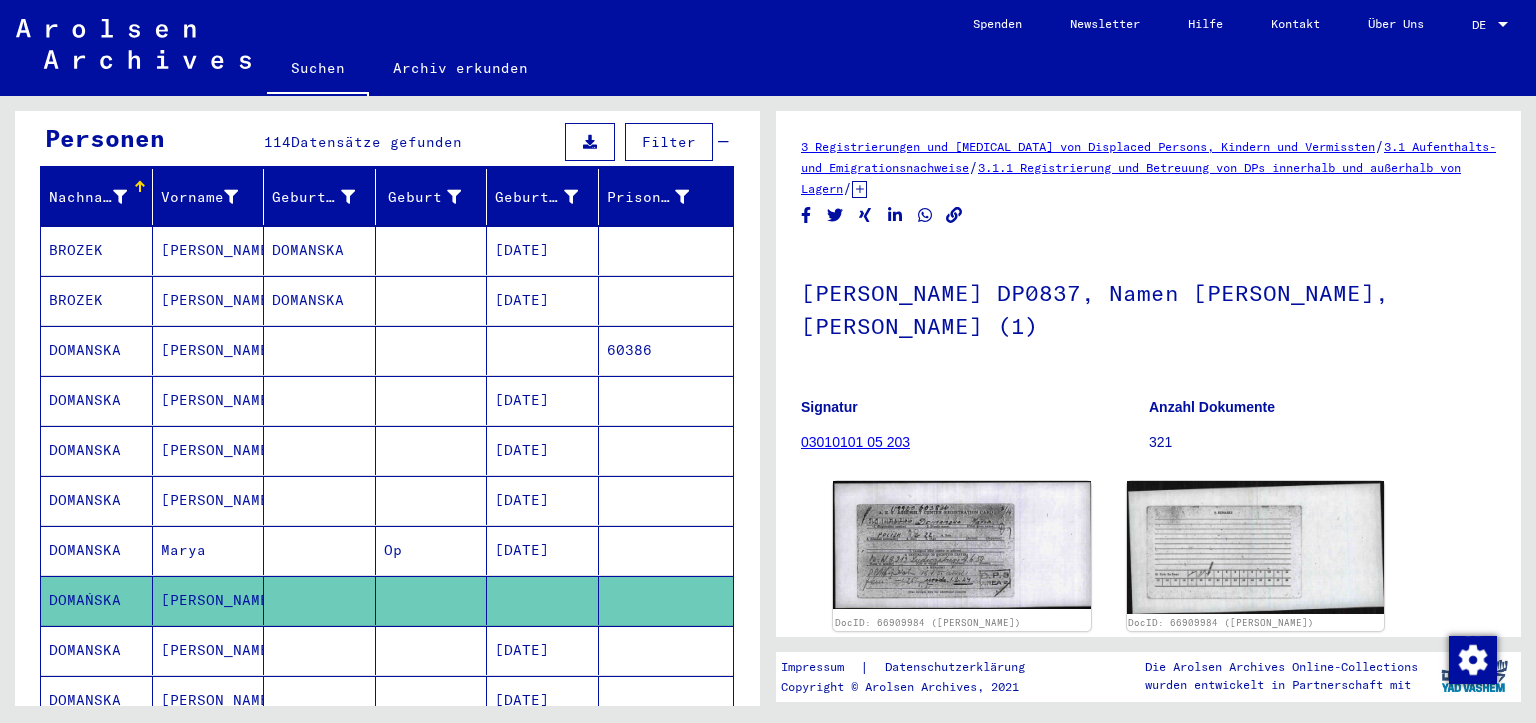 scroll, scrollTop: 178, scrollLeft: 0, axis: vertical 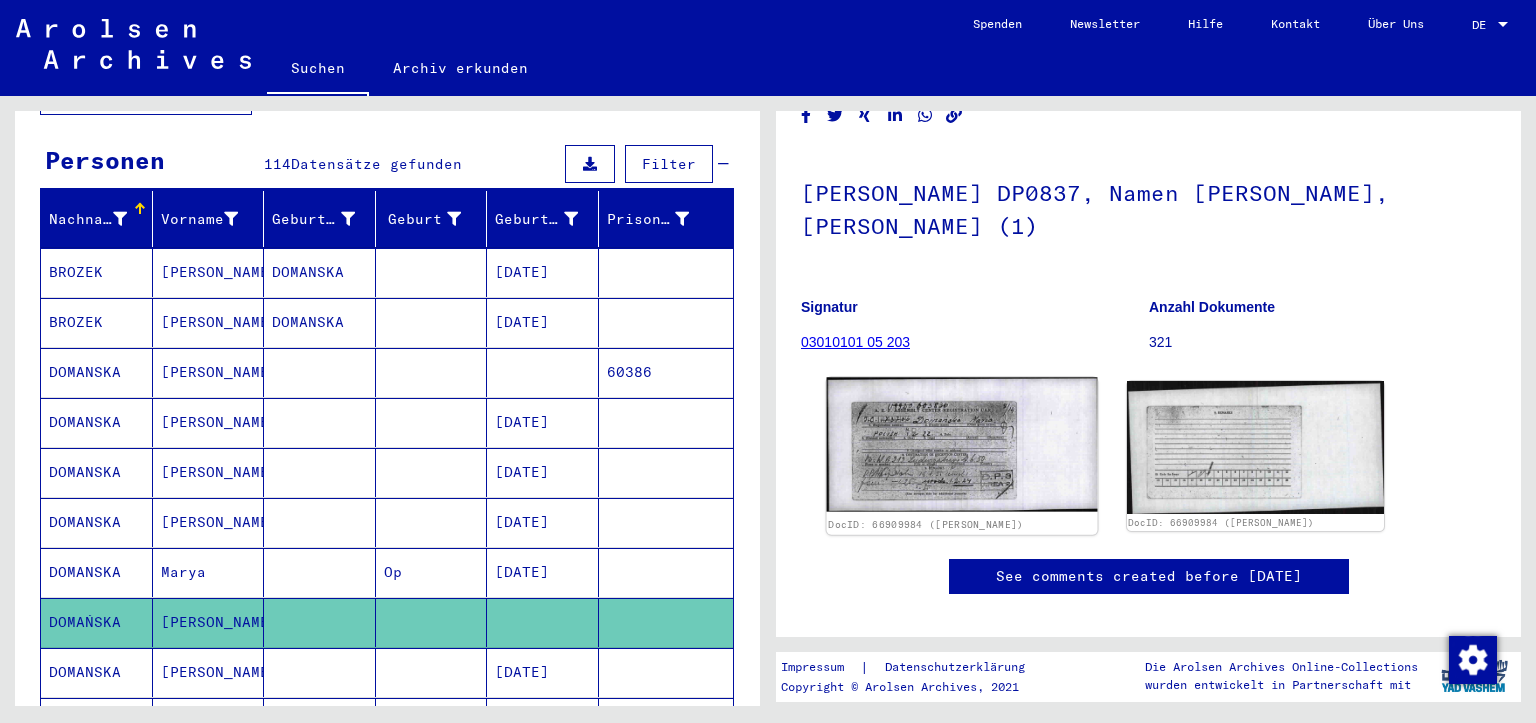 click 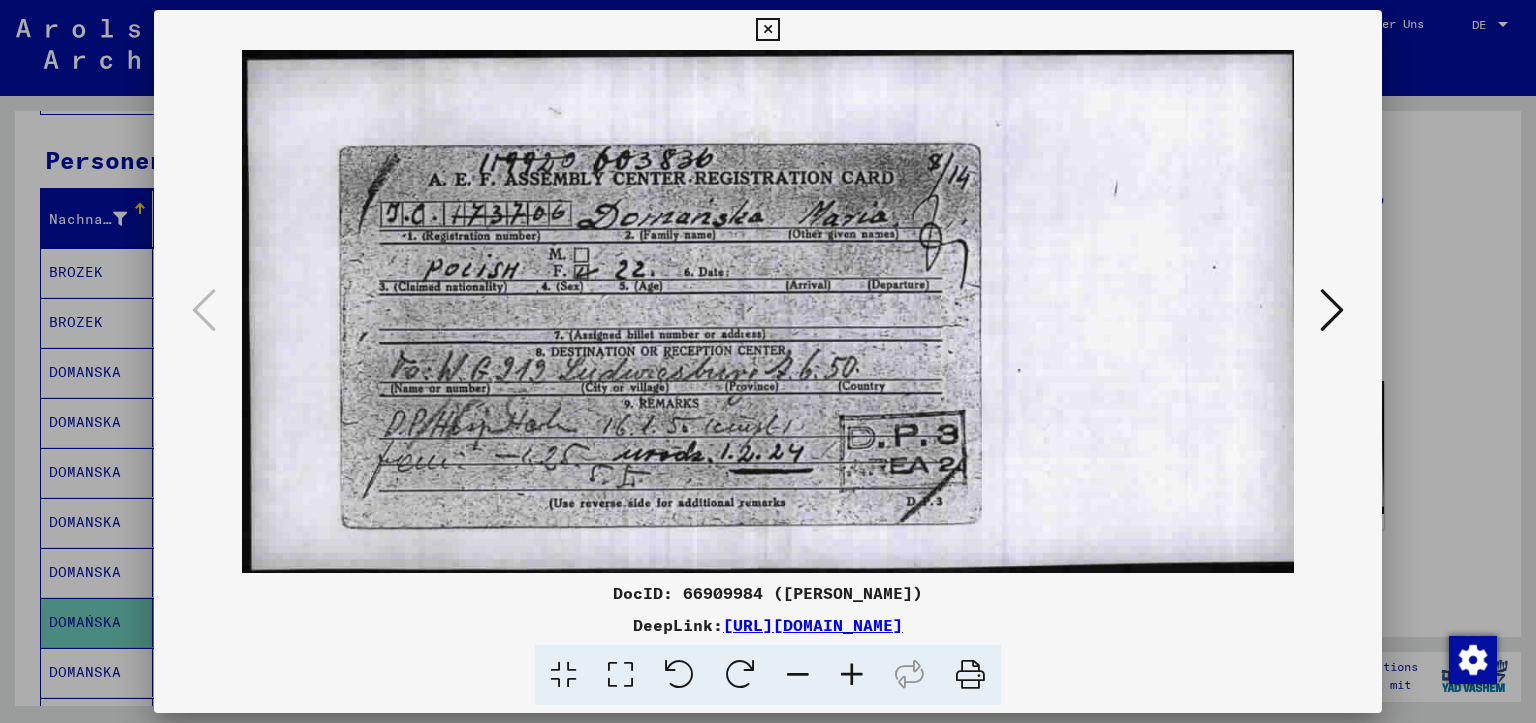 click at bounding box center [970, 675] 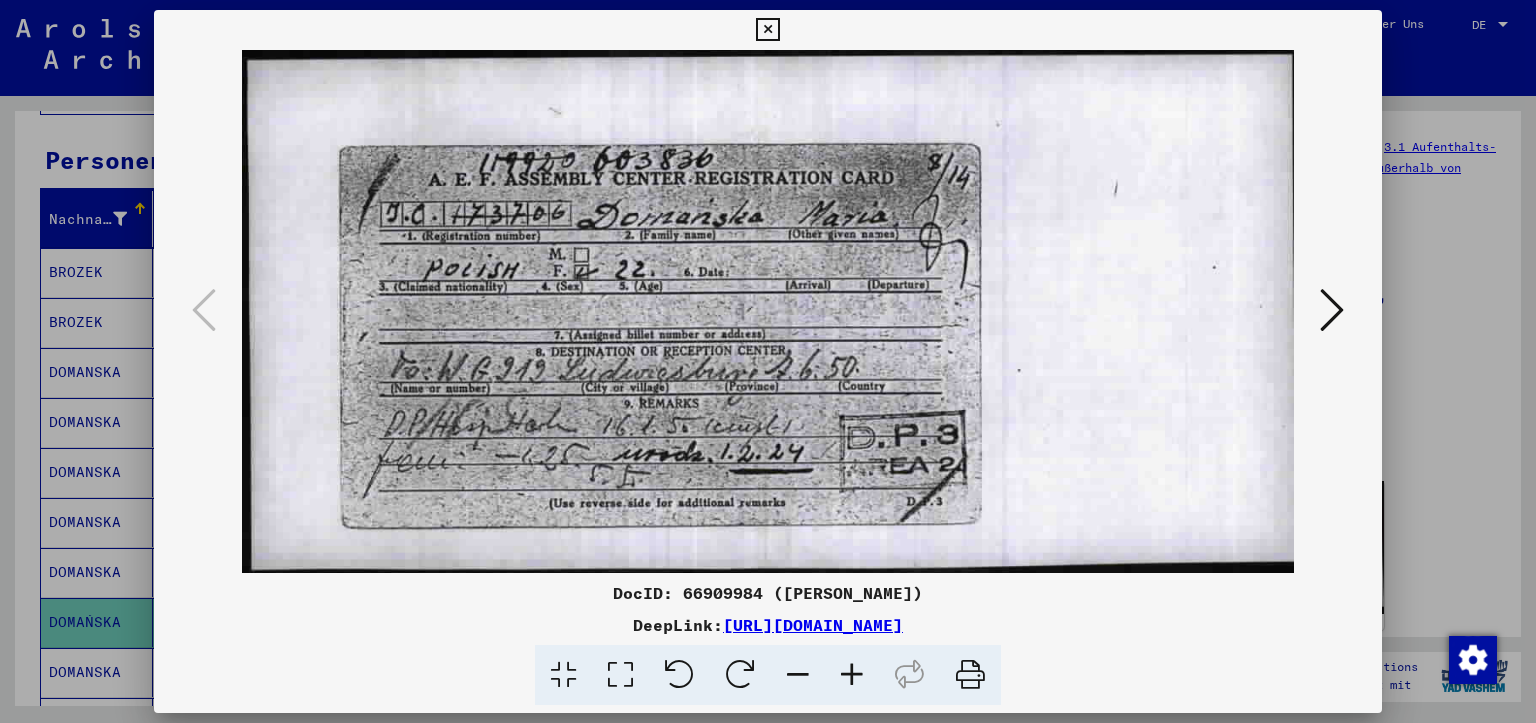 scroll, scrollTop: 176, scrollLeft: 0, axis: vertical 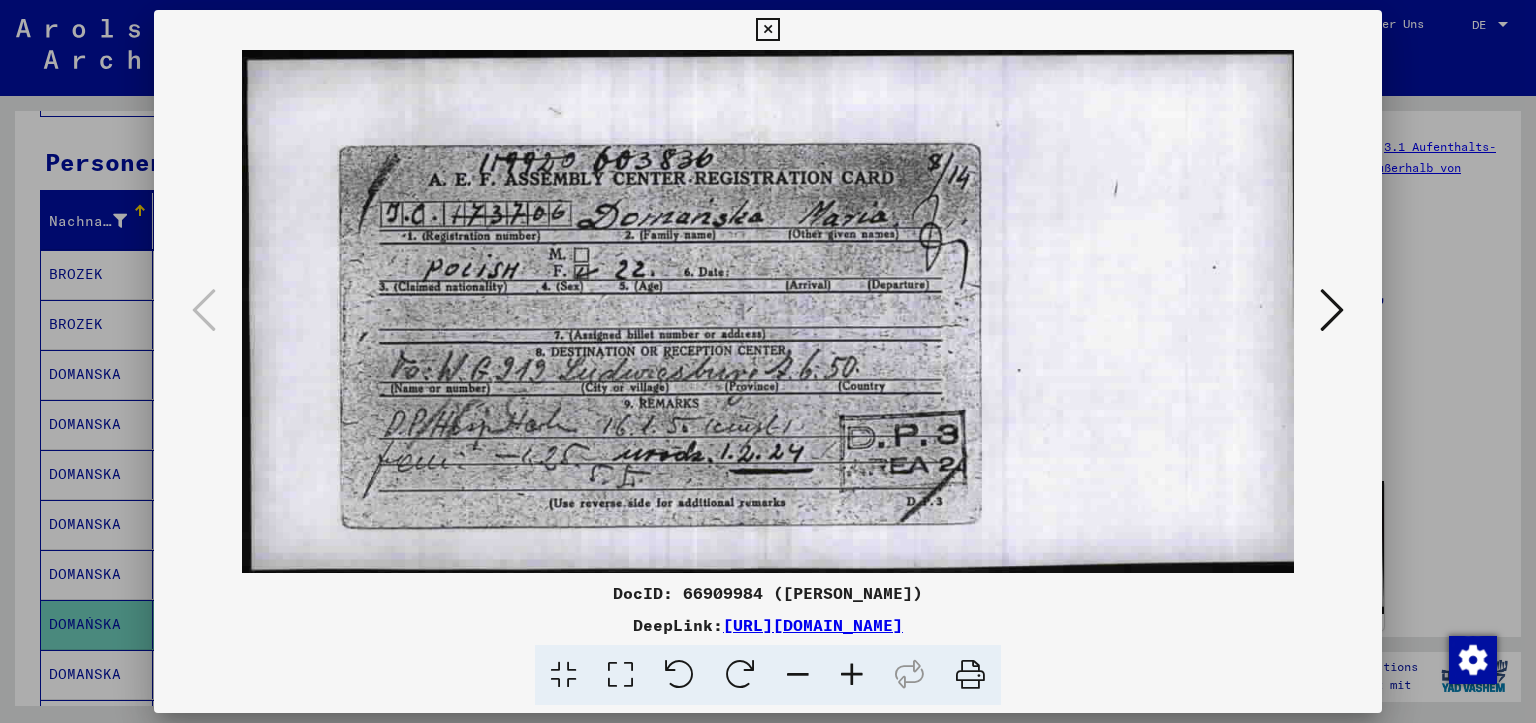 click at bounding box center [767, 30] 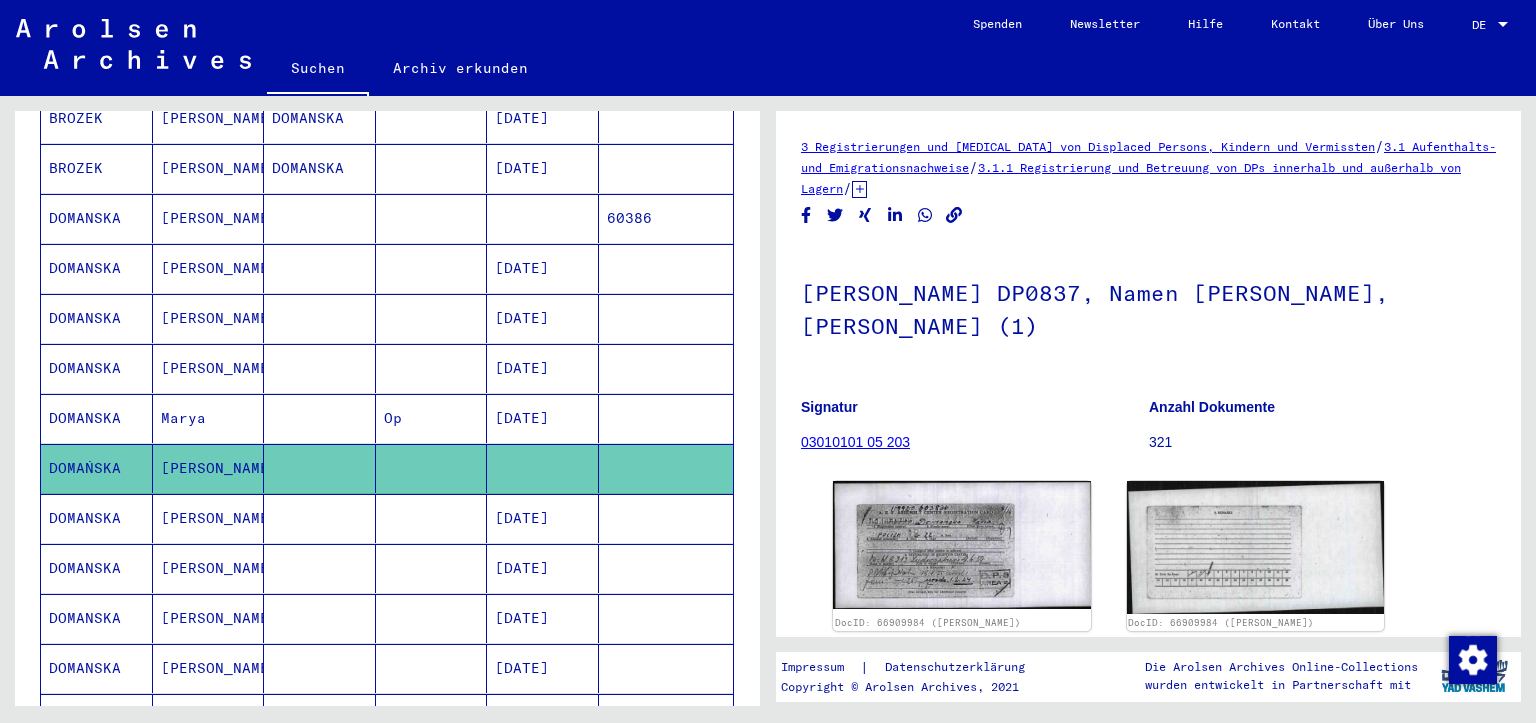 scroll, scrollTop: 376, scrollLeft: 0, axis: vertical 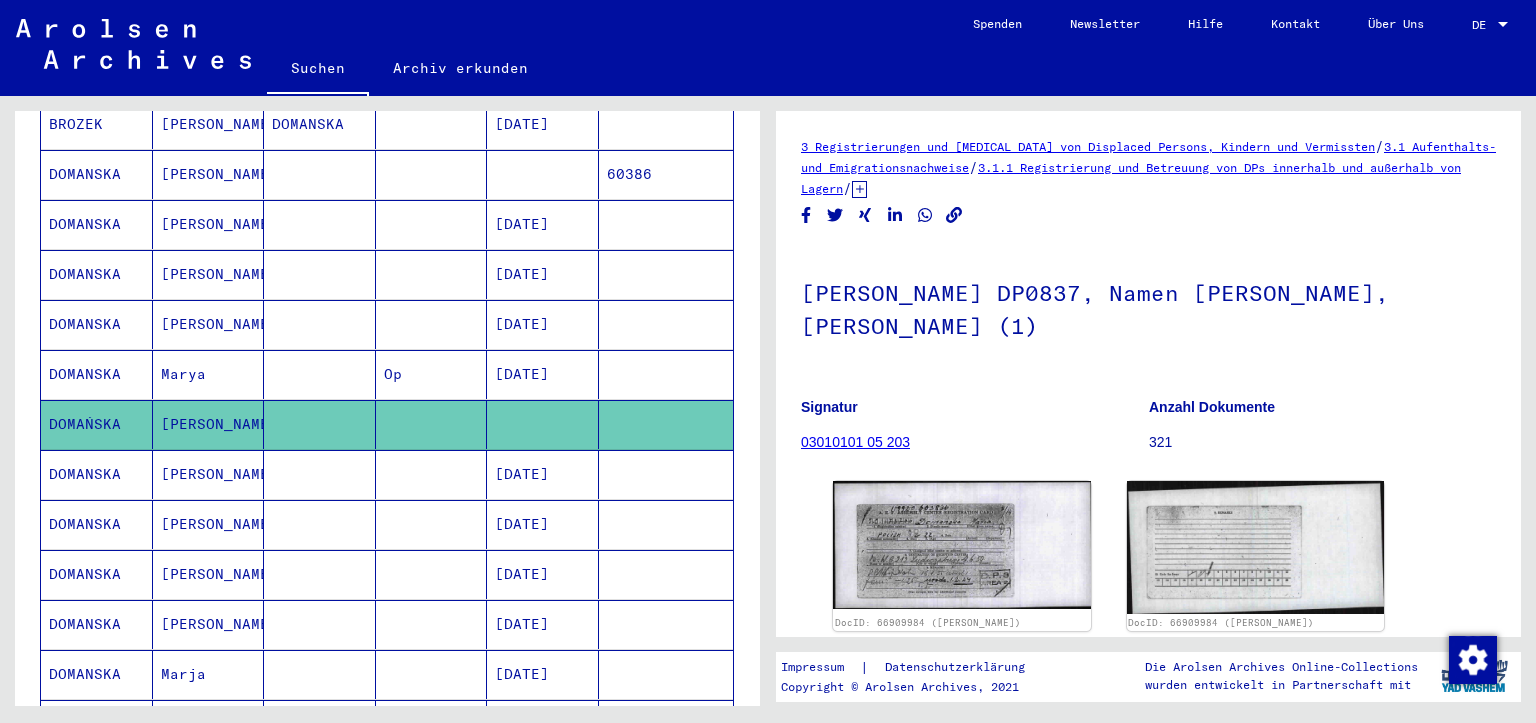 click on "[DATE]" at bounding box center (543, 524) 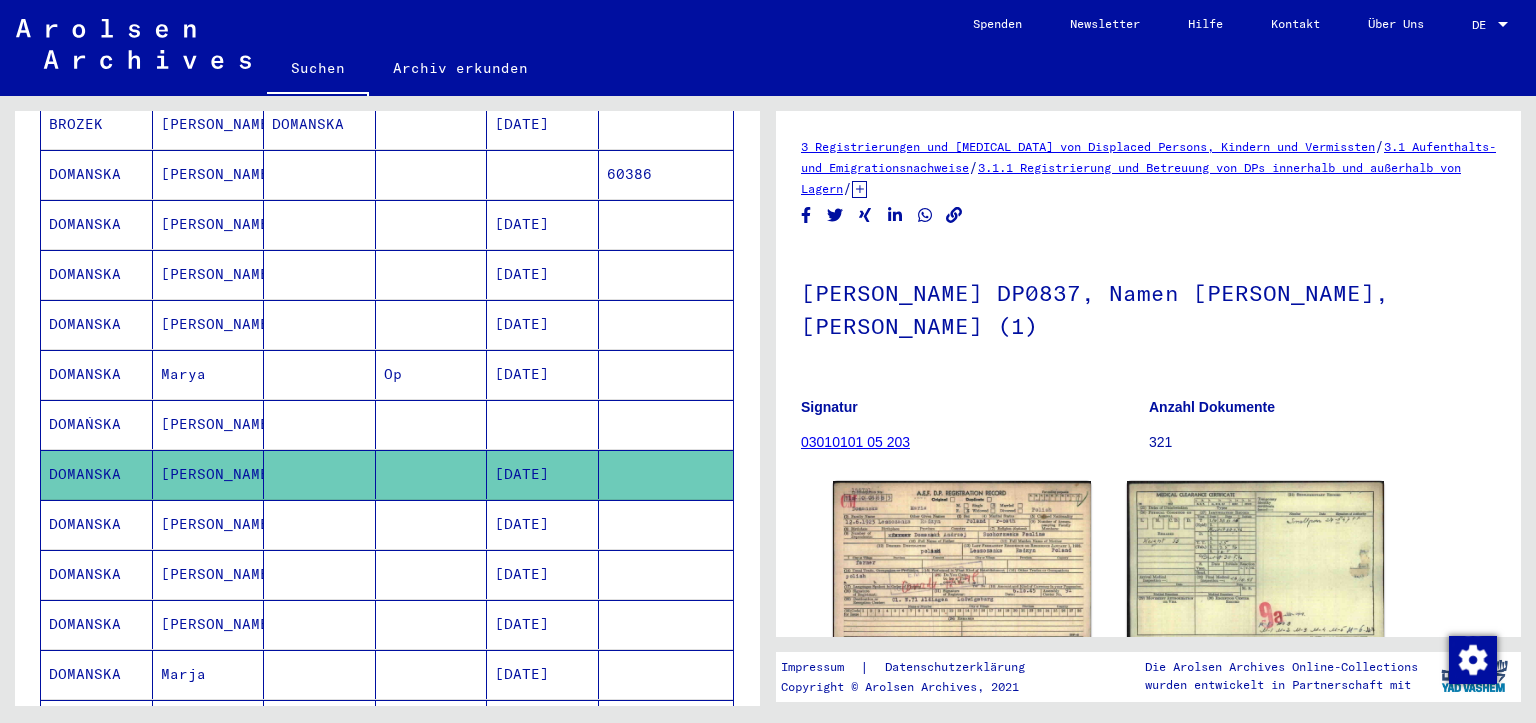 scroll, scrollTop: 0, scrollLeft: 0, axis: both 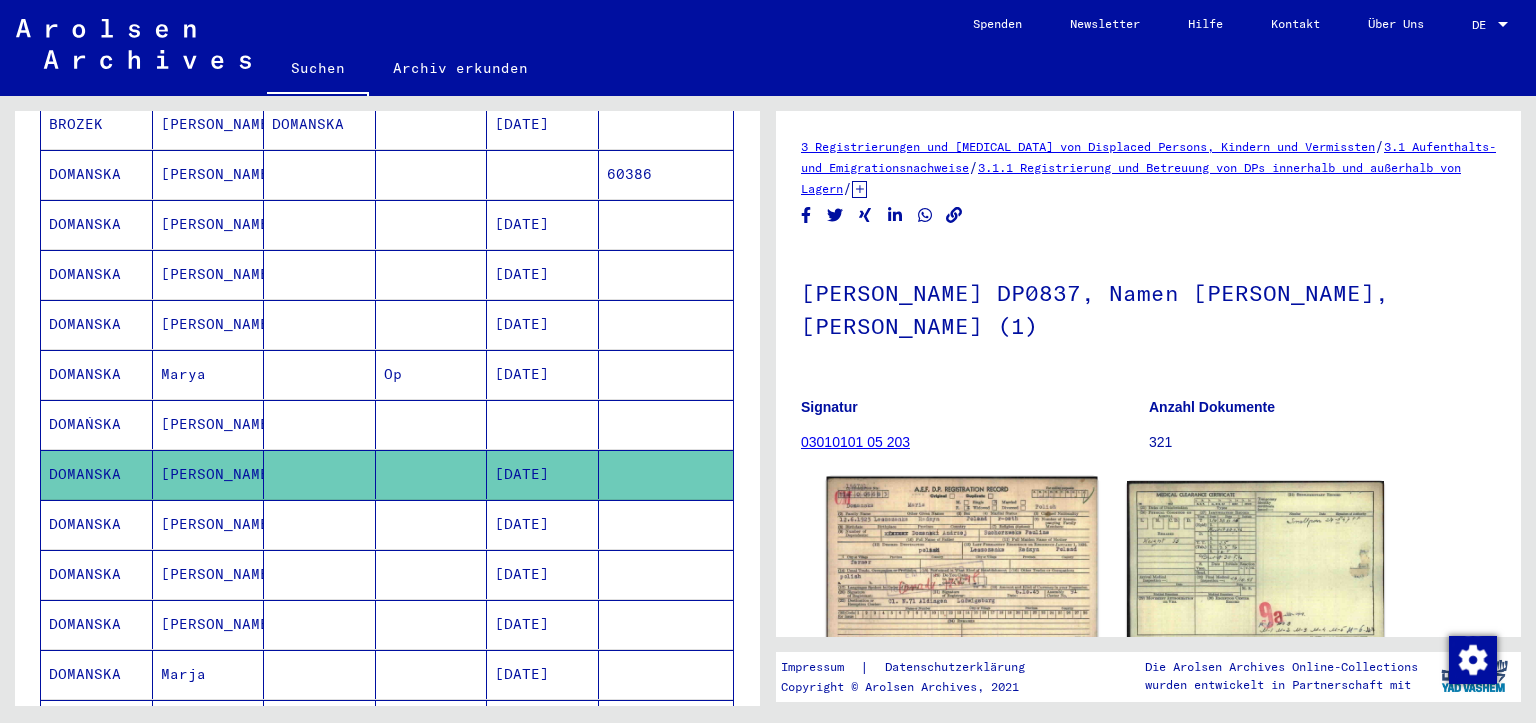 click 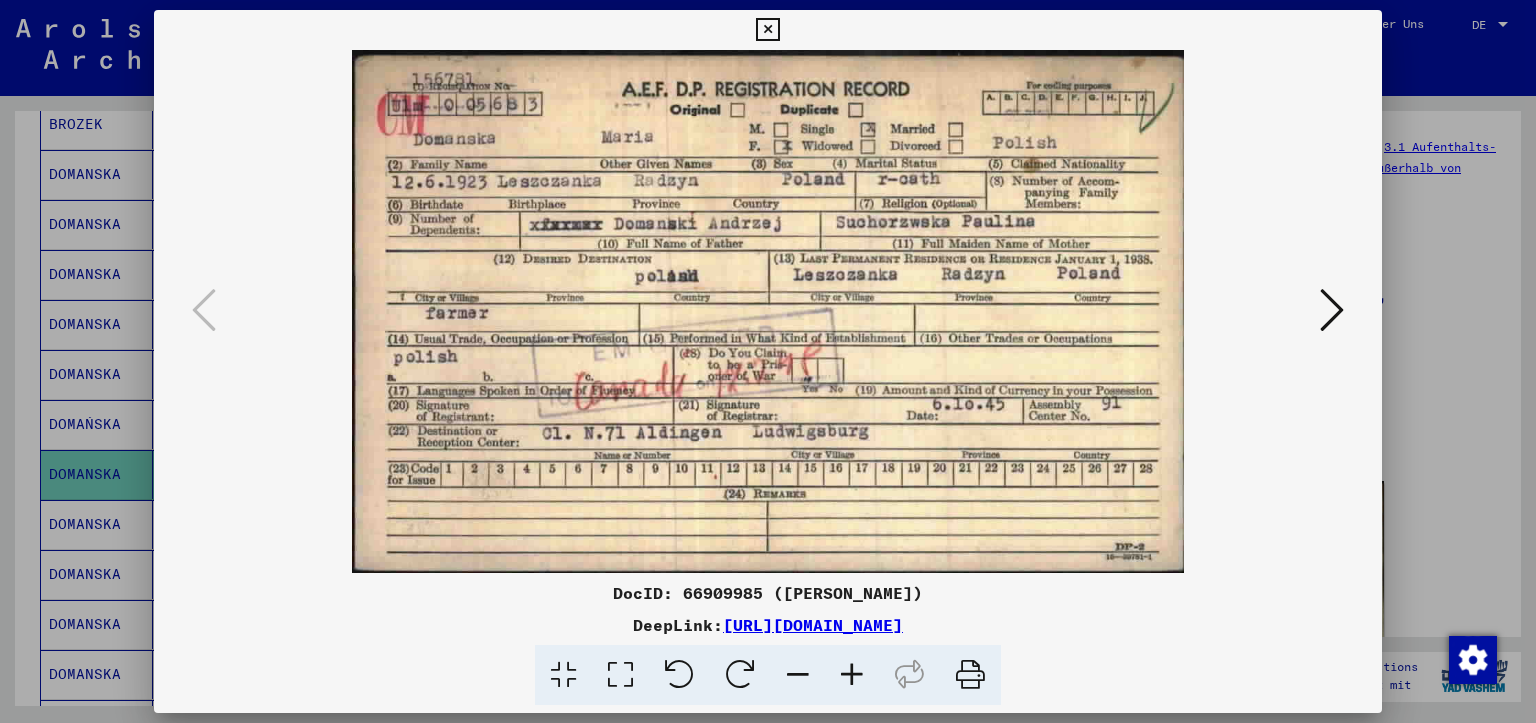 click at bounding box center [767, 30] 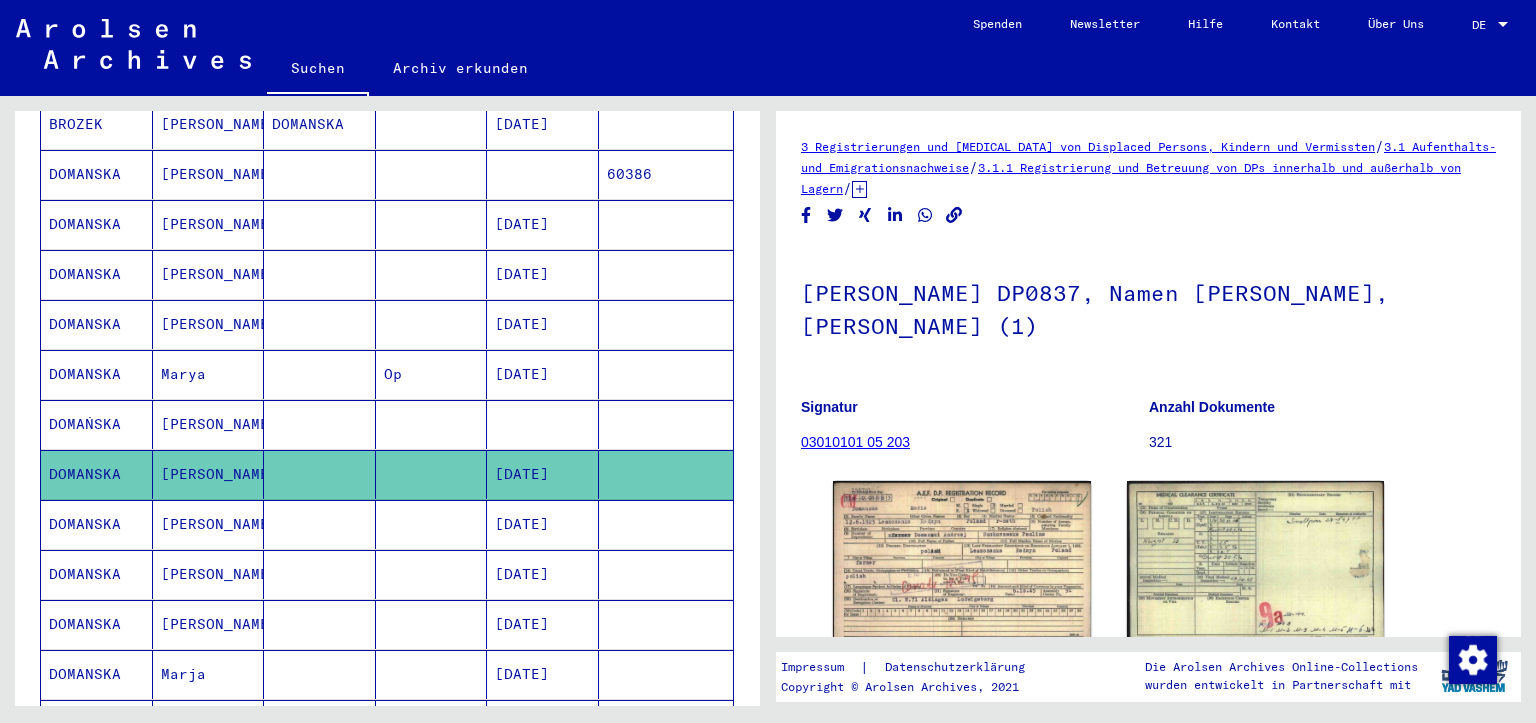 click on "[DATE]" at bounding box center [543, 574] 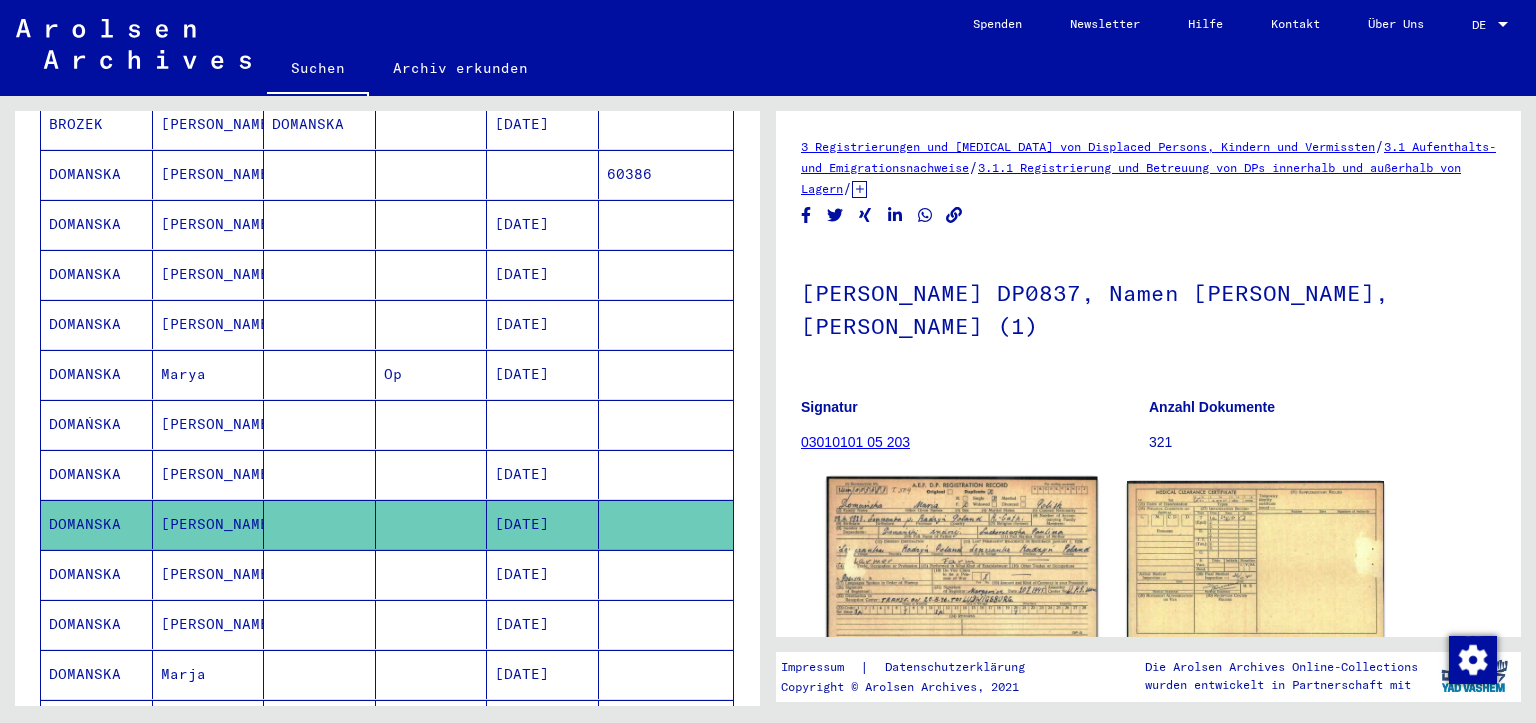 scroll, scrollTop: 0, scrollLeft: 0, axis: both 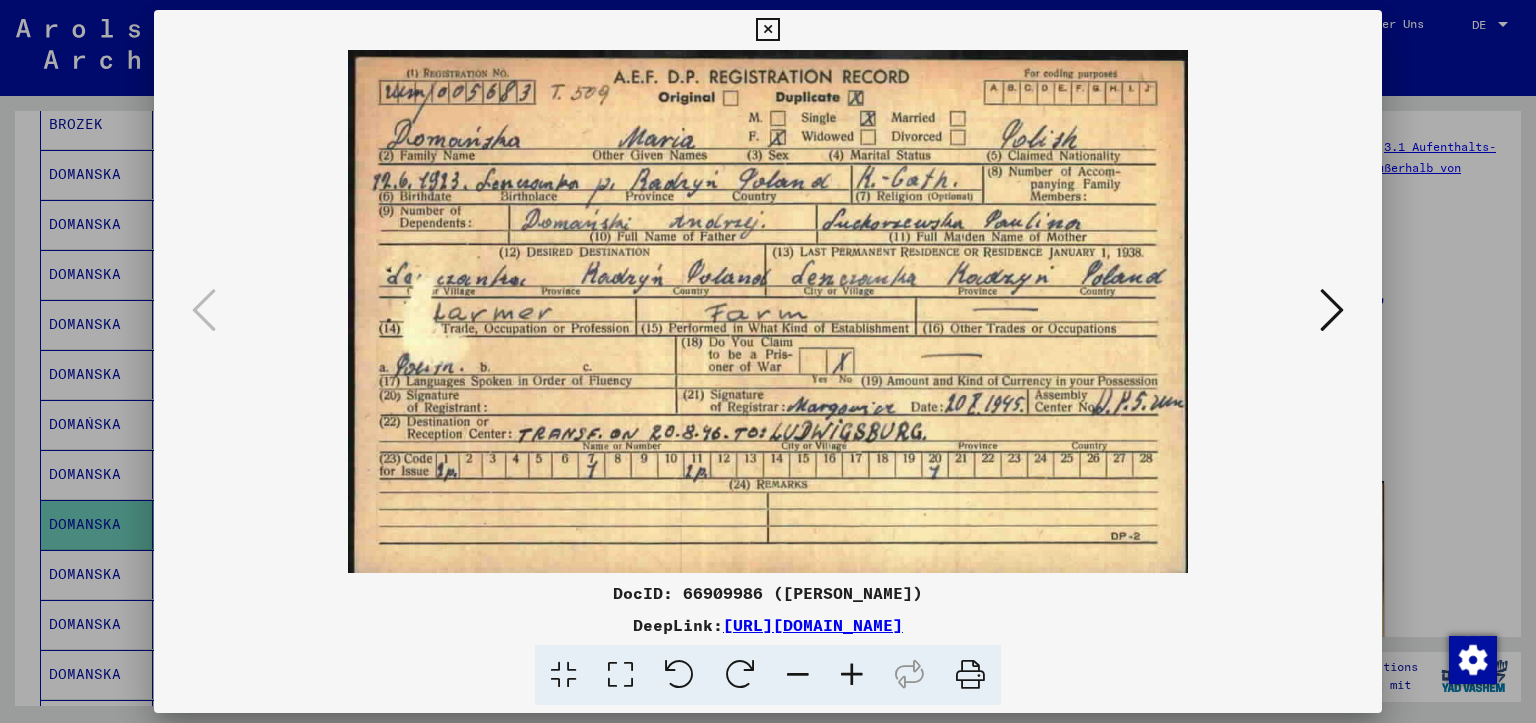 click at bounding box center (767, 30) 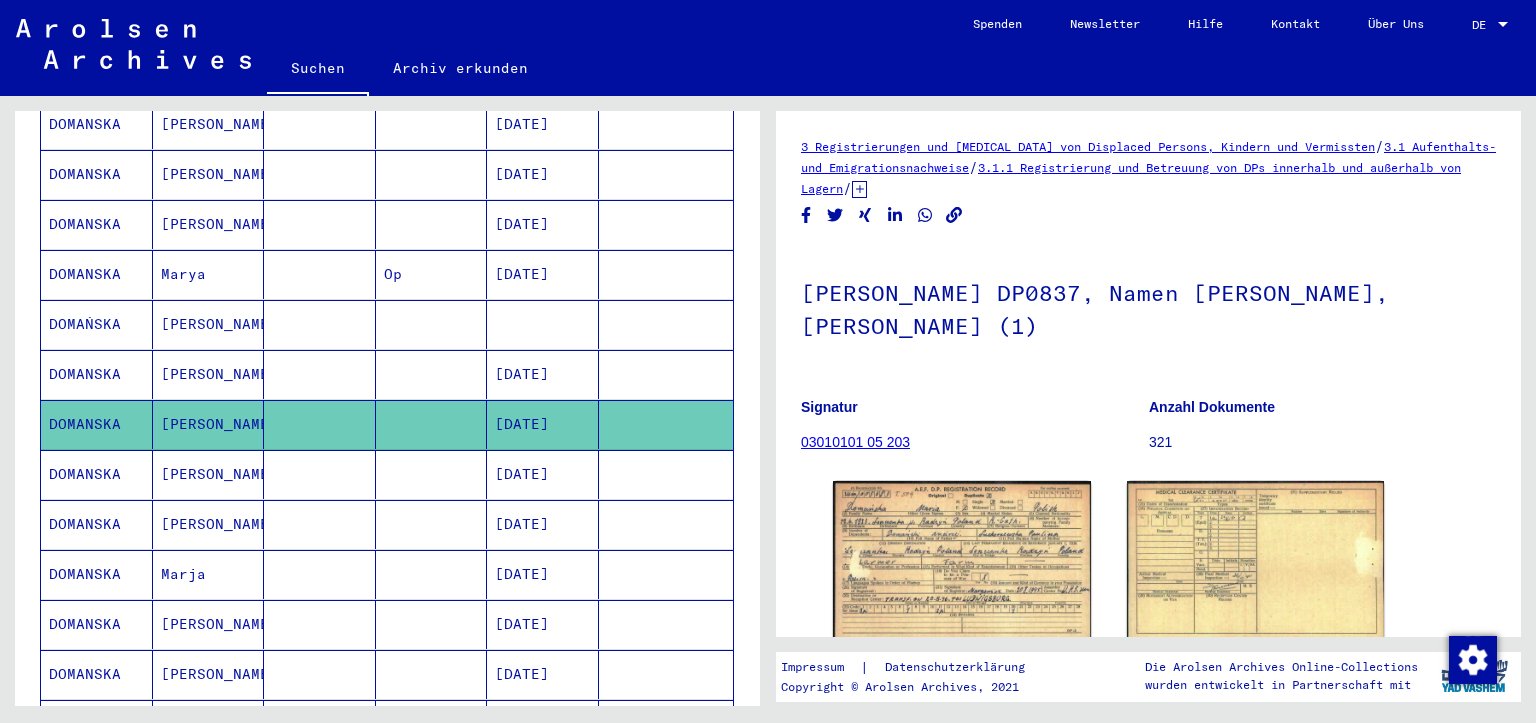 scroll, scrollTop: 576, scrollLeft: 0, axis: vertical 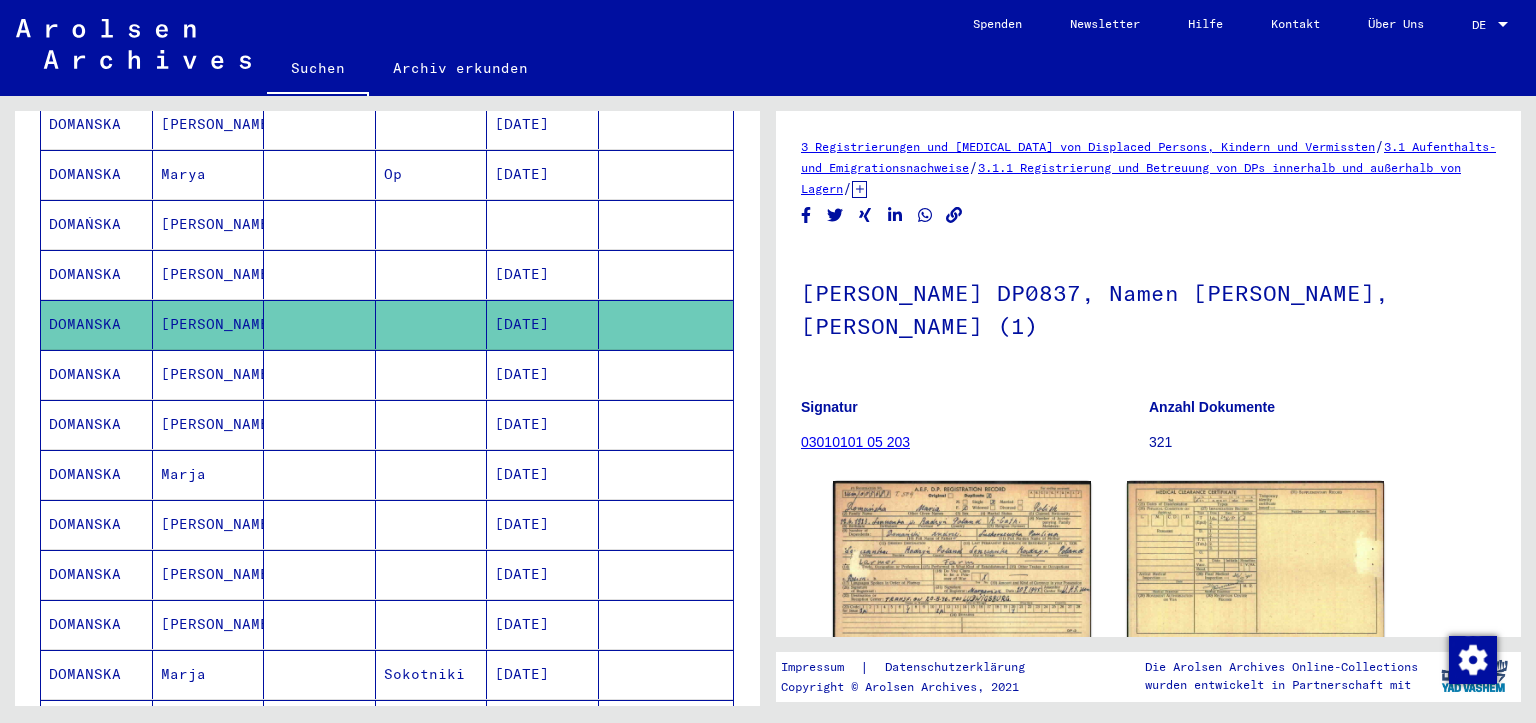 click on "[DATE]" at bounding box center (543, 574) 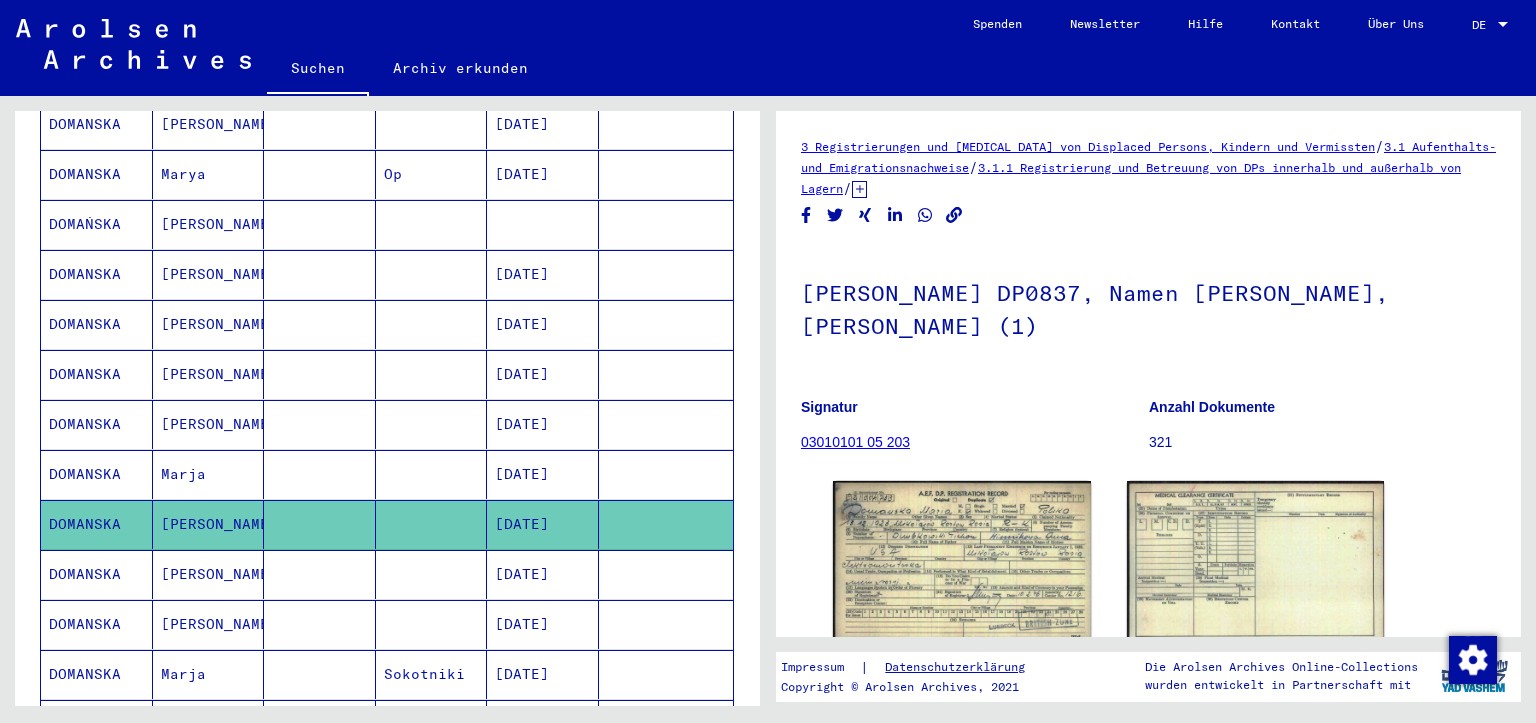 scroll, scrollTop: 0, scrollLeft: 0, axis: both 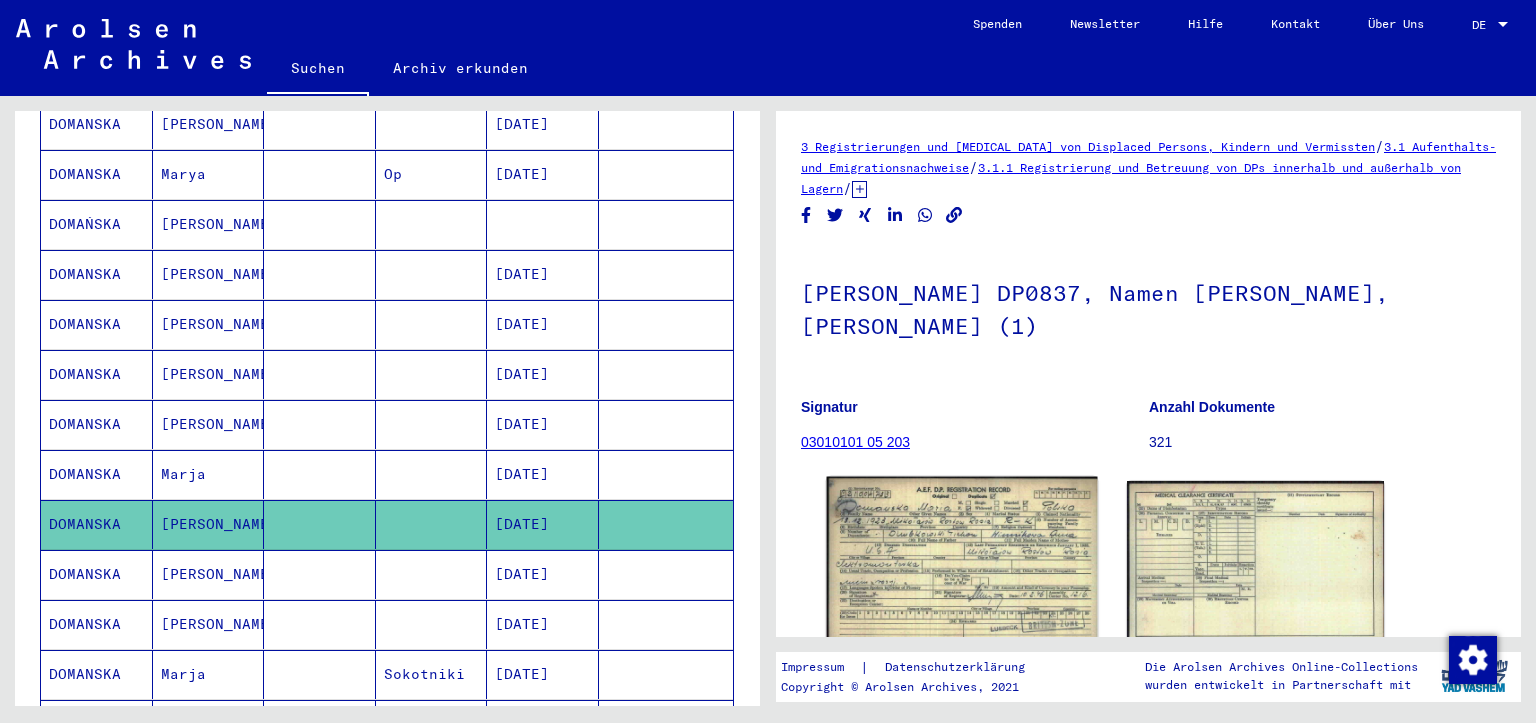 click 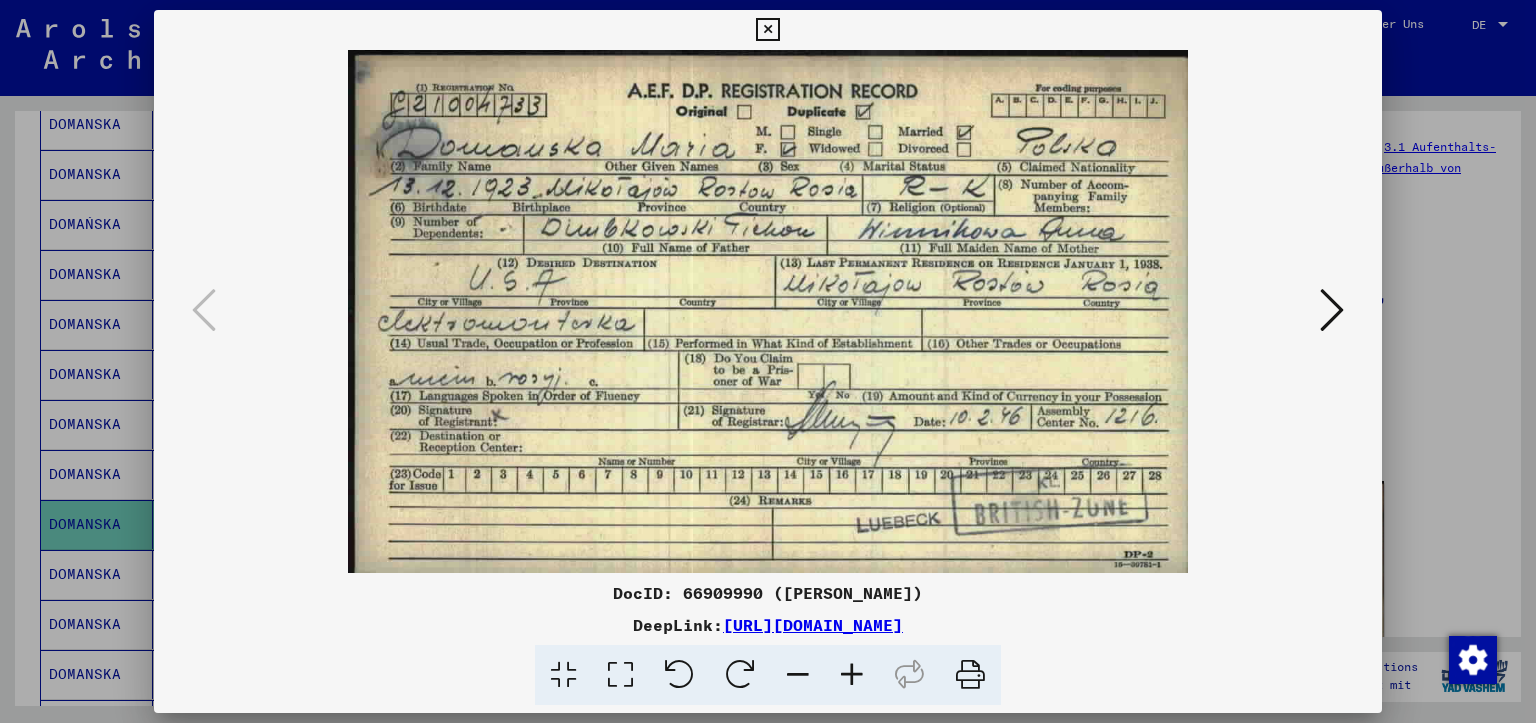 click at bounding box center [767, 30] 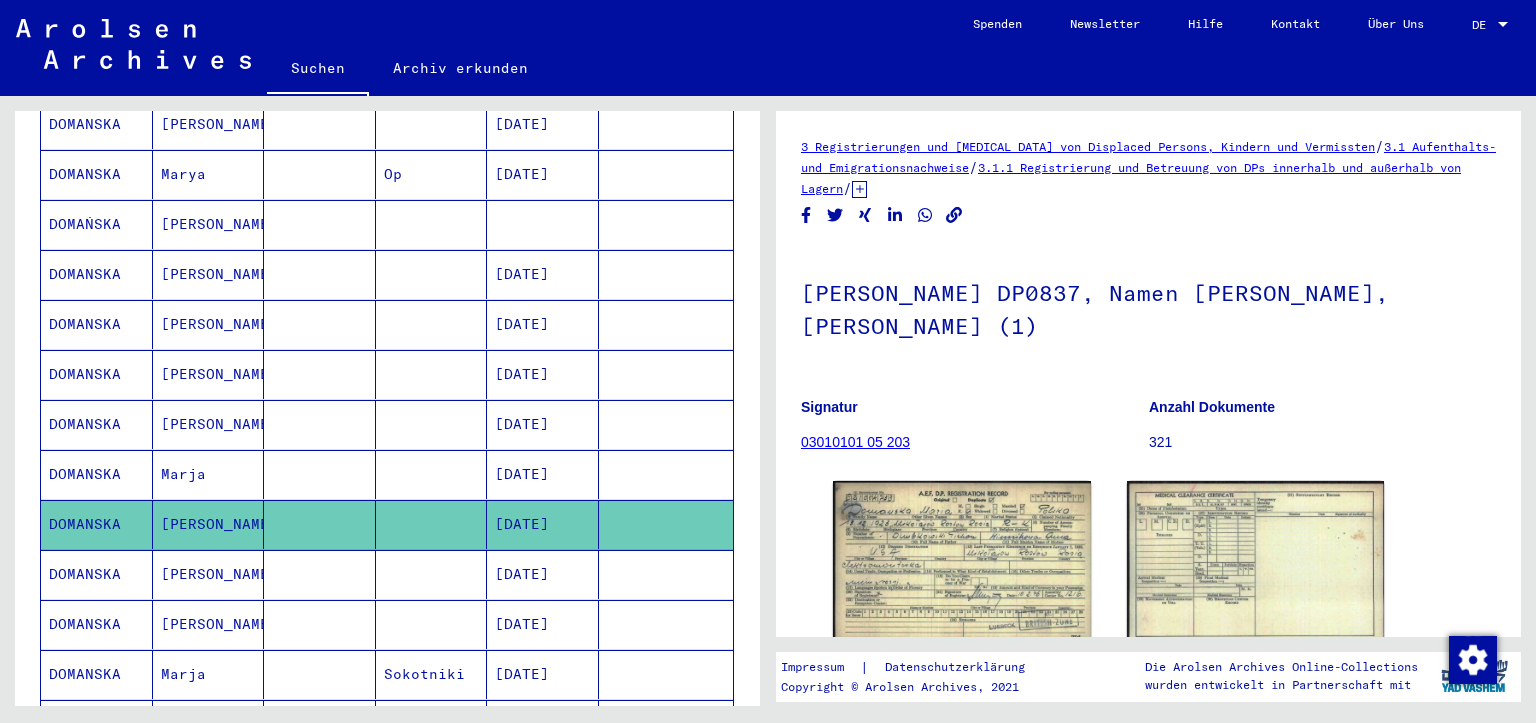 click on "[DATE]" at bounding box center [543, 624] 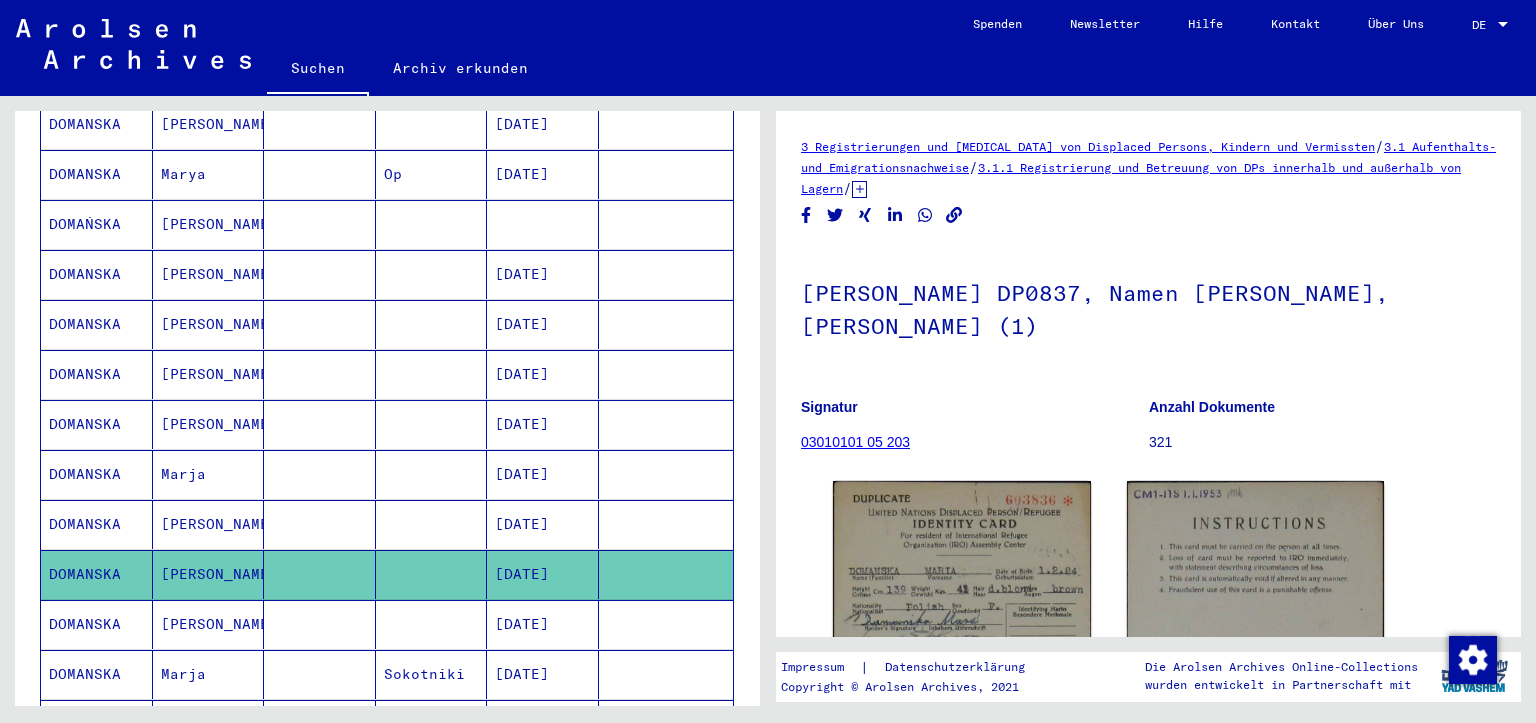 scroll, scrollTop: 0, scrollLeft: 0, axis: both 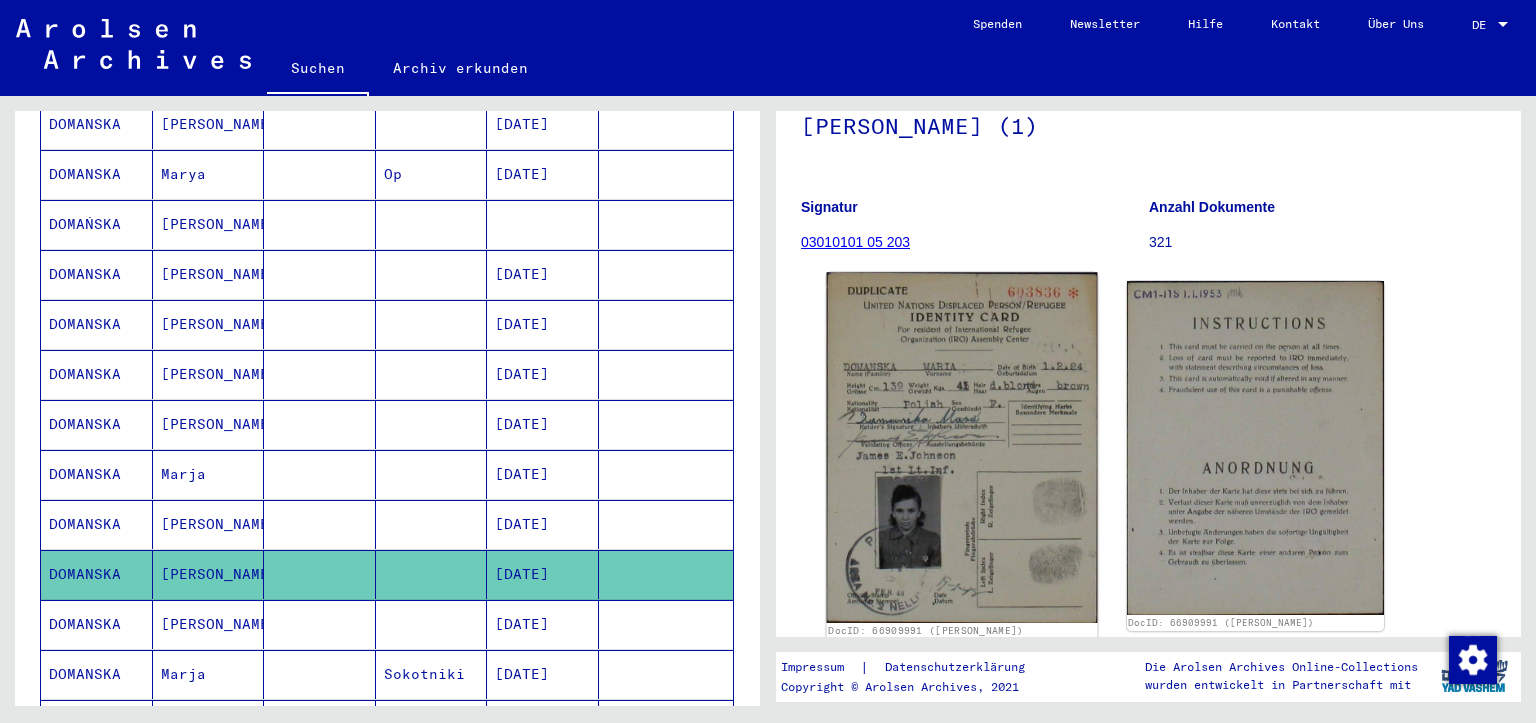 click 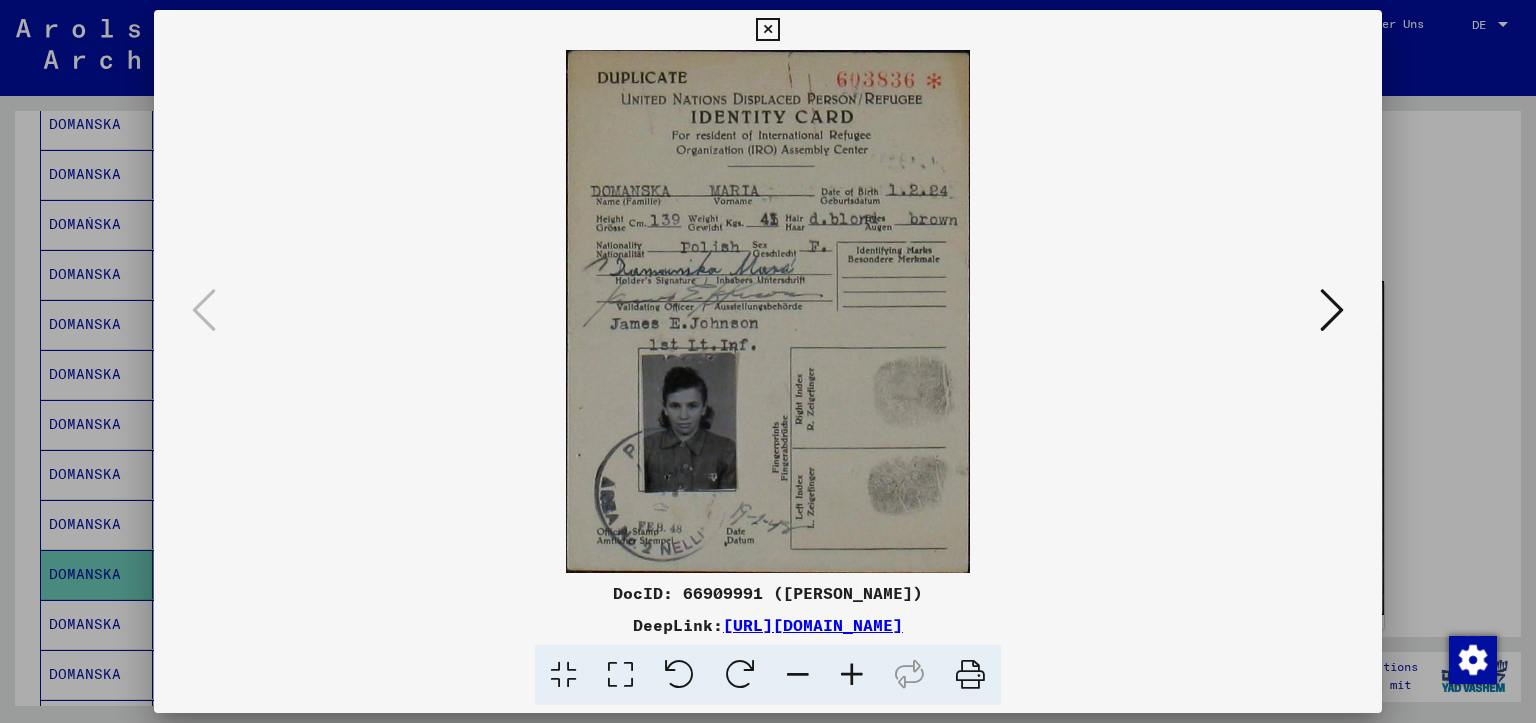 click at bounding box center [852, 675] 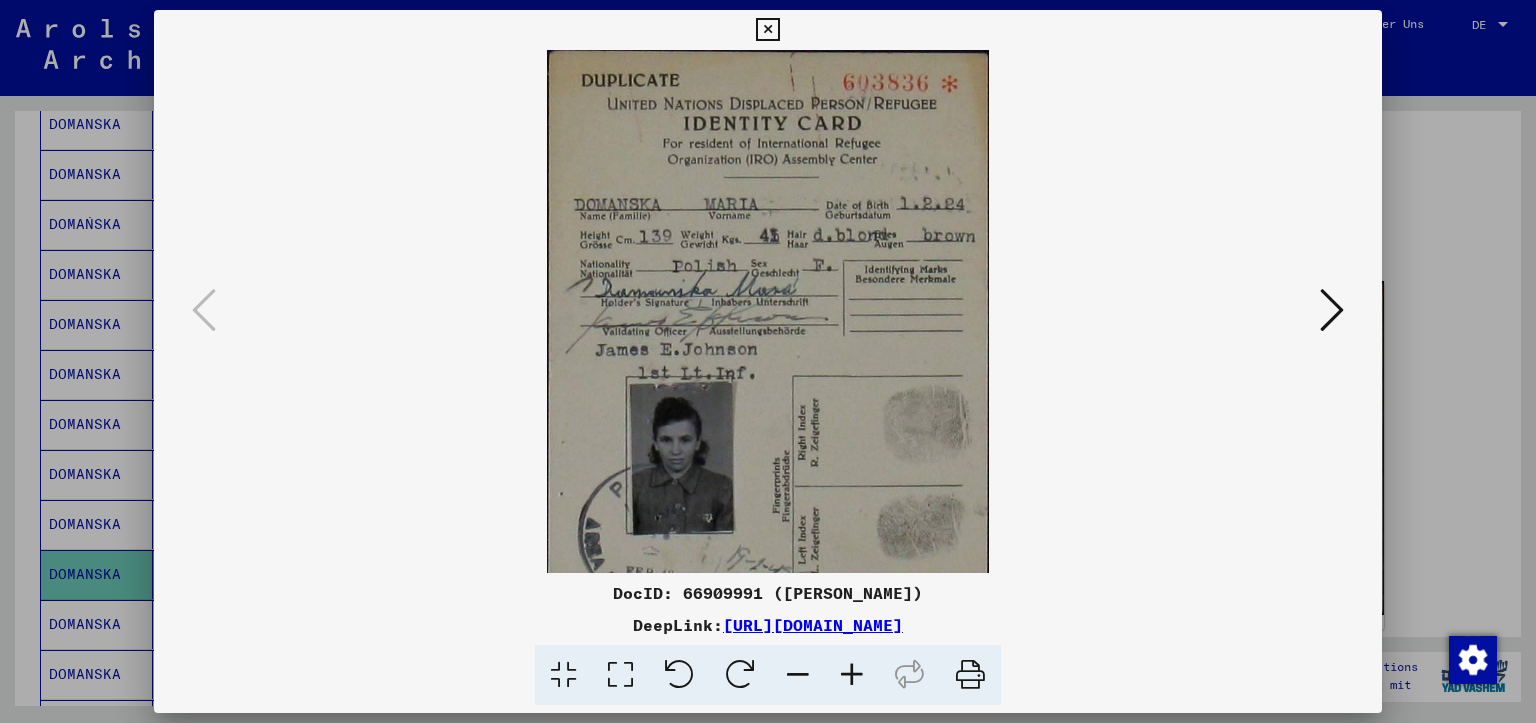 click at bounding box center [852, 675] 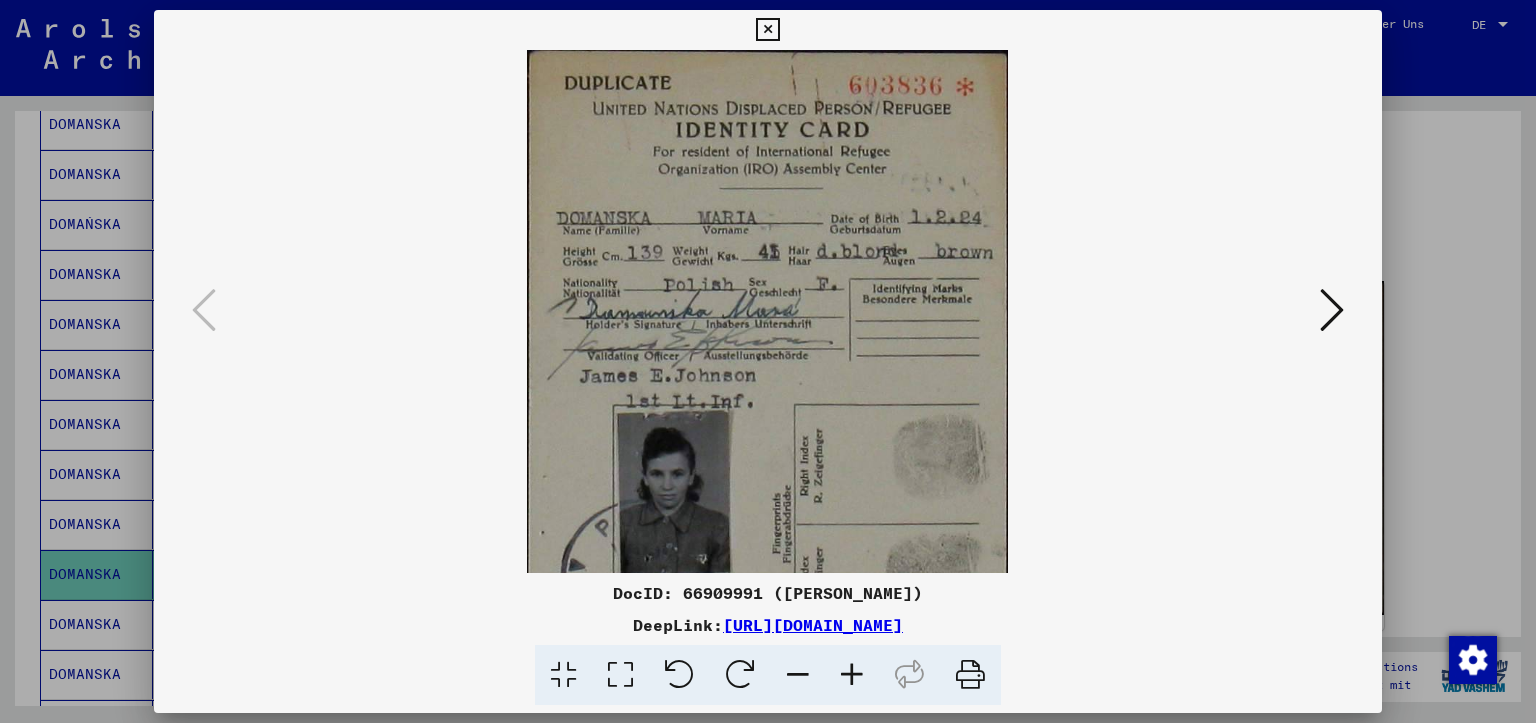 click at bounding box center [767, 30] 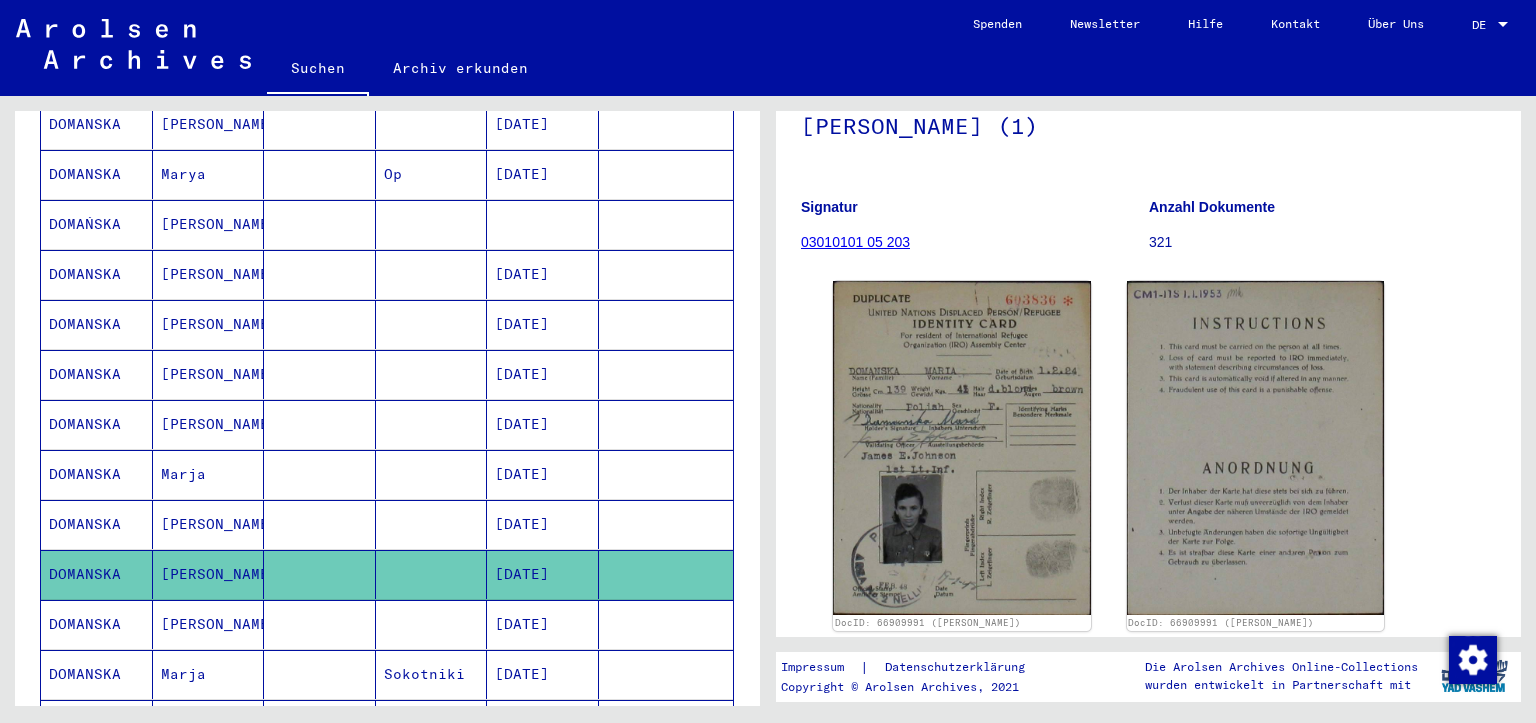 click on "[DATE]" at bounding box center (543, 674) 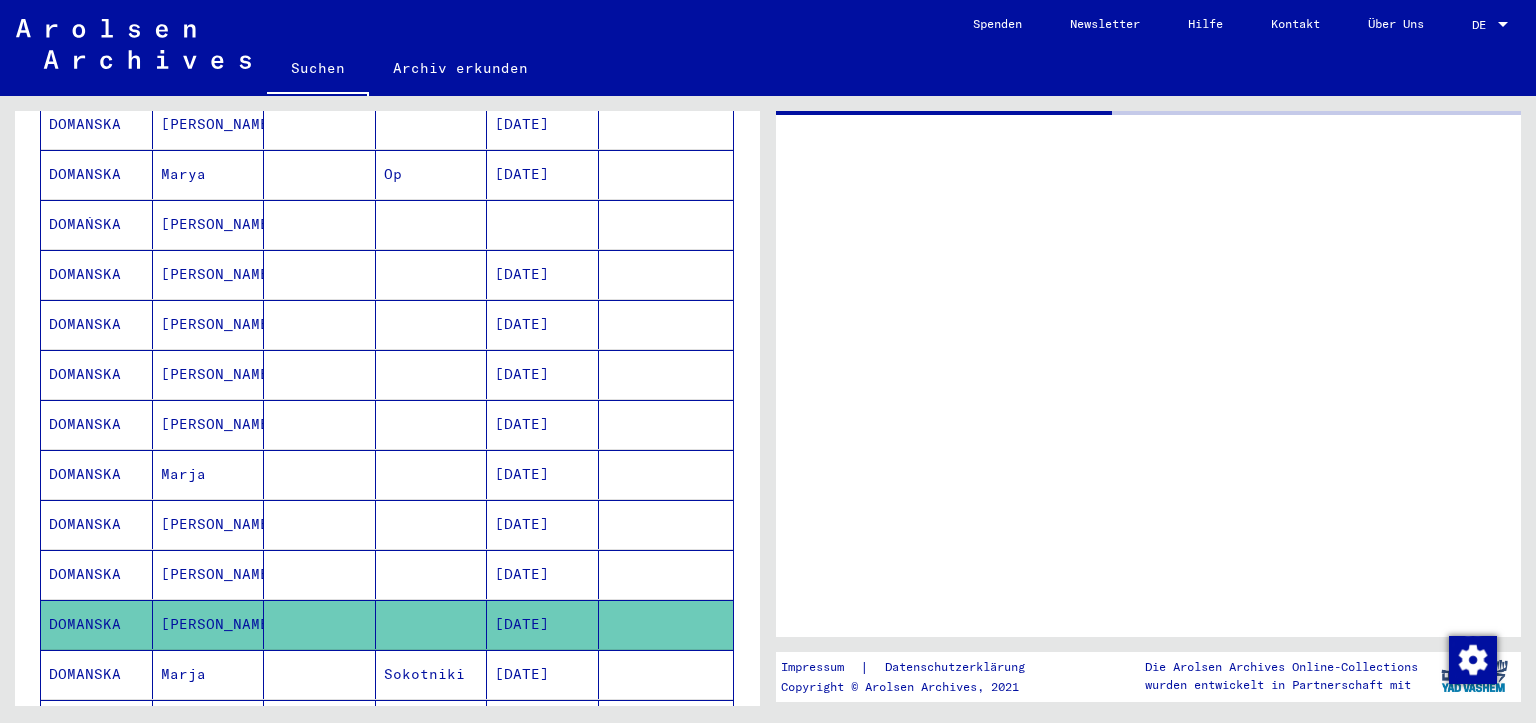 scroll, scrollTop: 0, scrollLeft: 0, axis: both 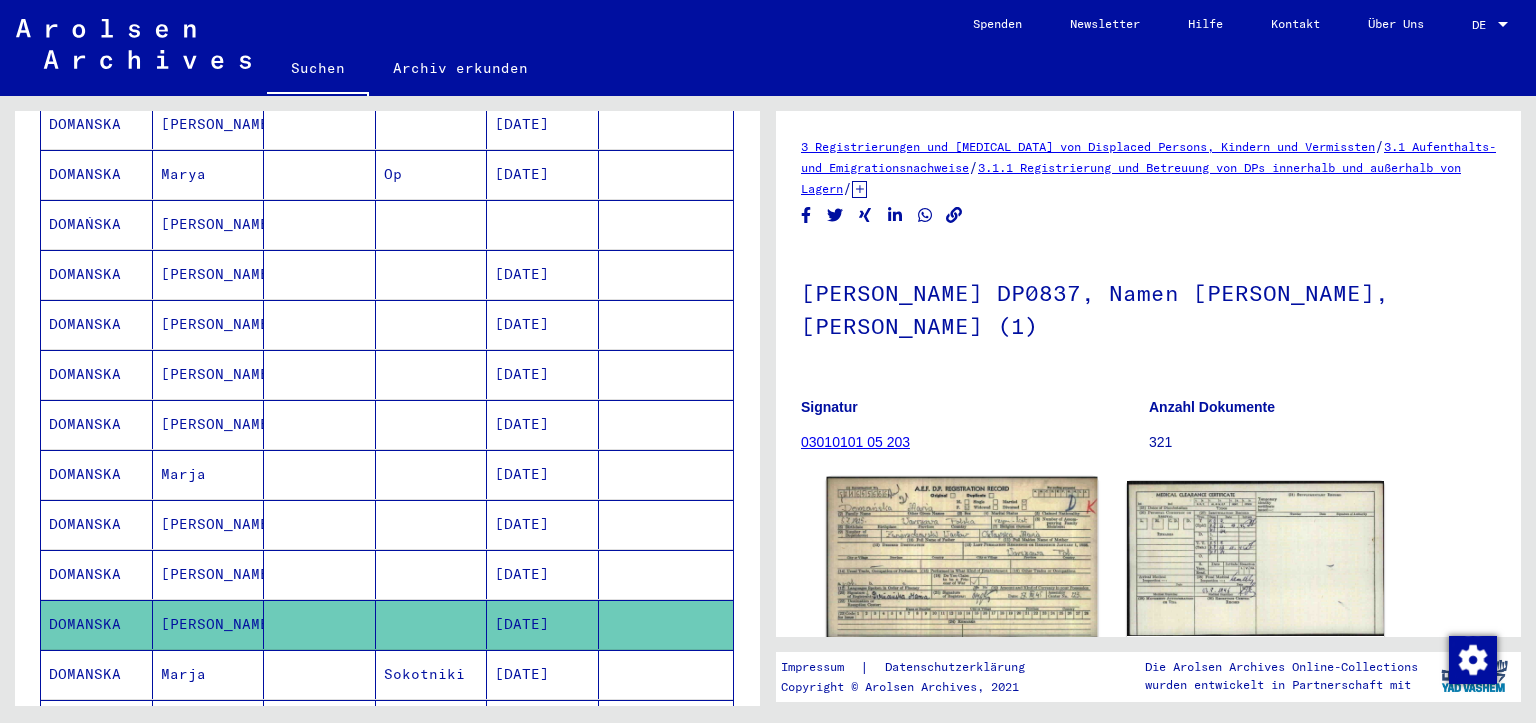 click 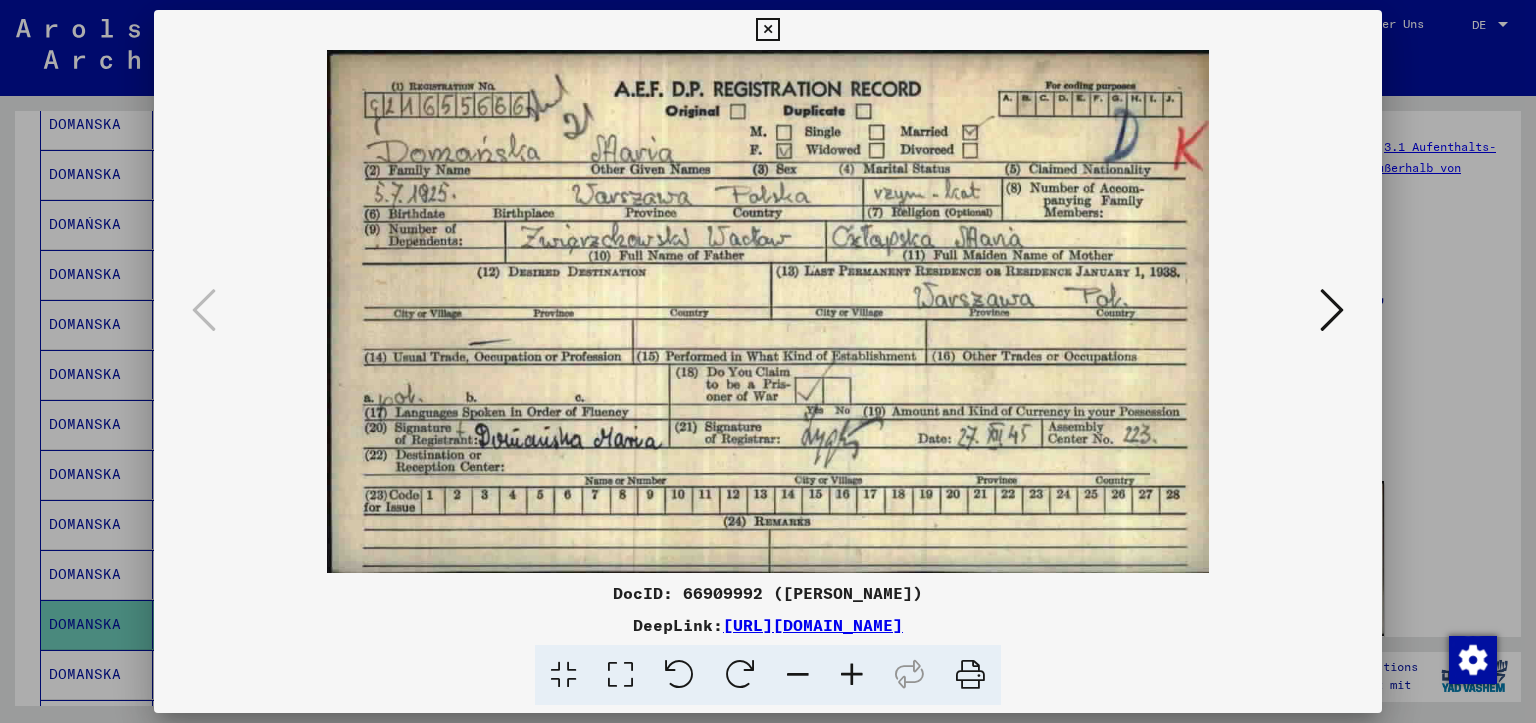 click at bounding box center [767, 30] 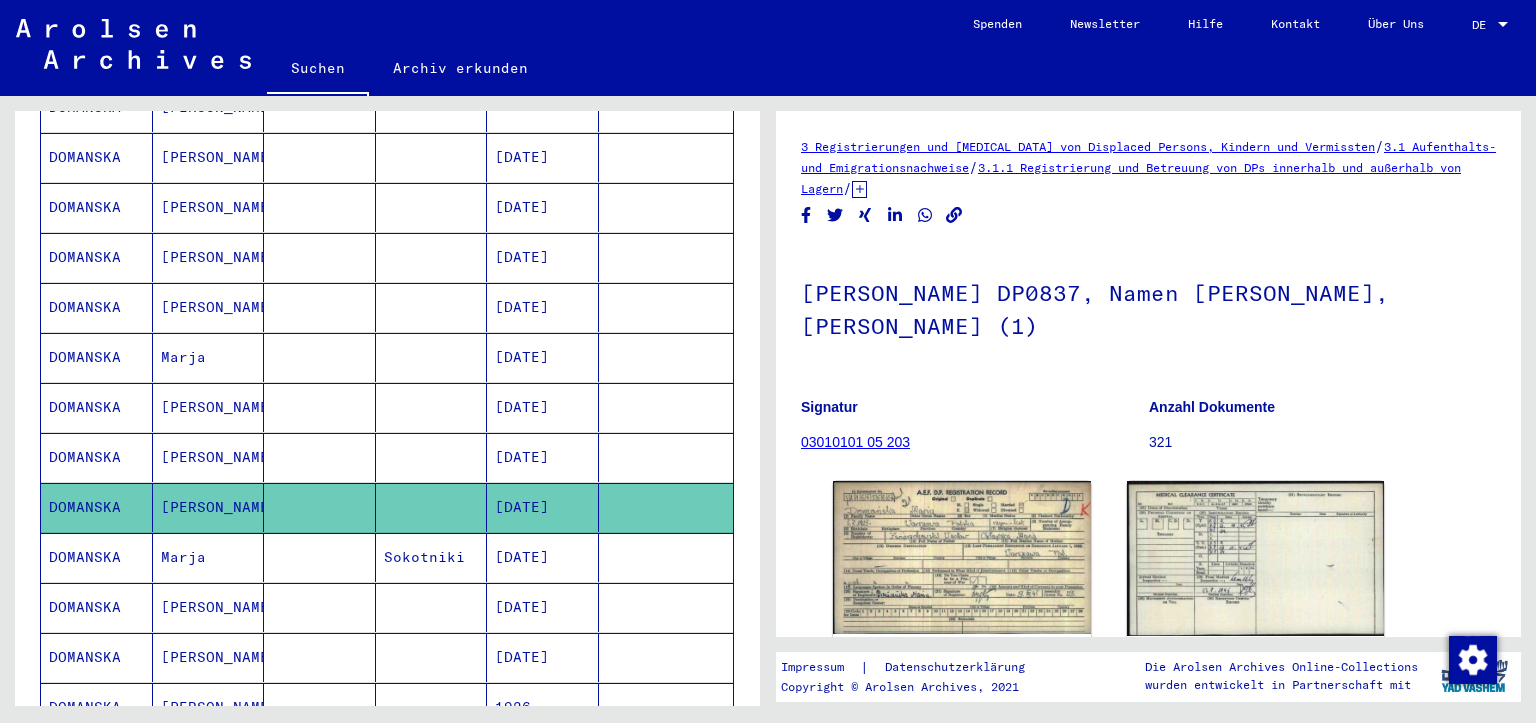 scroll, scrollTop: 776, scrollLeft: 0, axis: vertical 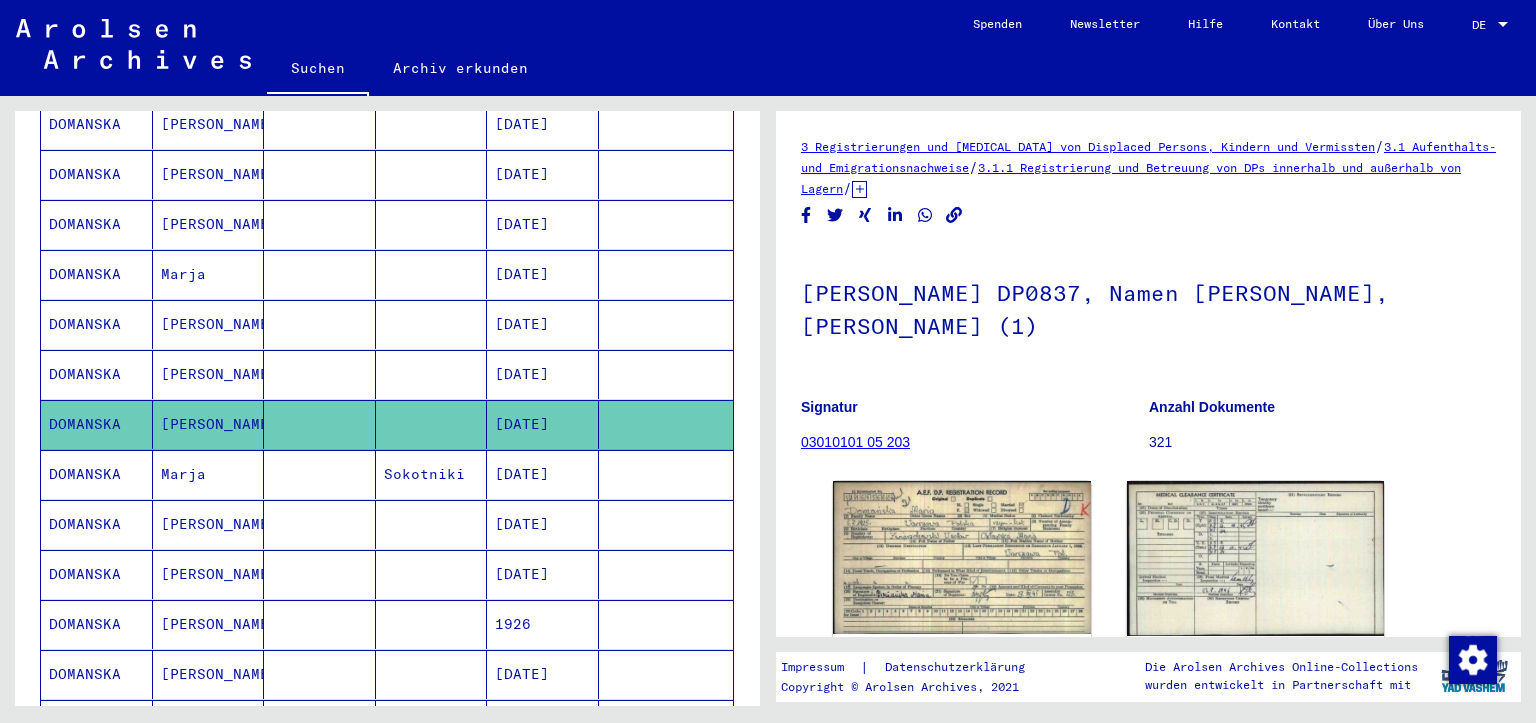 click on "[DATE]" at bounding box center (543, 574) 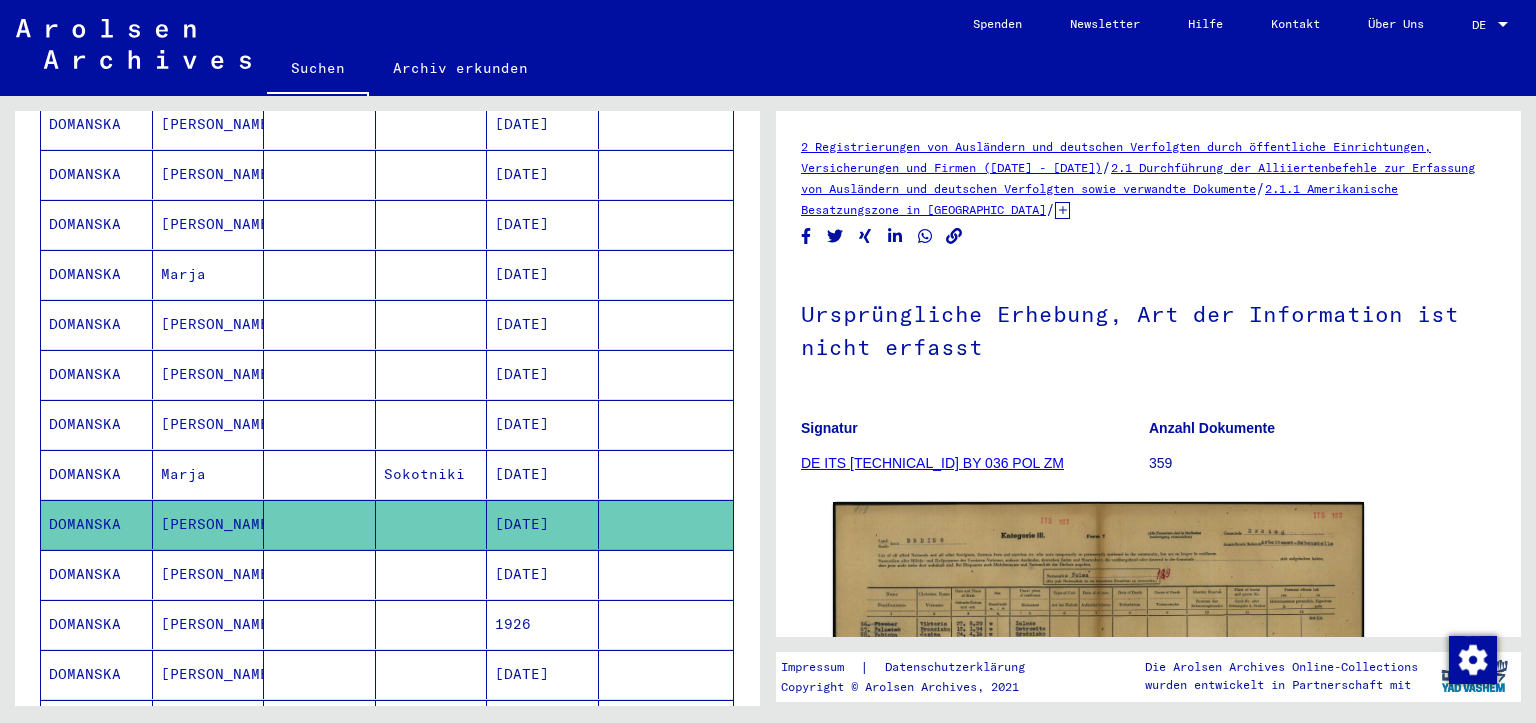 scroll, scrollTop: 0, scrollLeft: 0, axis: both 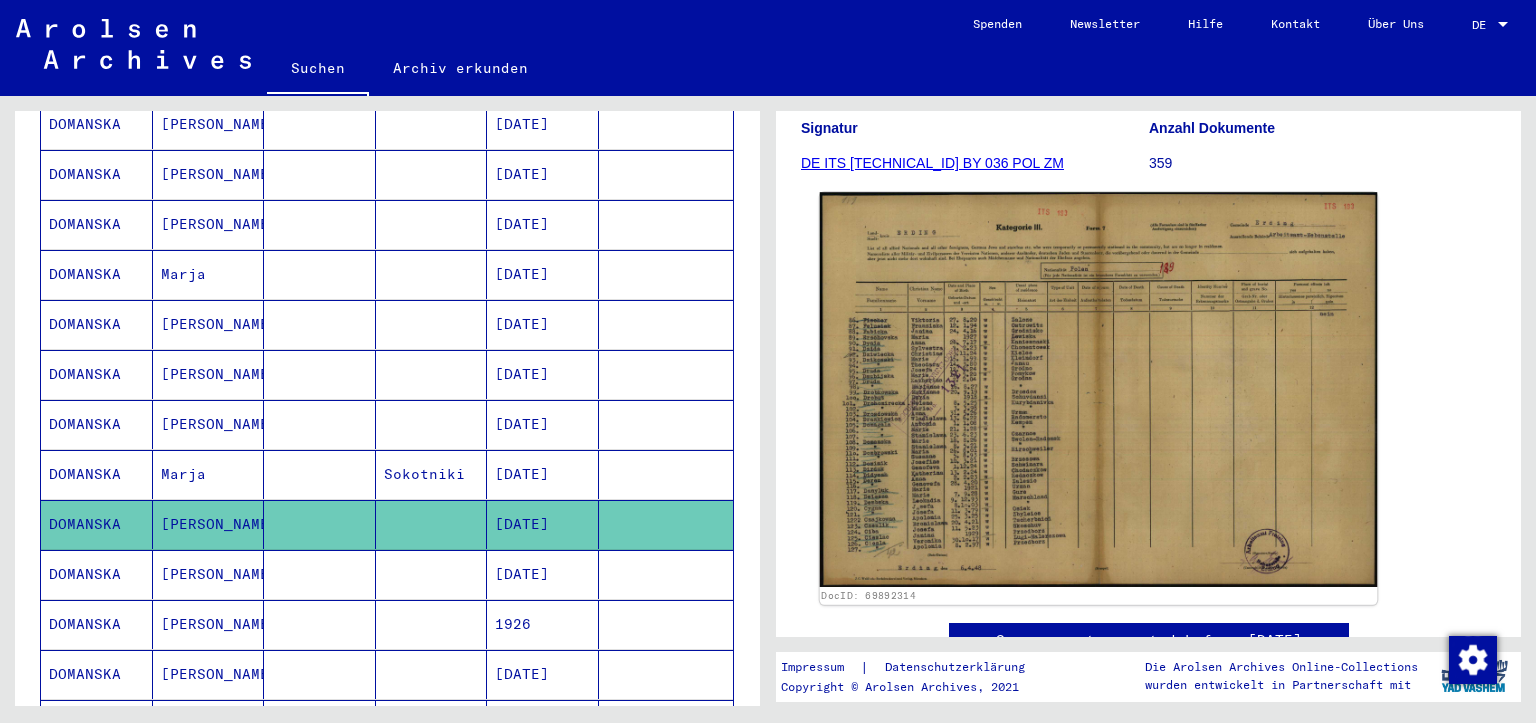 click 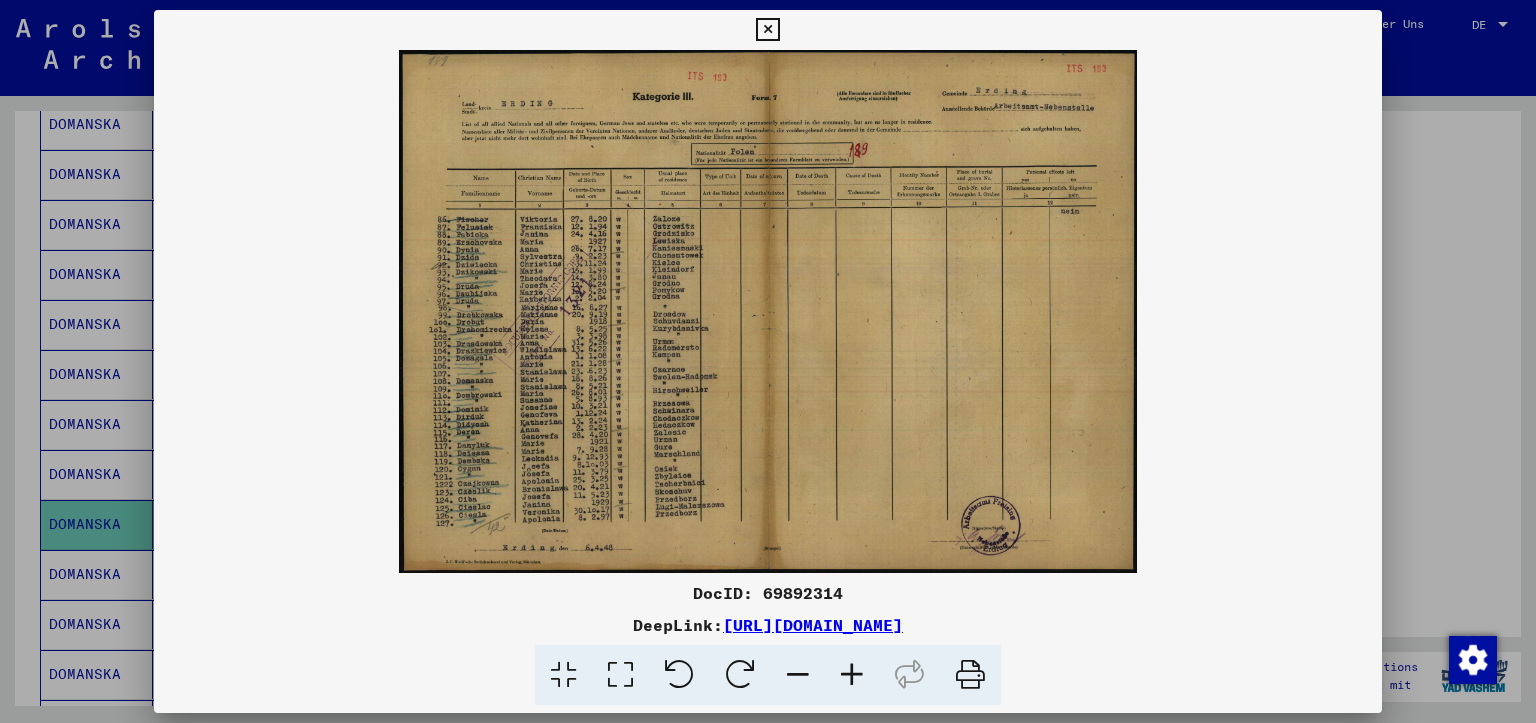 click at bounding box center (852, 675) 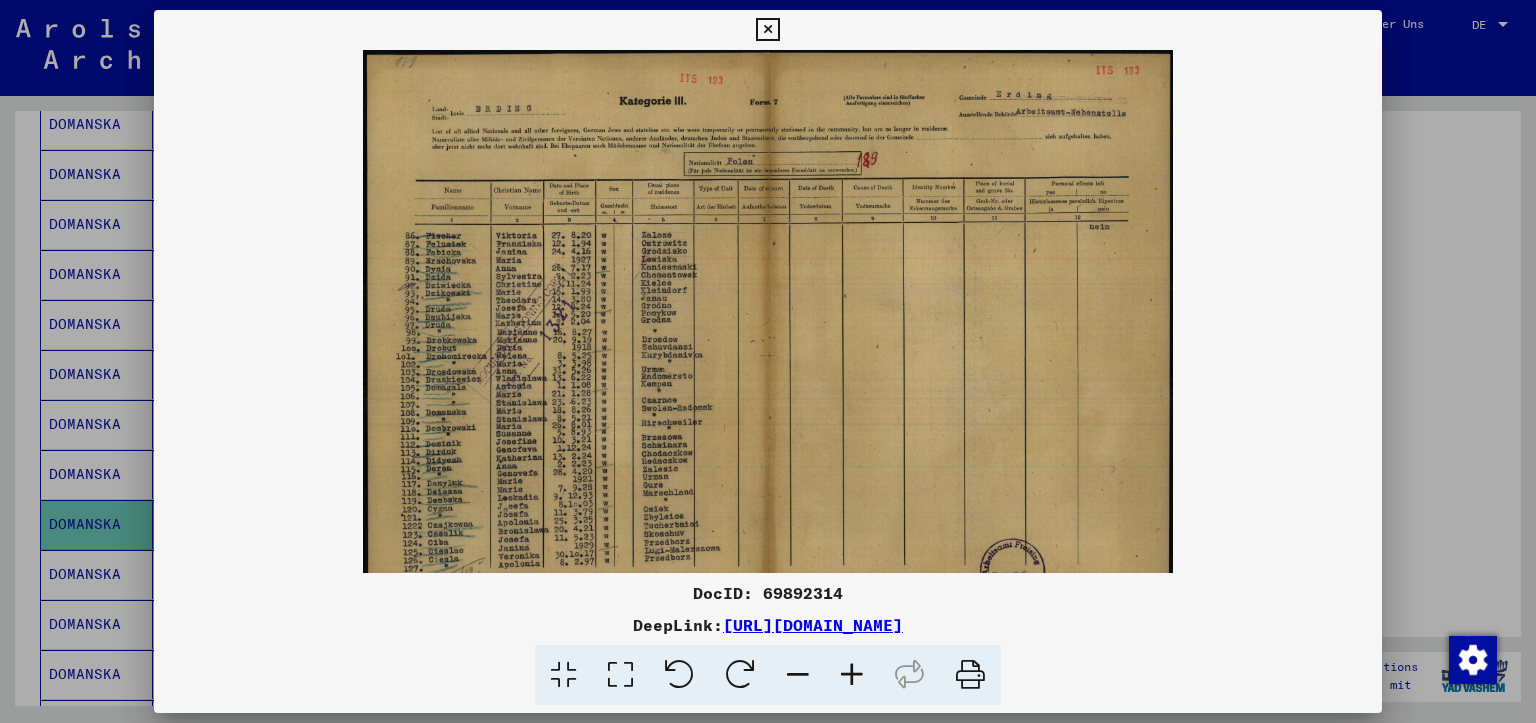 click at bounding box center [852, 675] 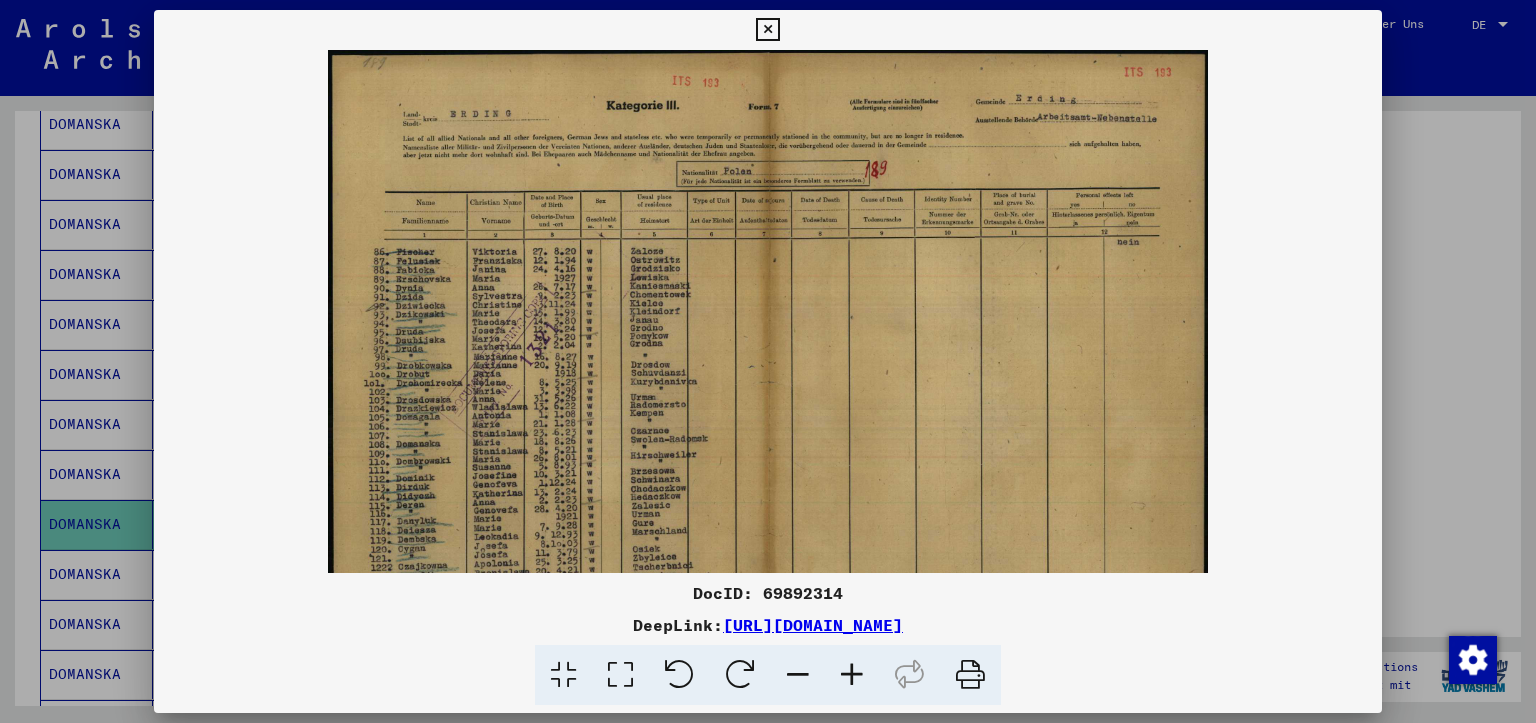 click at bounding box center [767, 30] 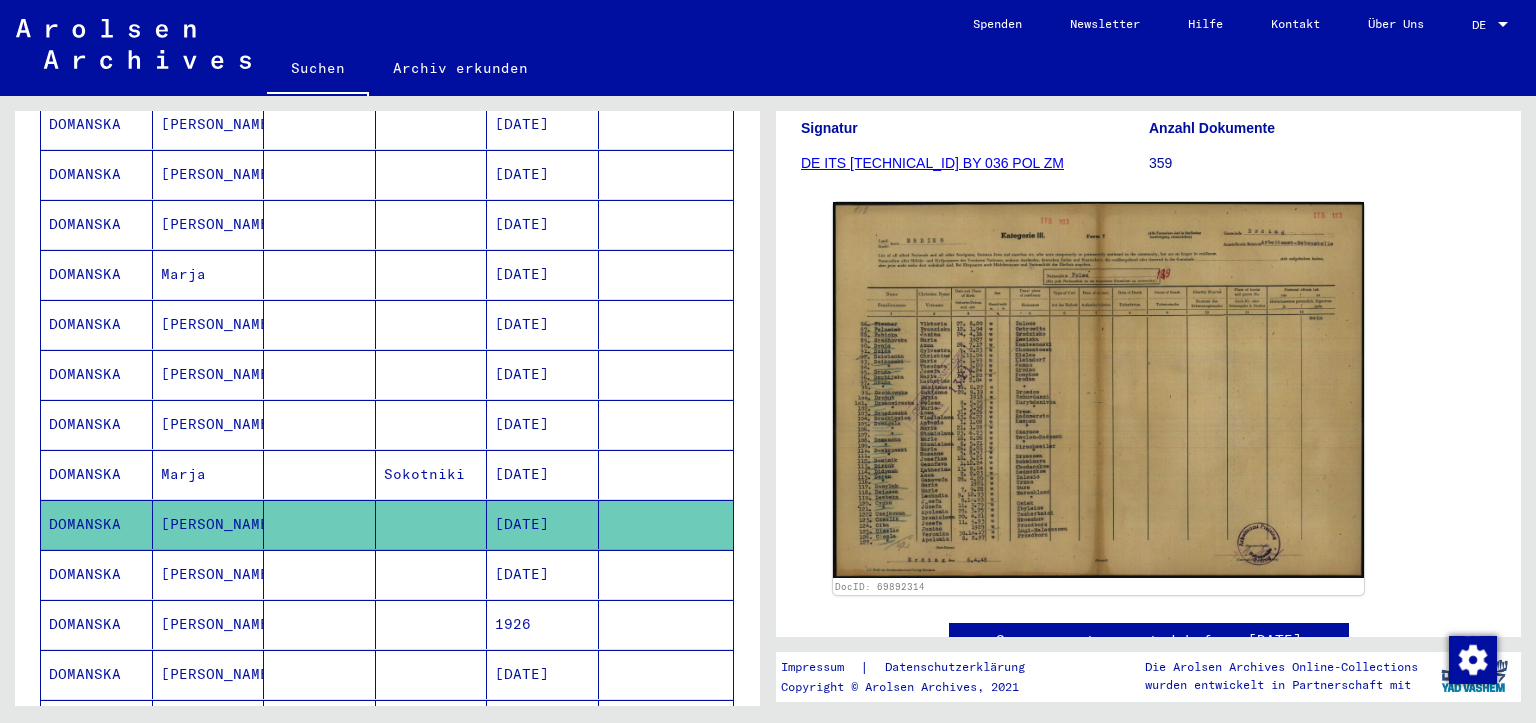 click on "[DATE]" at bounding box center [543, 624] 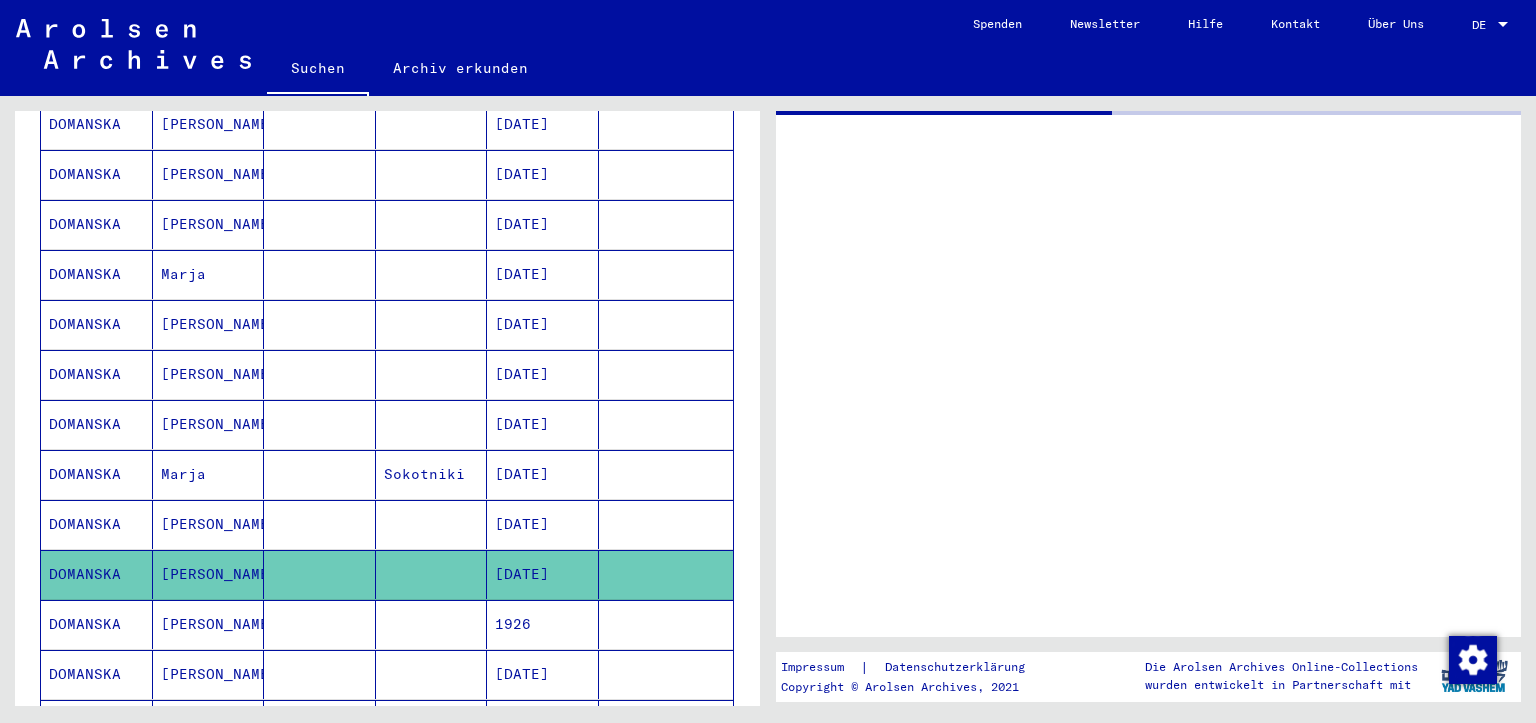 scroll, scrollTop: 0, scrollLeft: 0, axis: both 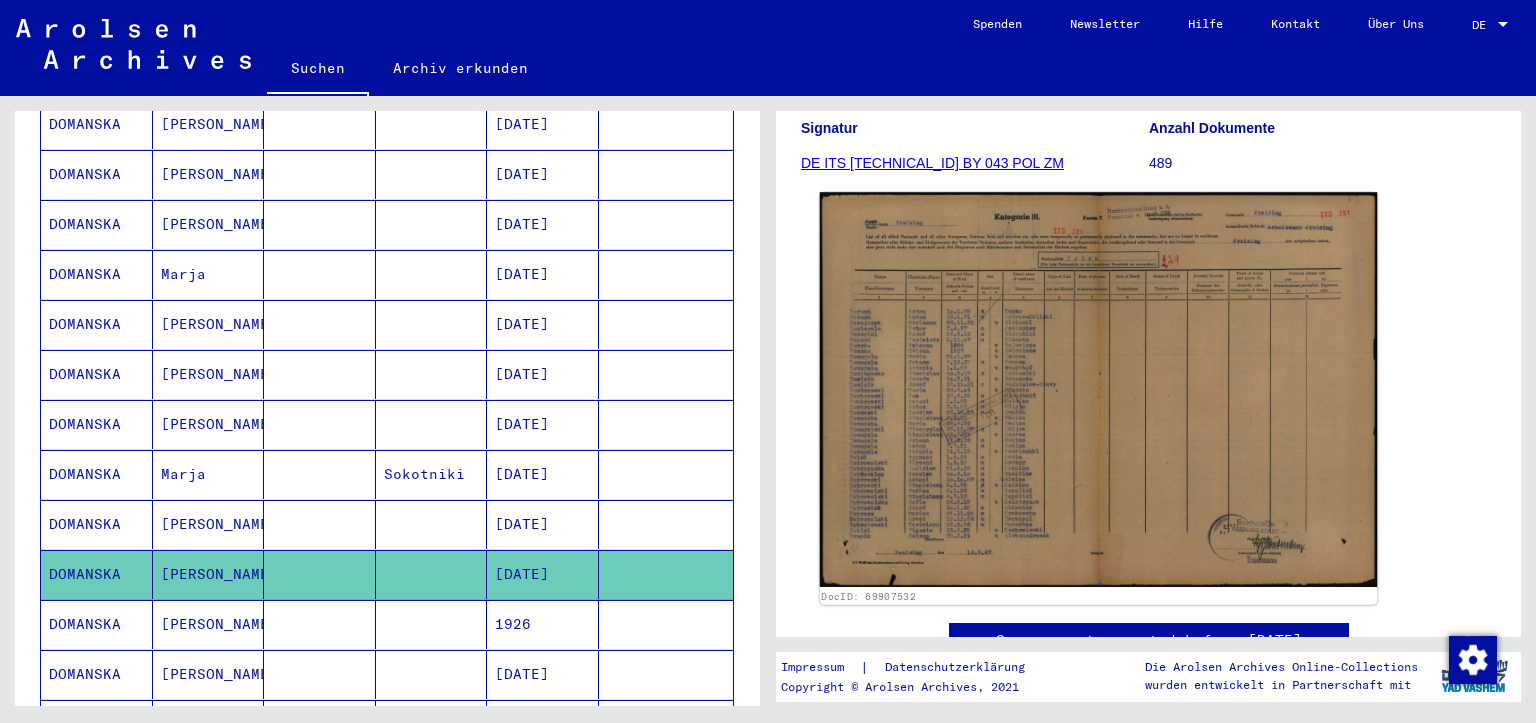 click 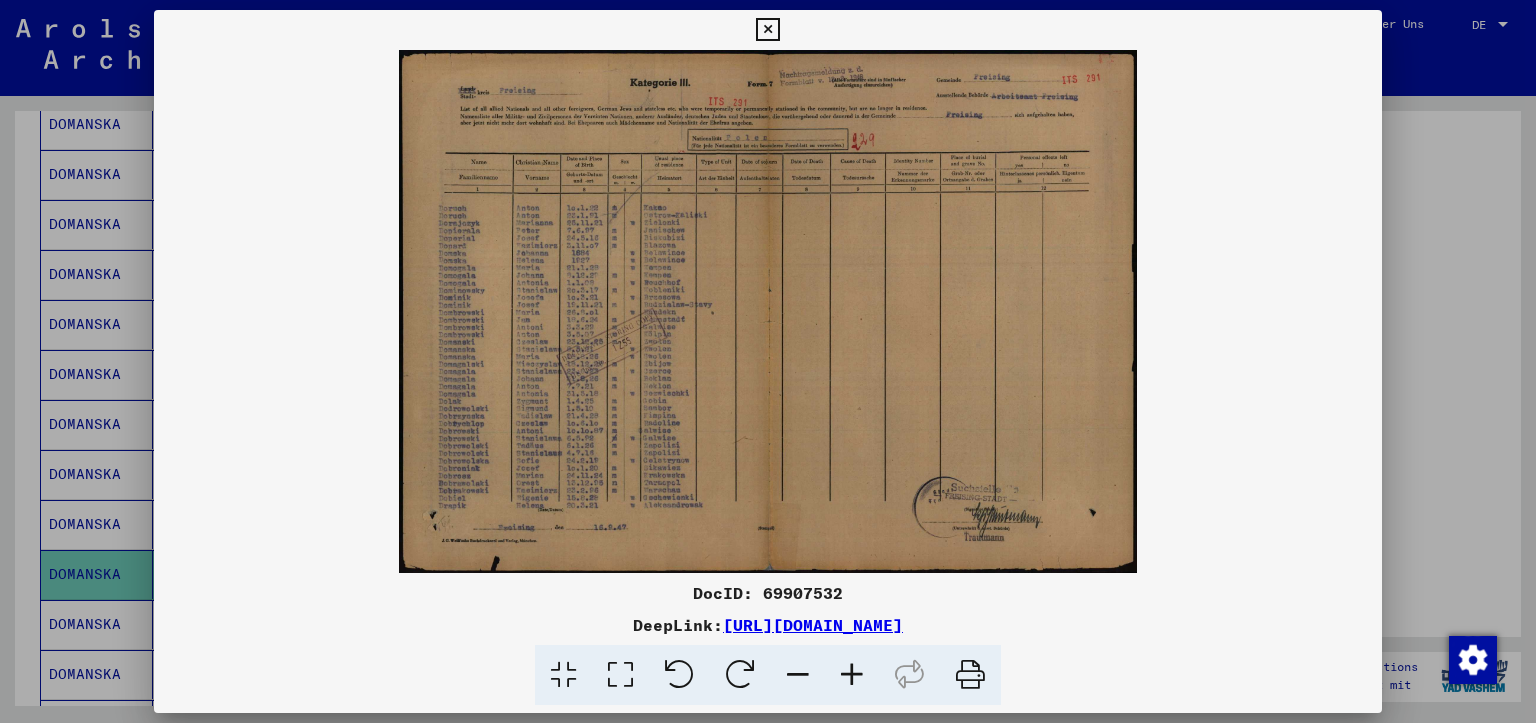click at bounding box center [852, 675] 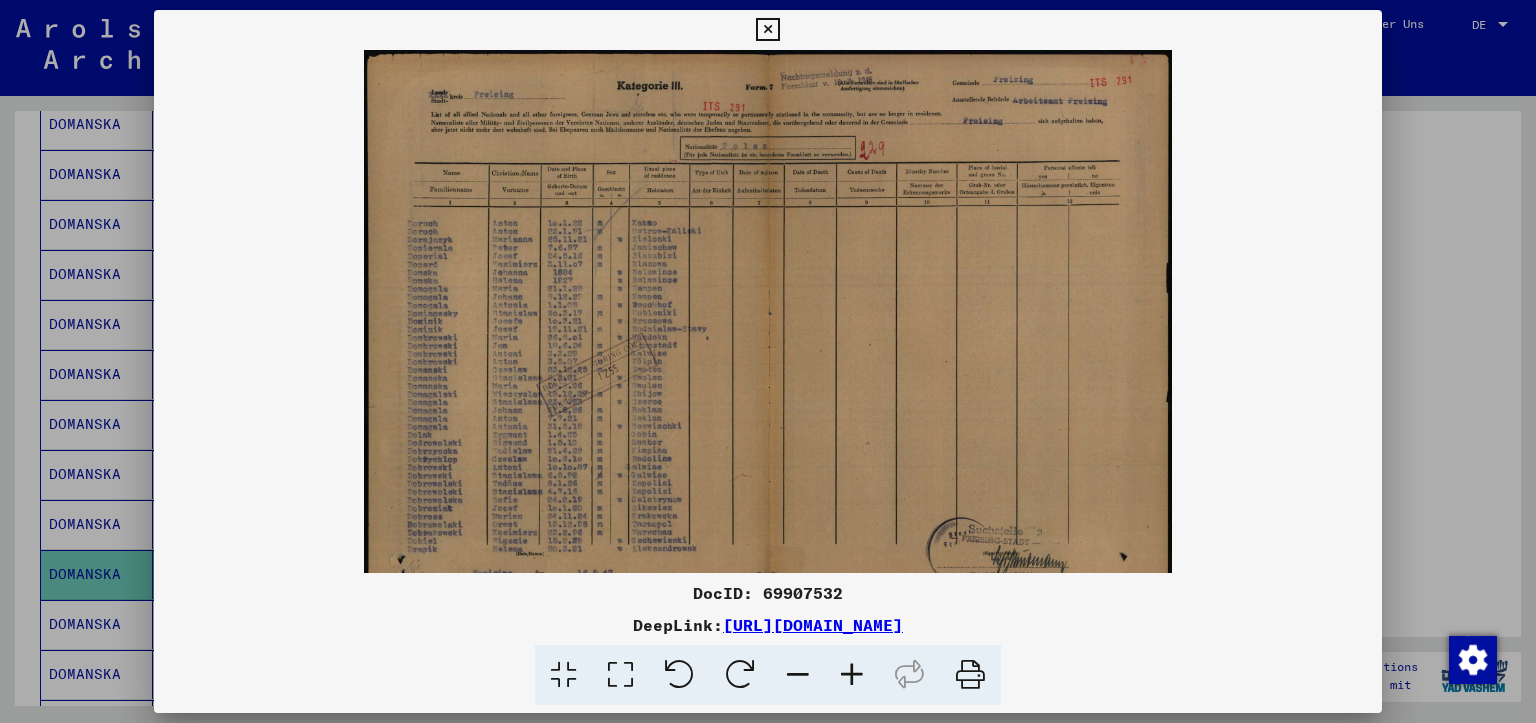 click at bounding box center [852, 675] 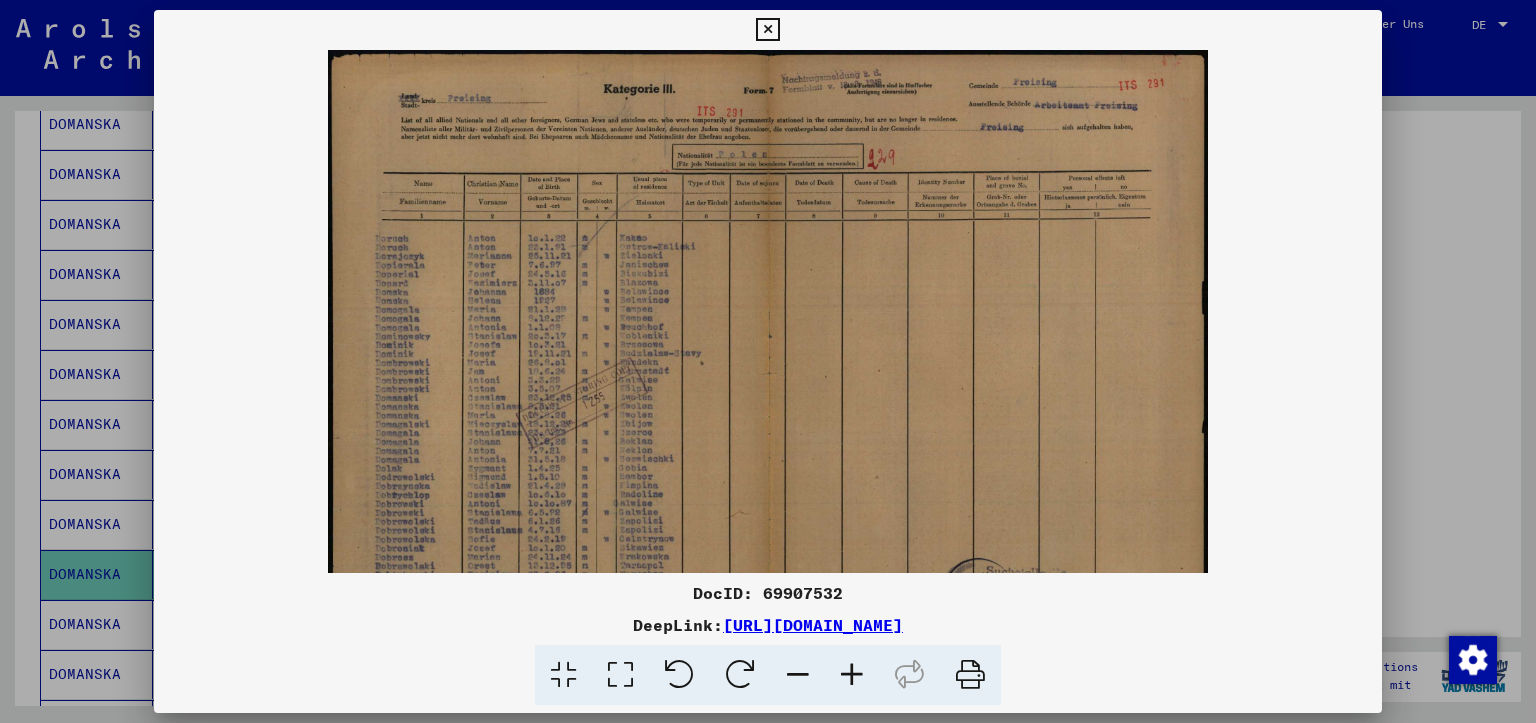 click at bounding box center (852, 675) 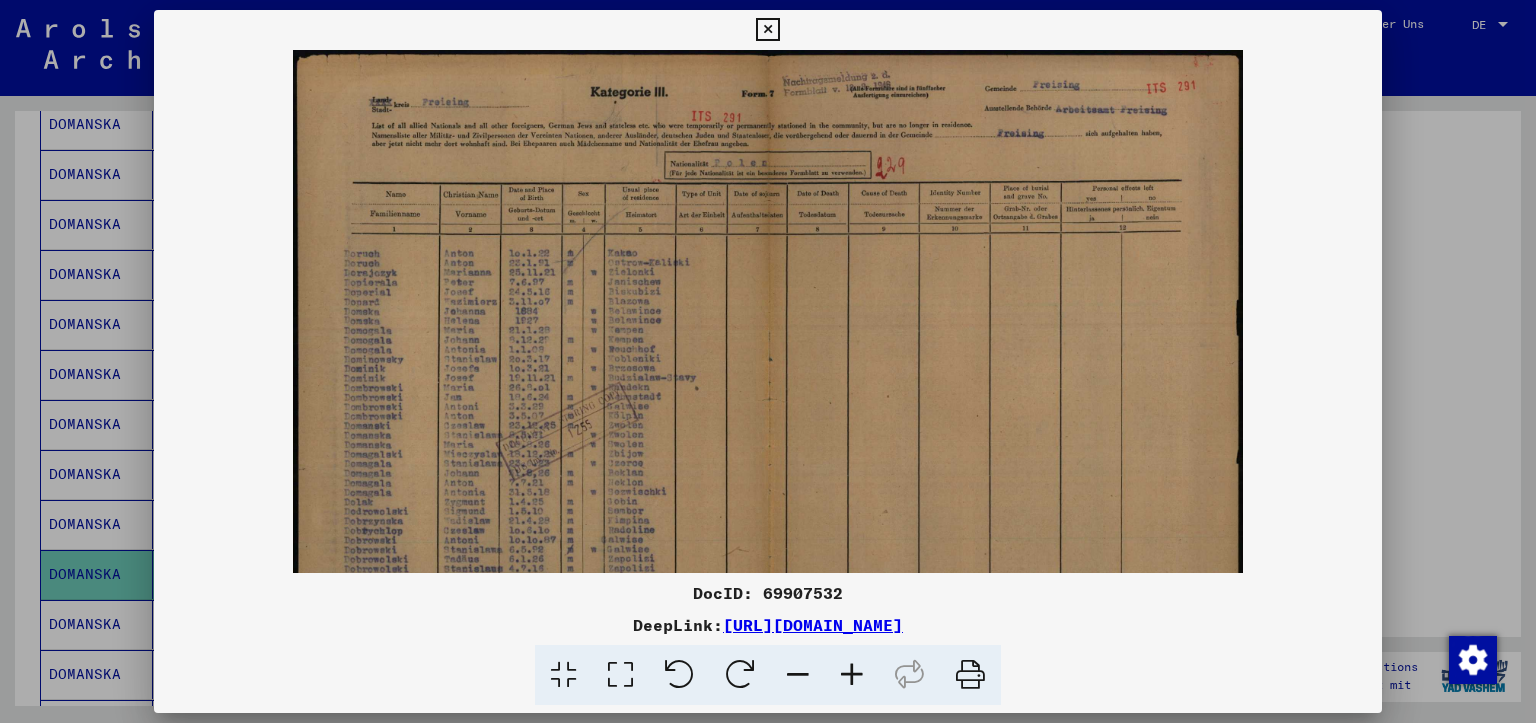 click at bounding box center (767, 30) 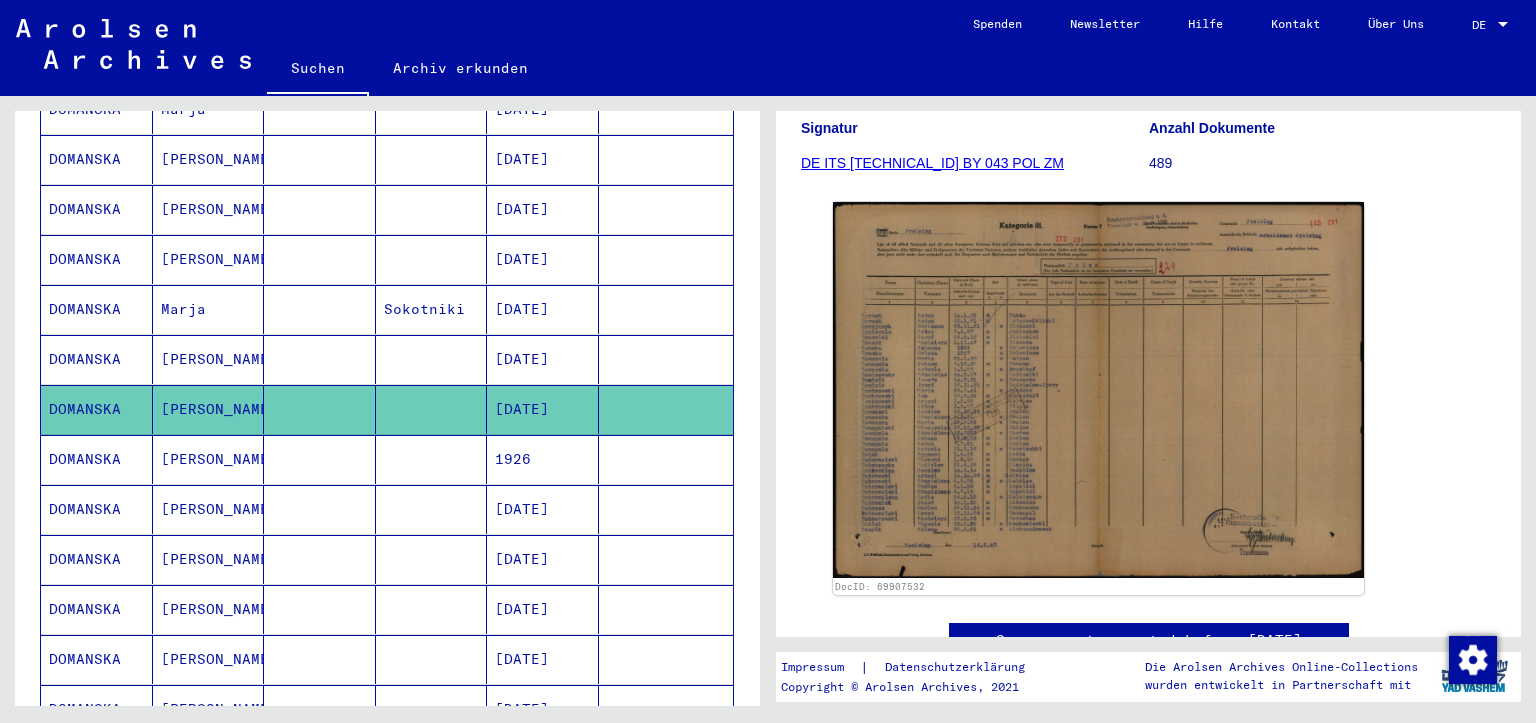 scroll, scrollTop: 976, scrollLeft: 0, axis: vertical 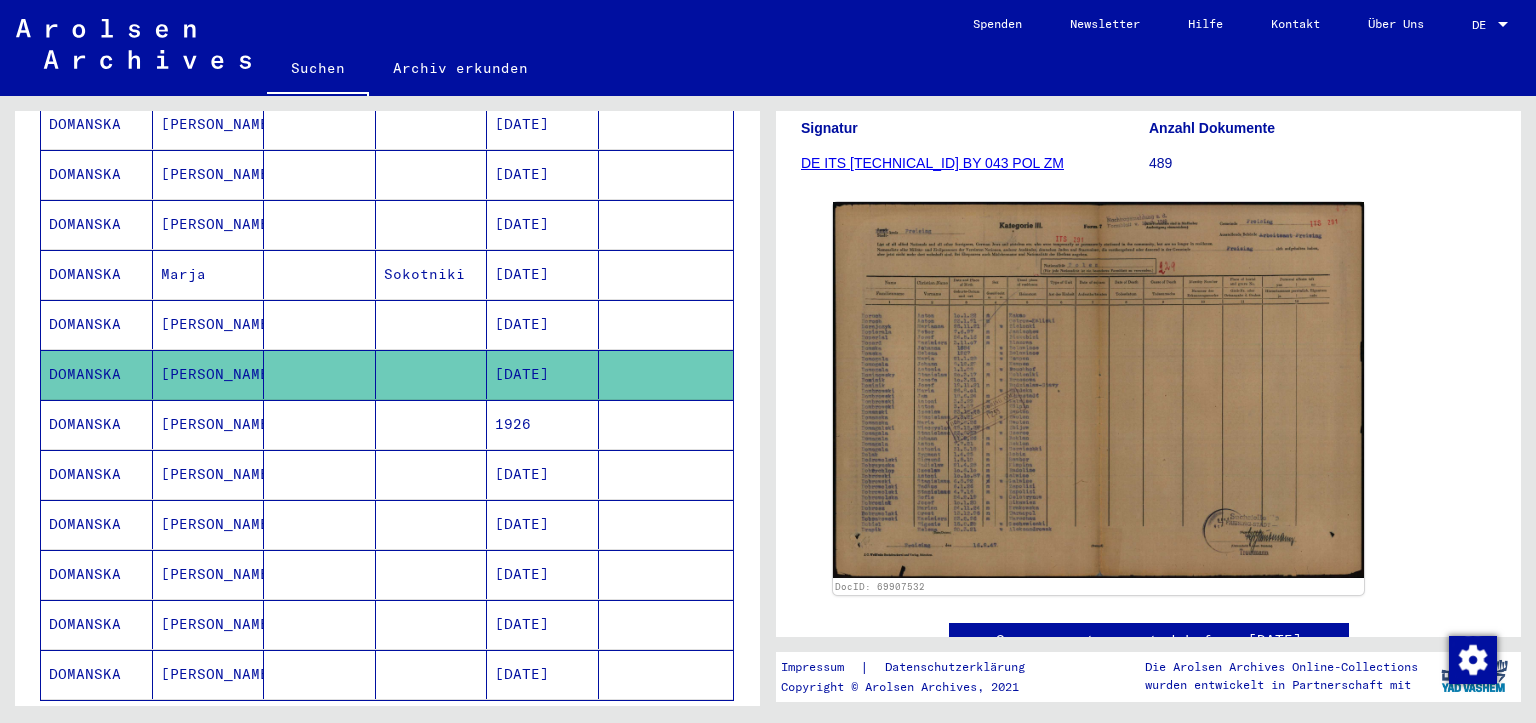 click on "1926" at bounding box center [543, 474] 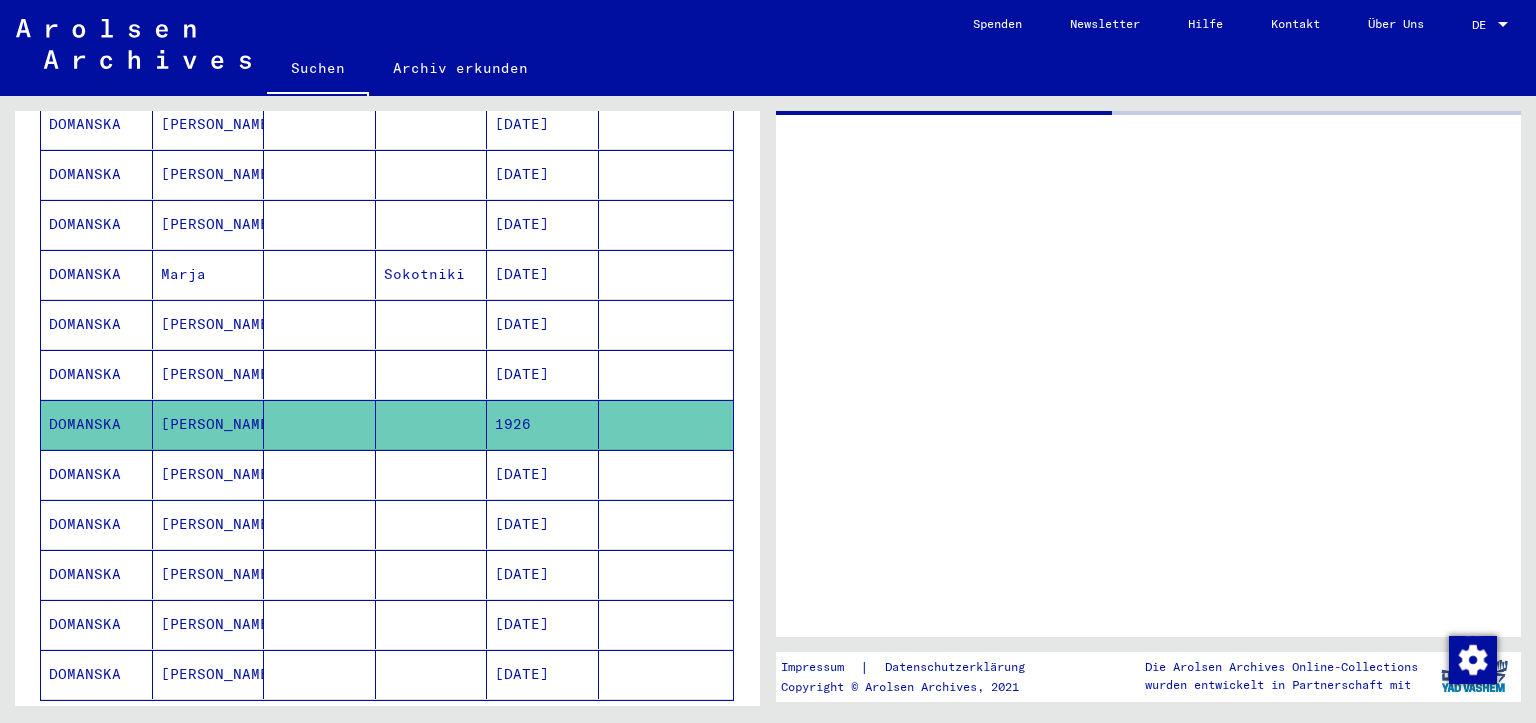 scroll, scrollTop: 0, scrollLeft: 0, axis: both 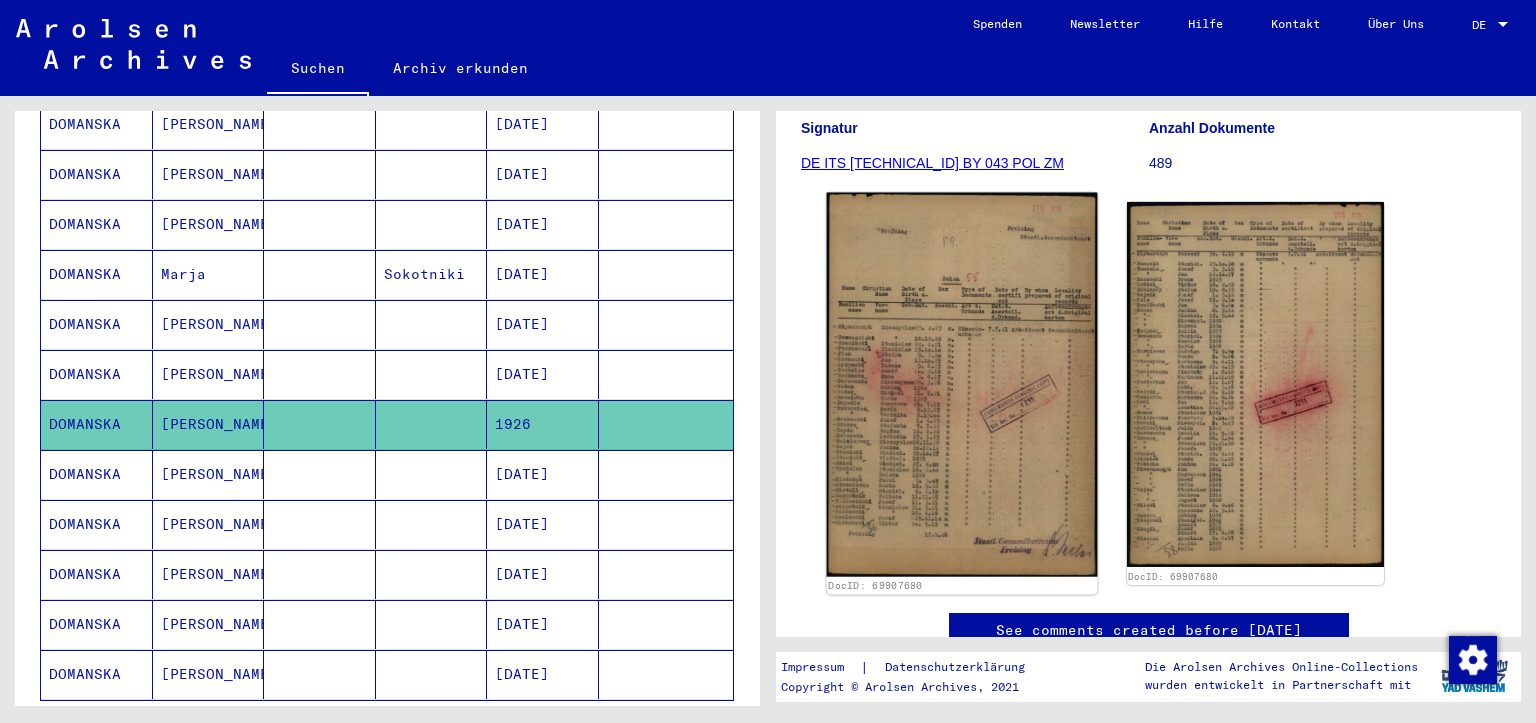 click 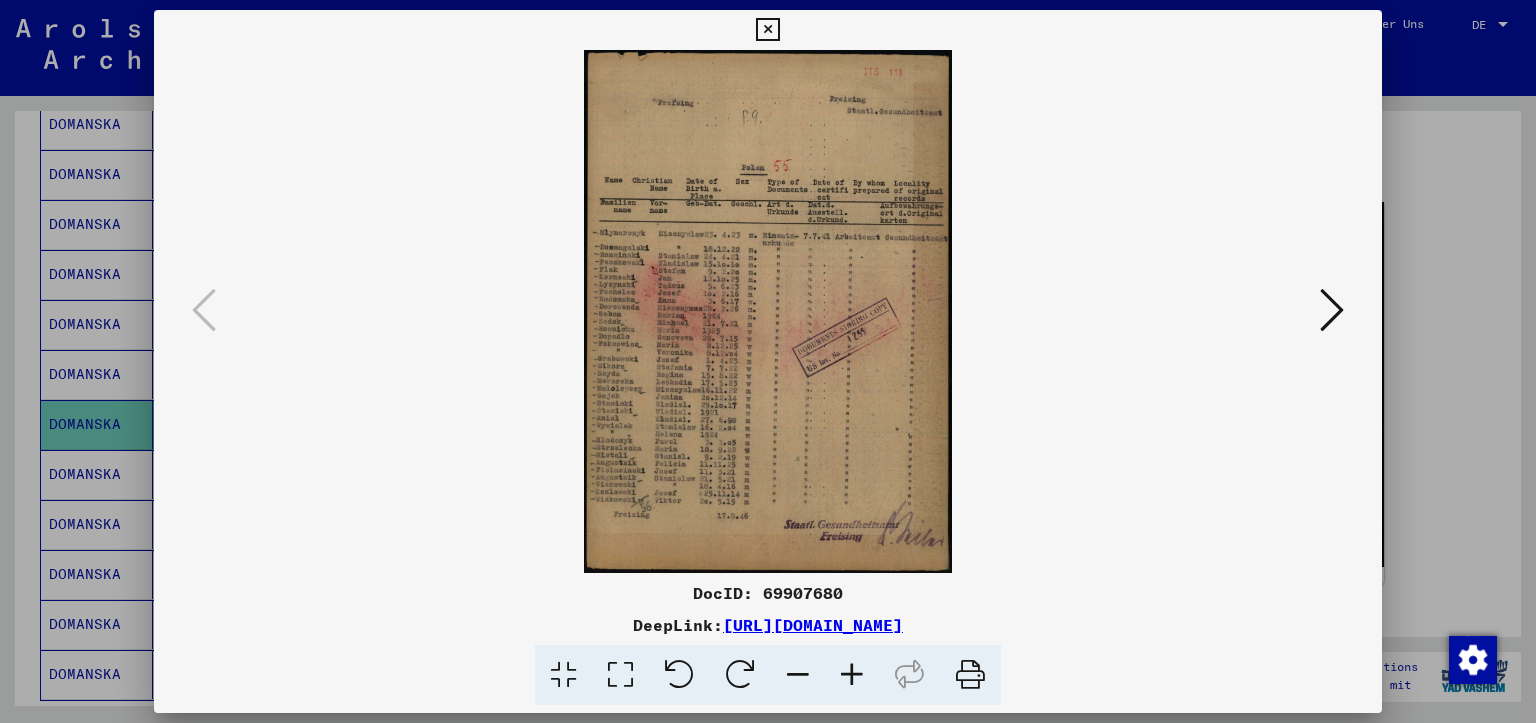 click at bounding box center (852, 675) 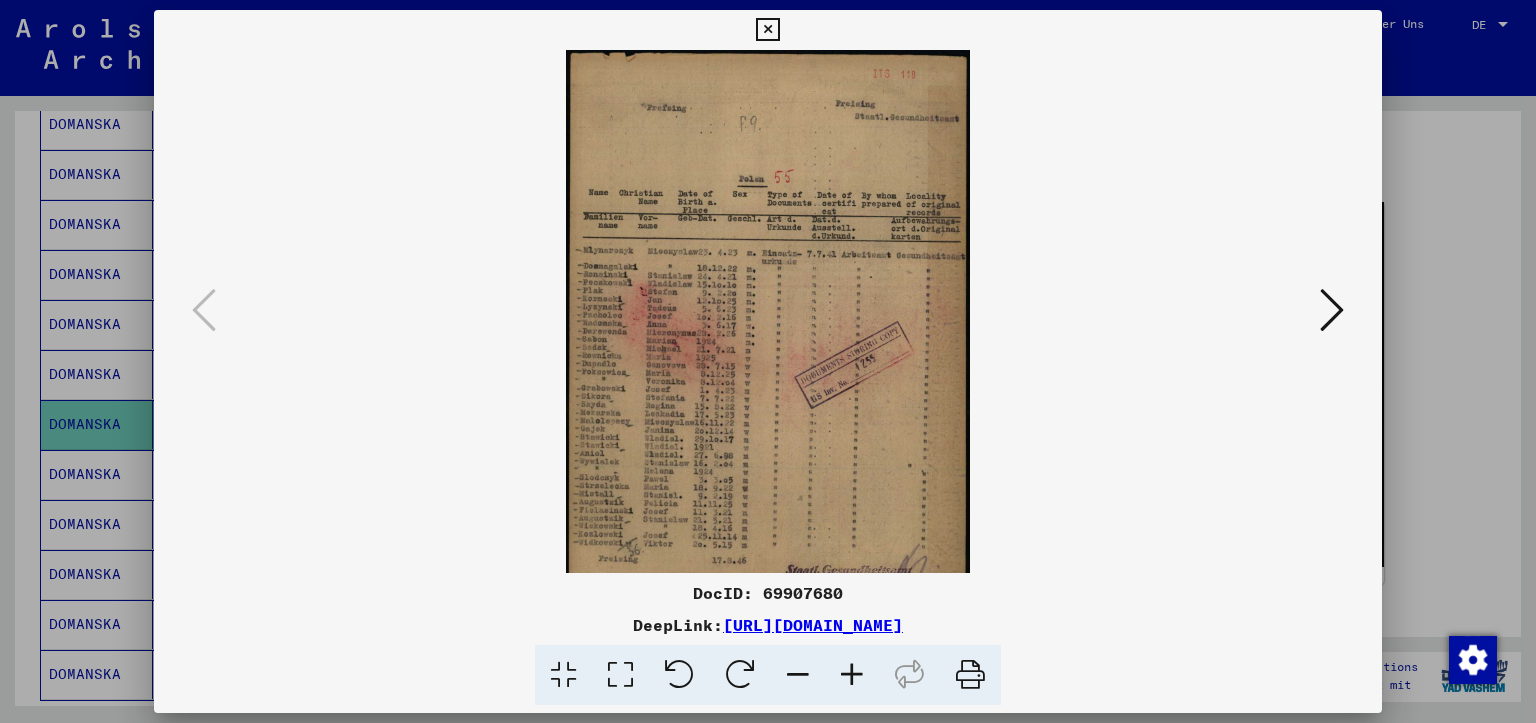 click at bounding box center [852, 675] 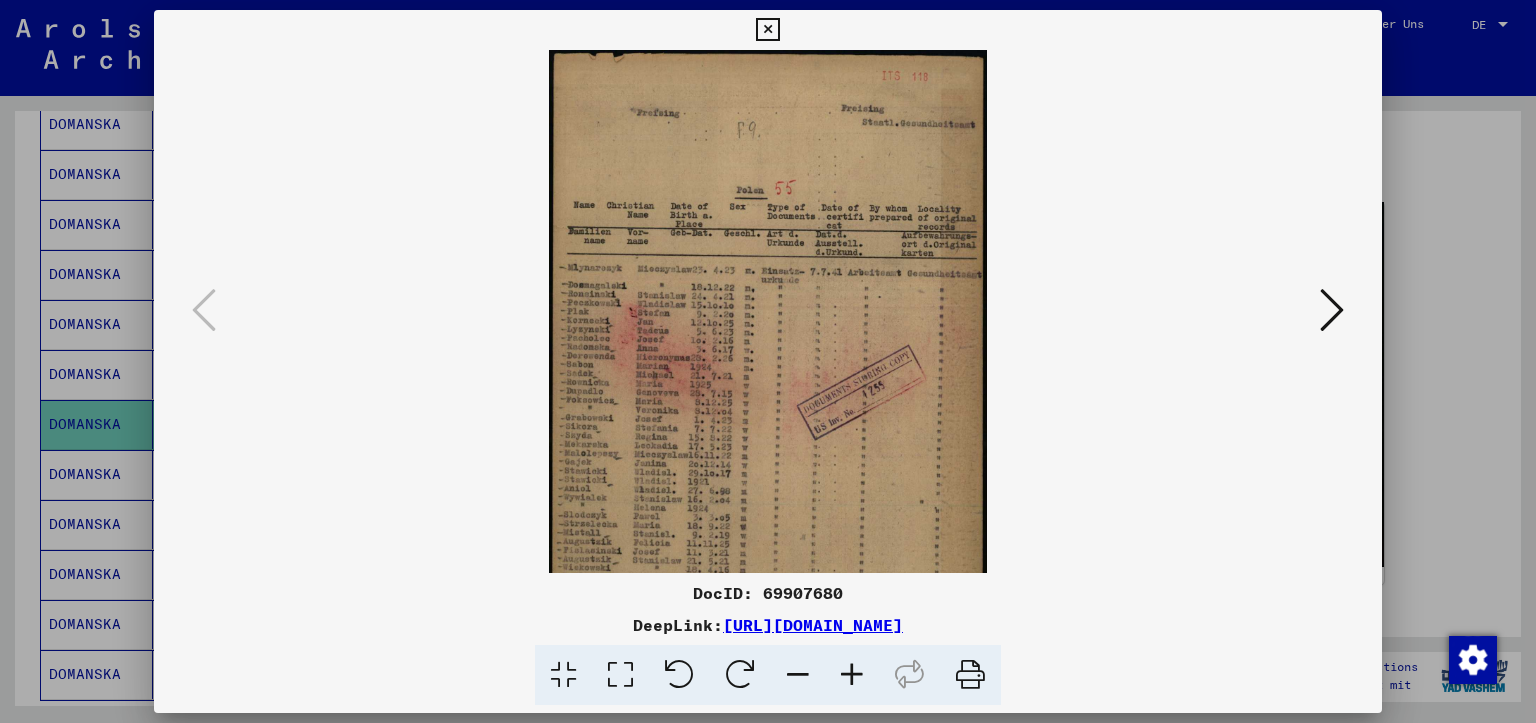 click at bounding box center [798, 675] 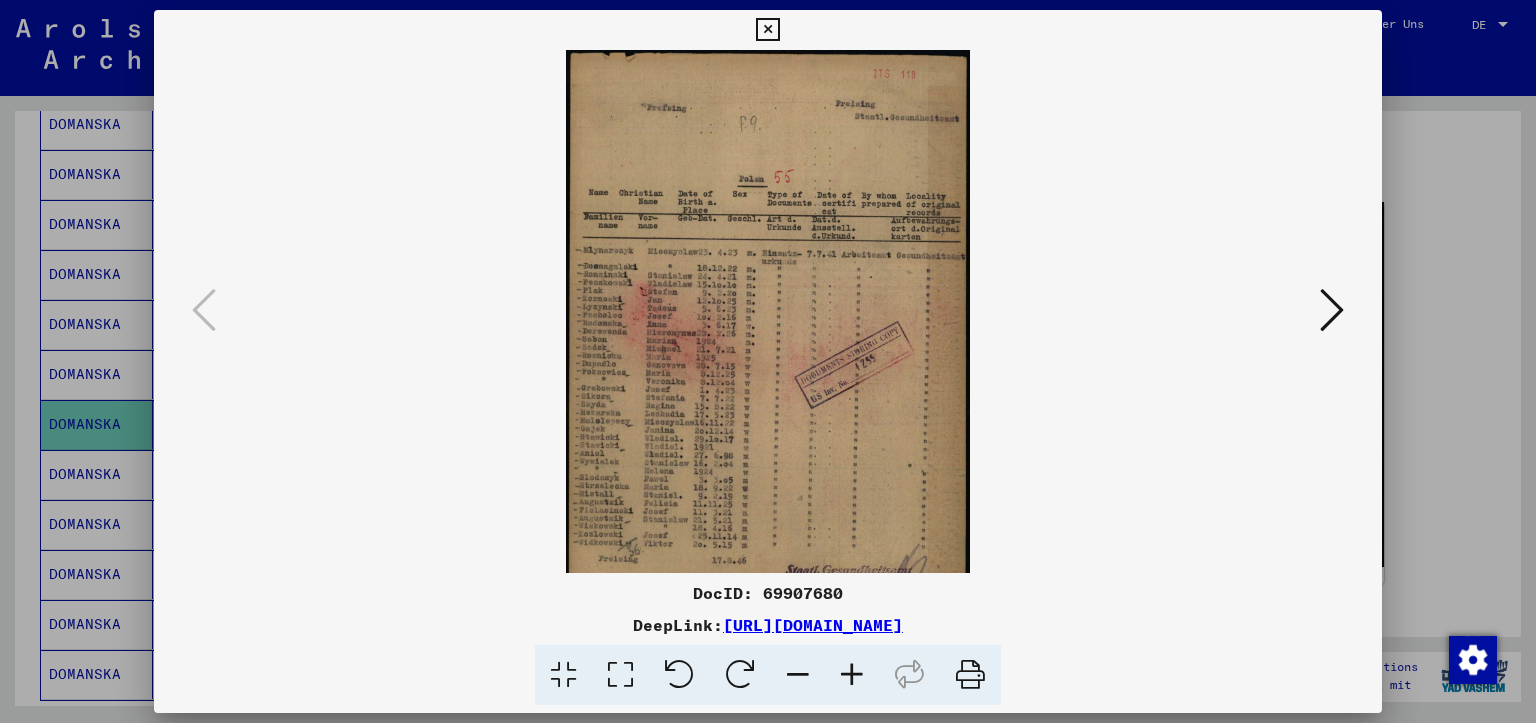 click at bounding box center (1332, 310) 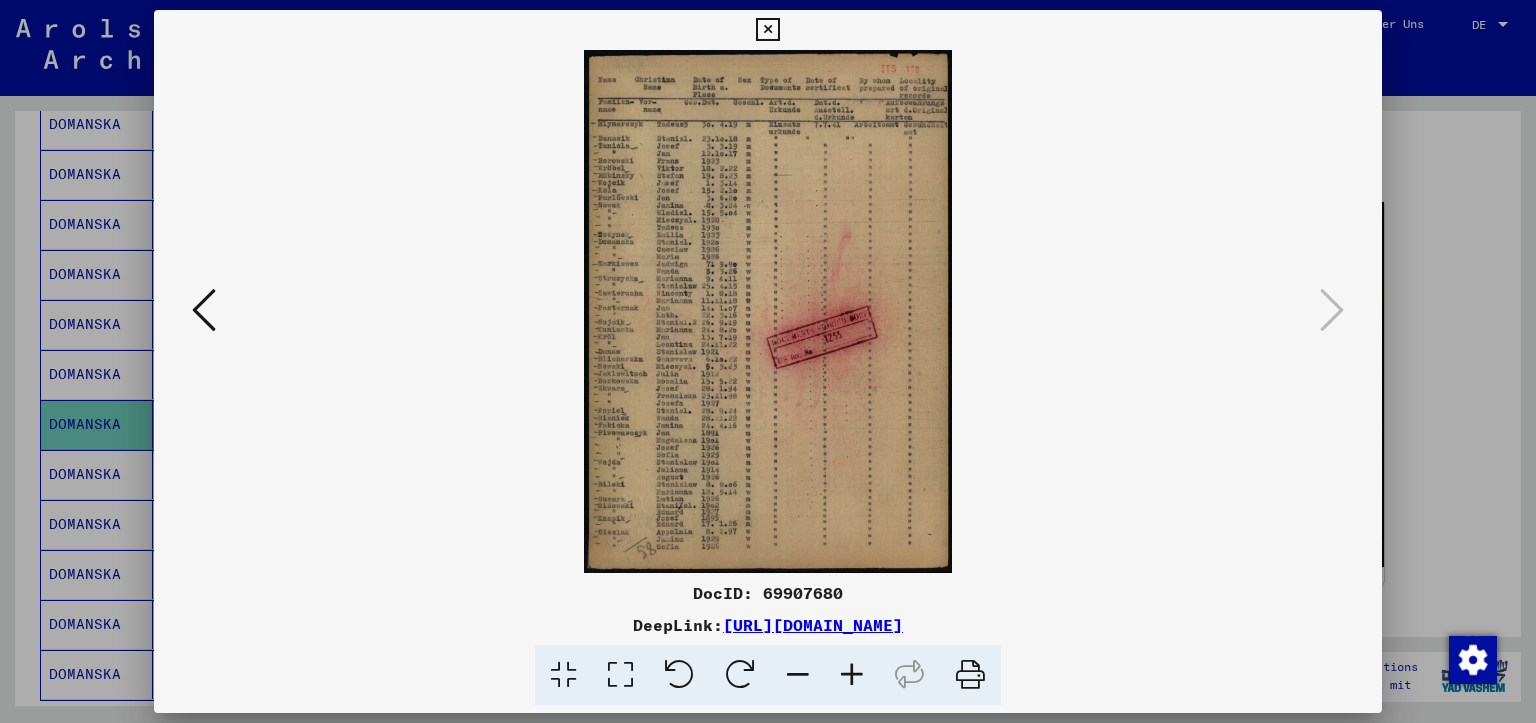 drag, startPoint x: 1360, startPoint y: 24, endPoint x: 1356, endPoint y: 34, distance: 10.770329 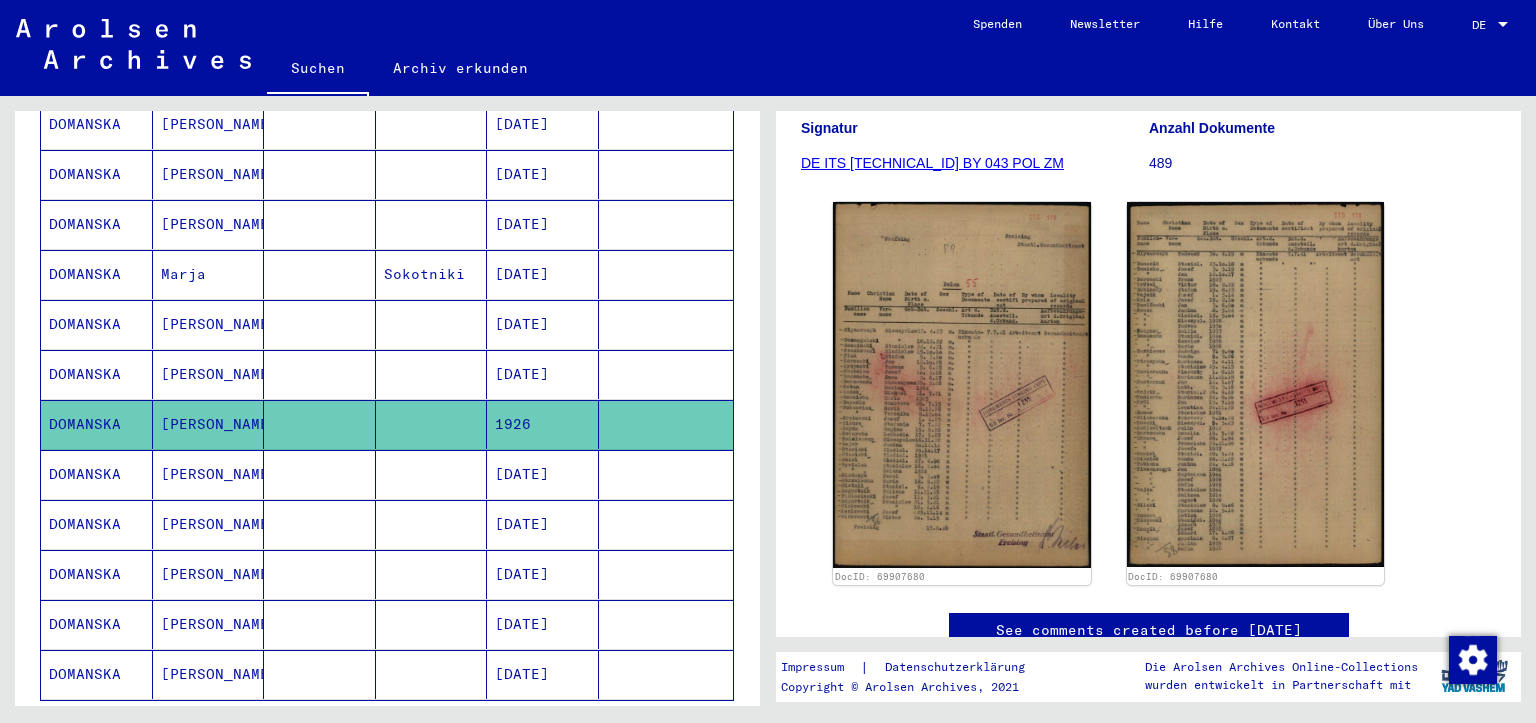 click on "[DATE]" at bounding box center [543, 574] 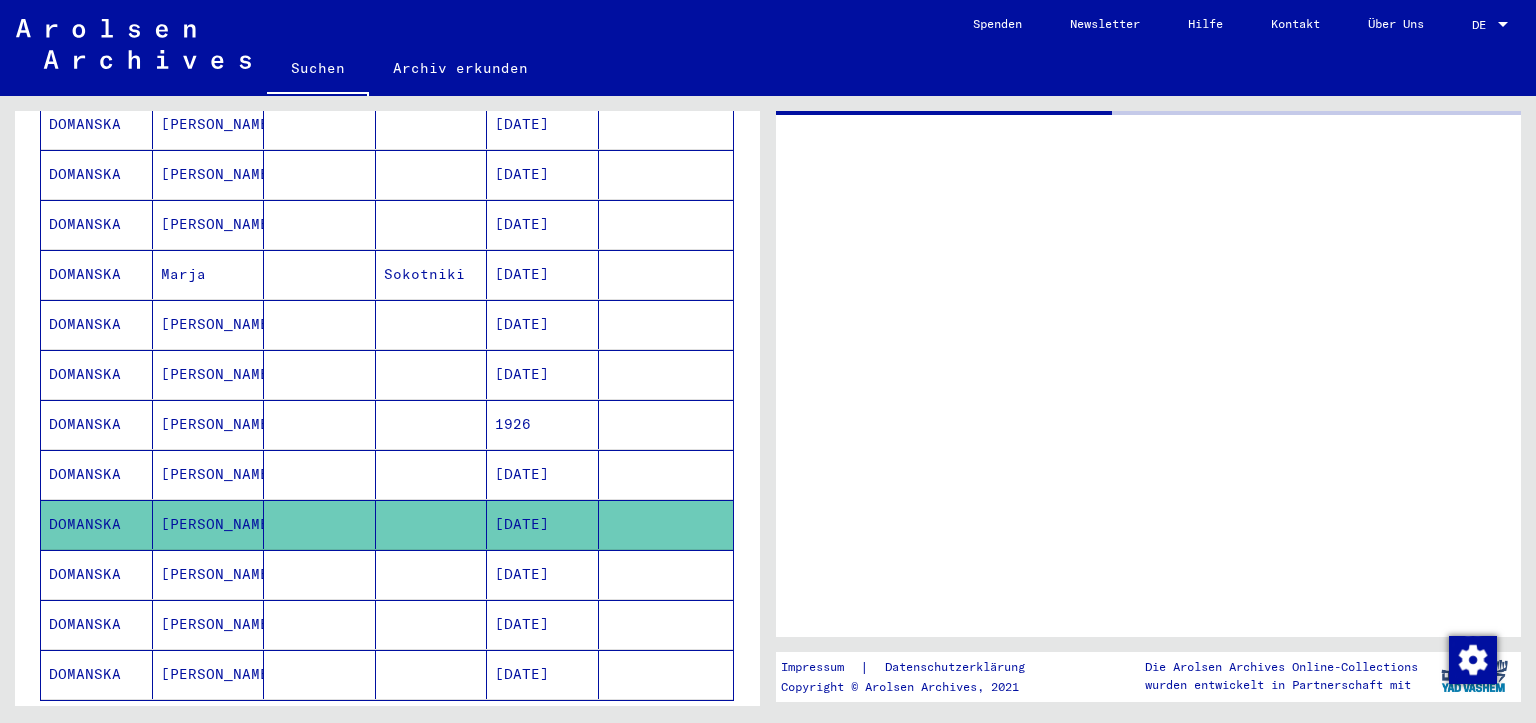 scroll, scrollTop: 0, scrollLeft: 0, axis: both 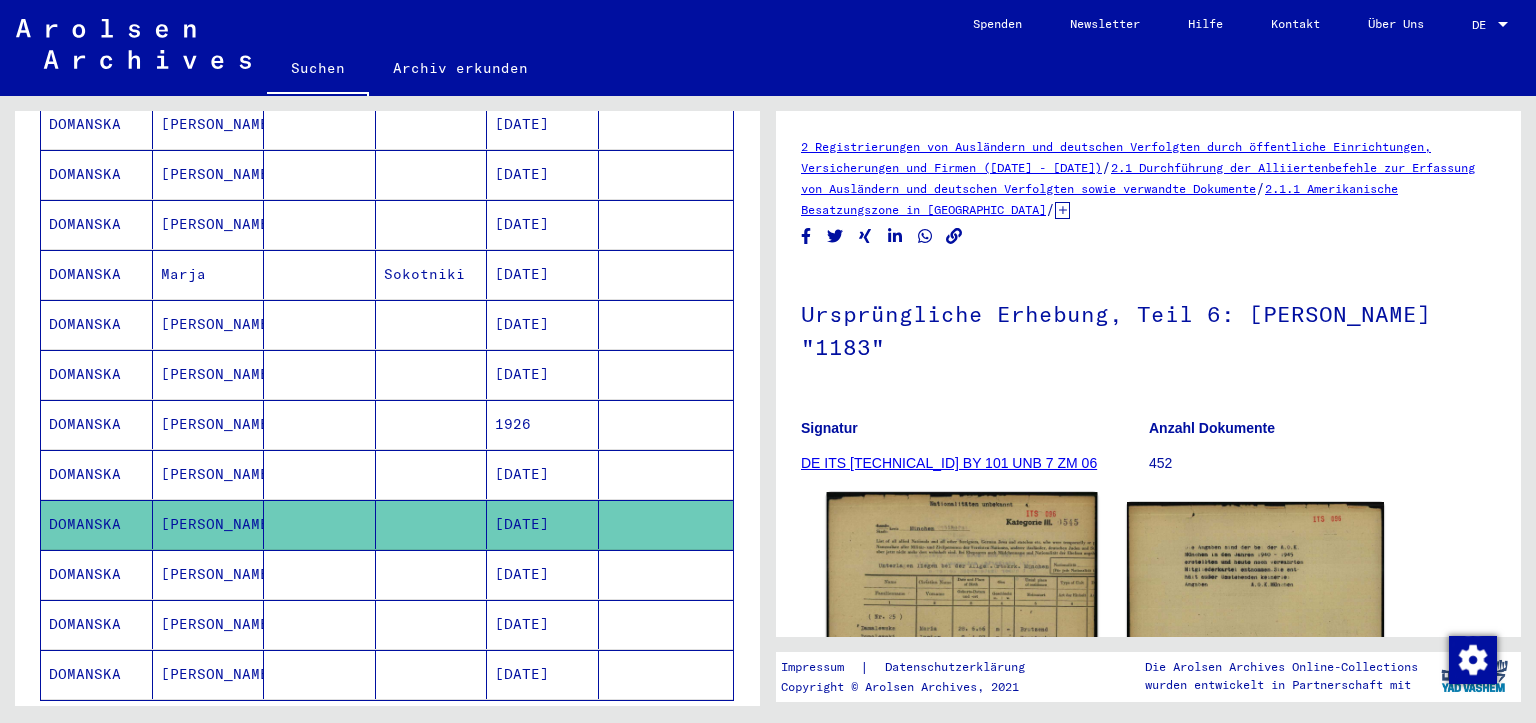click 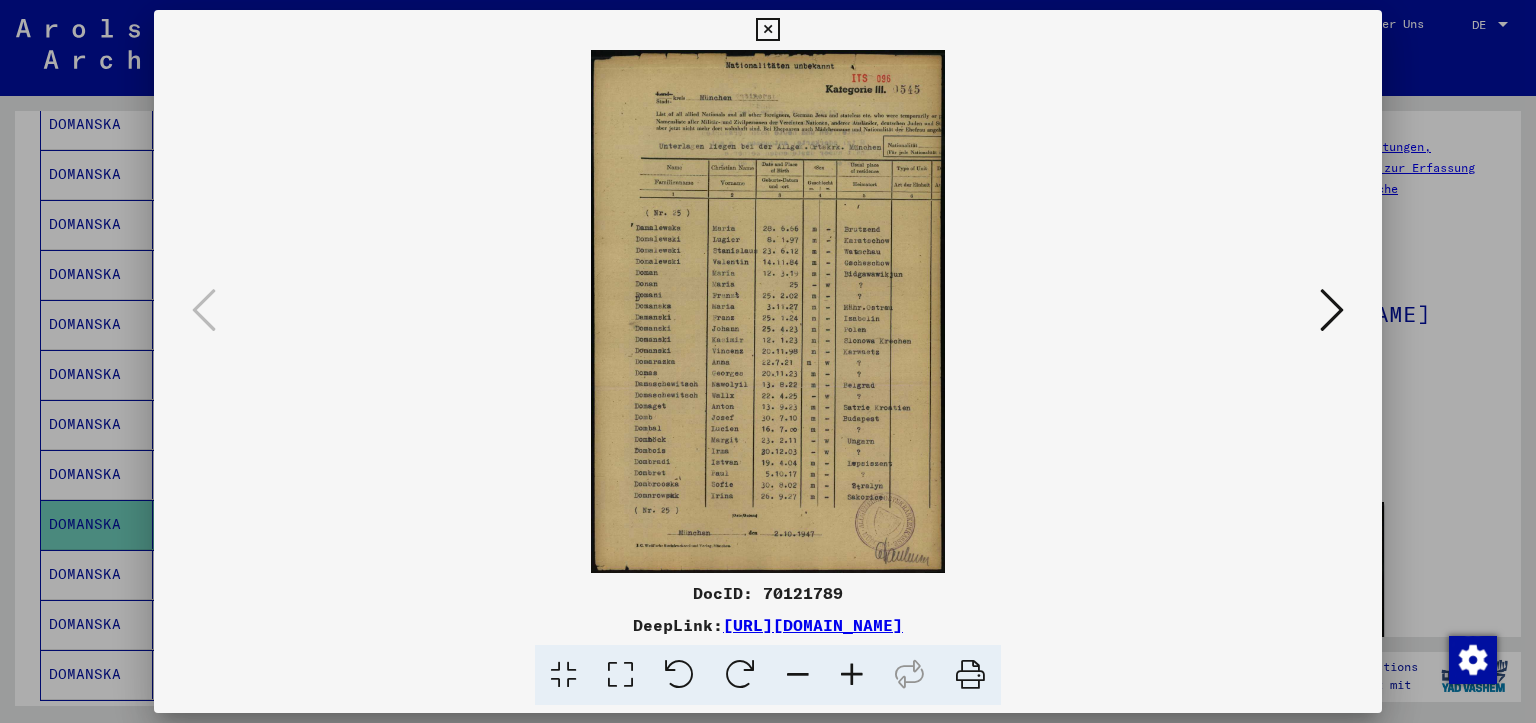 click at bounding box center [970, 675] 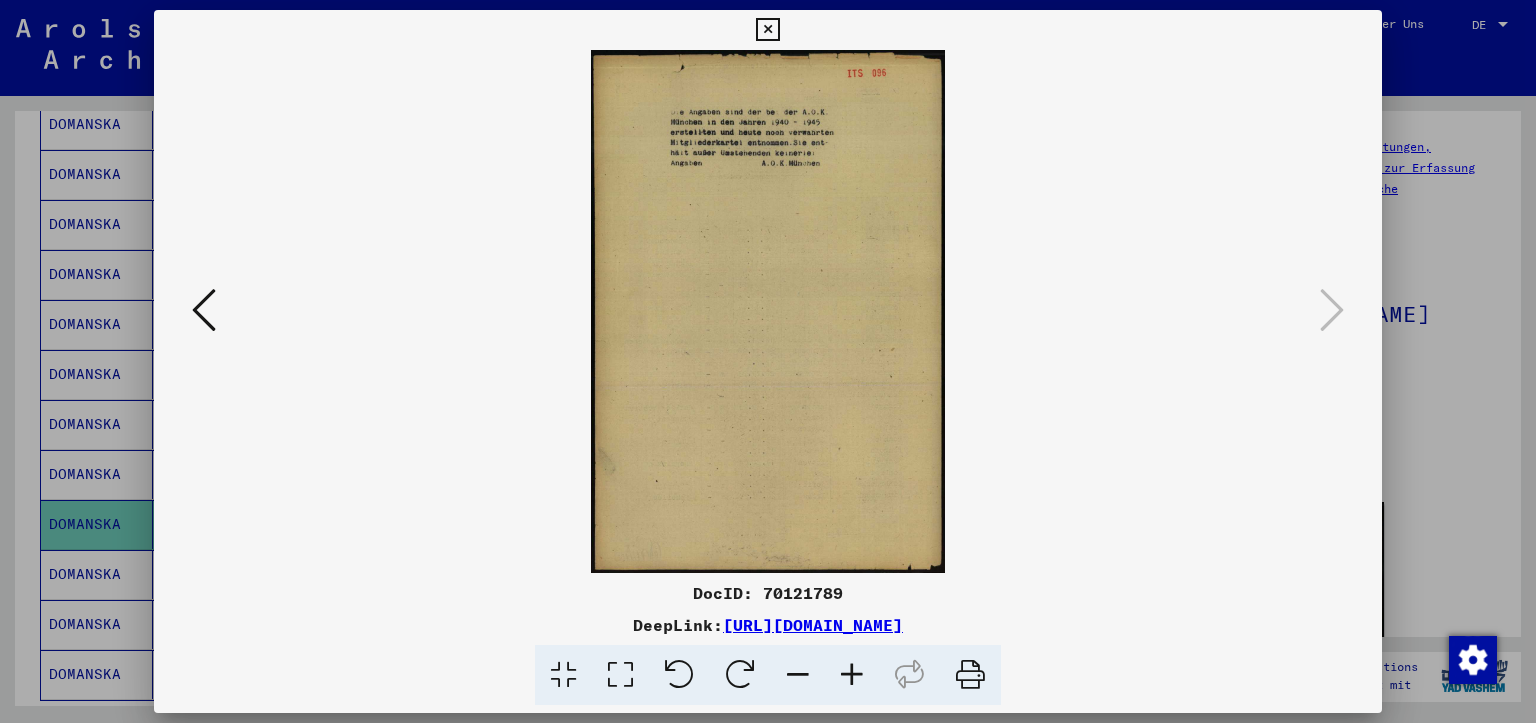 click at bounding box center [852, 675] 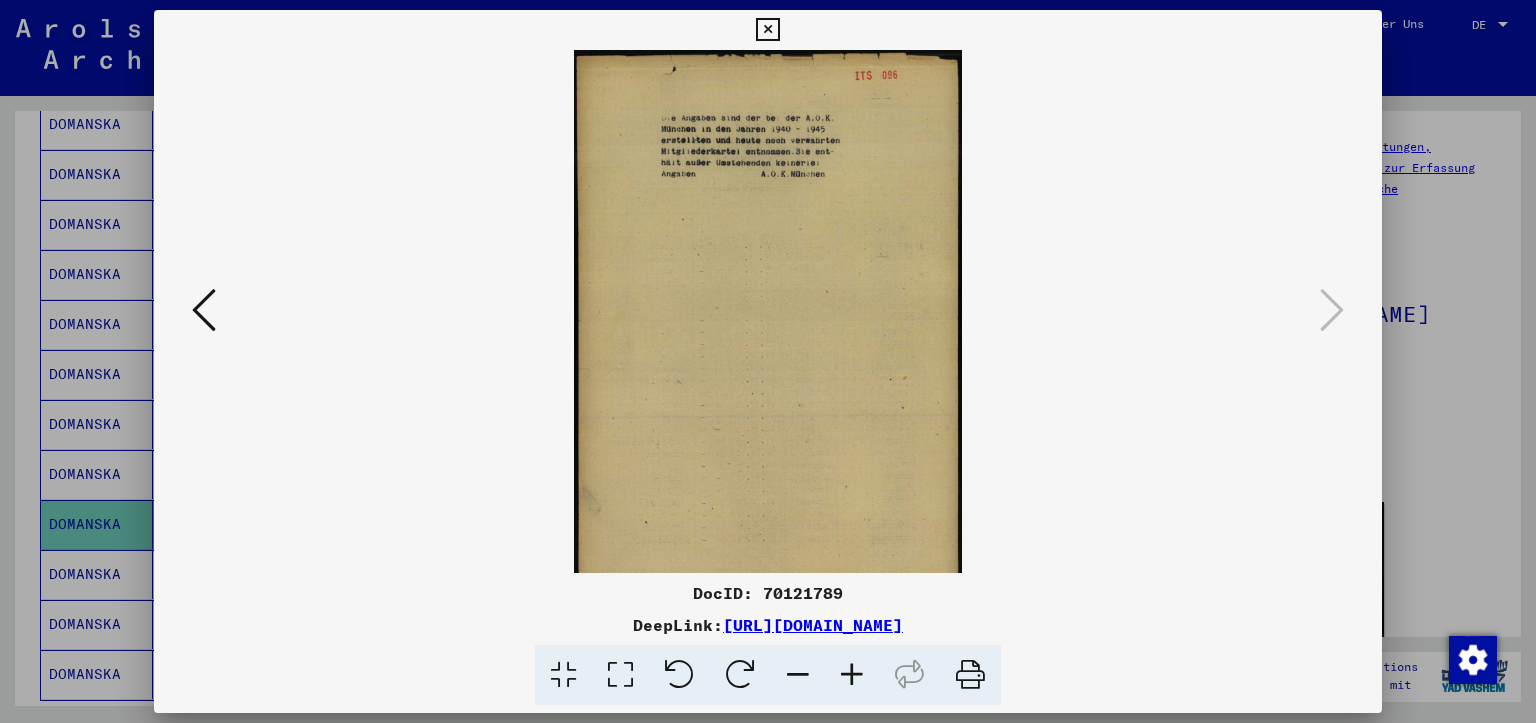 click at bounding box center [852, 675] 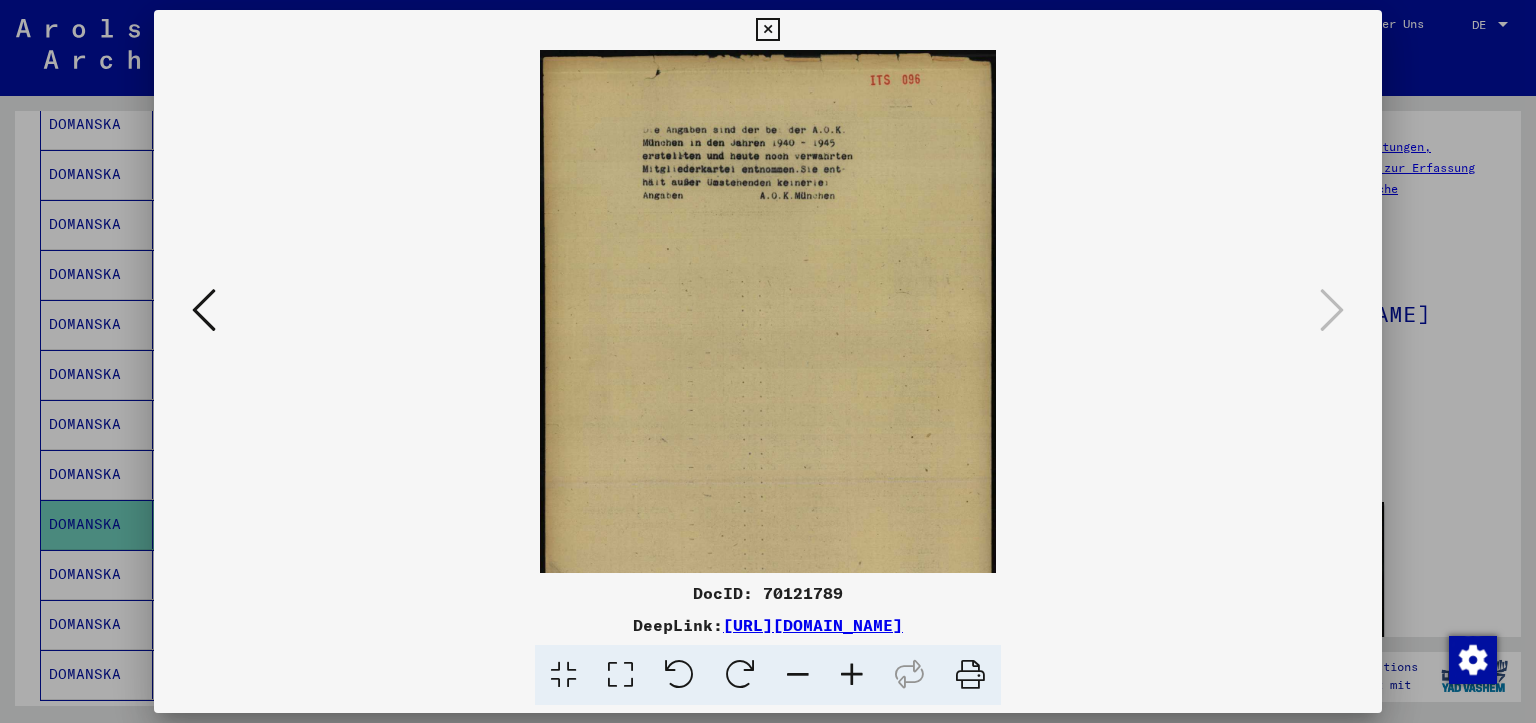 click at bounding box center [852, 675] 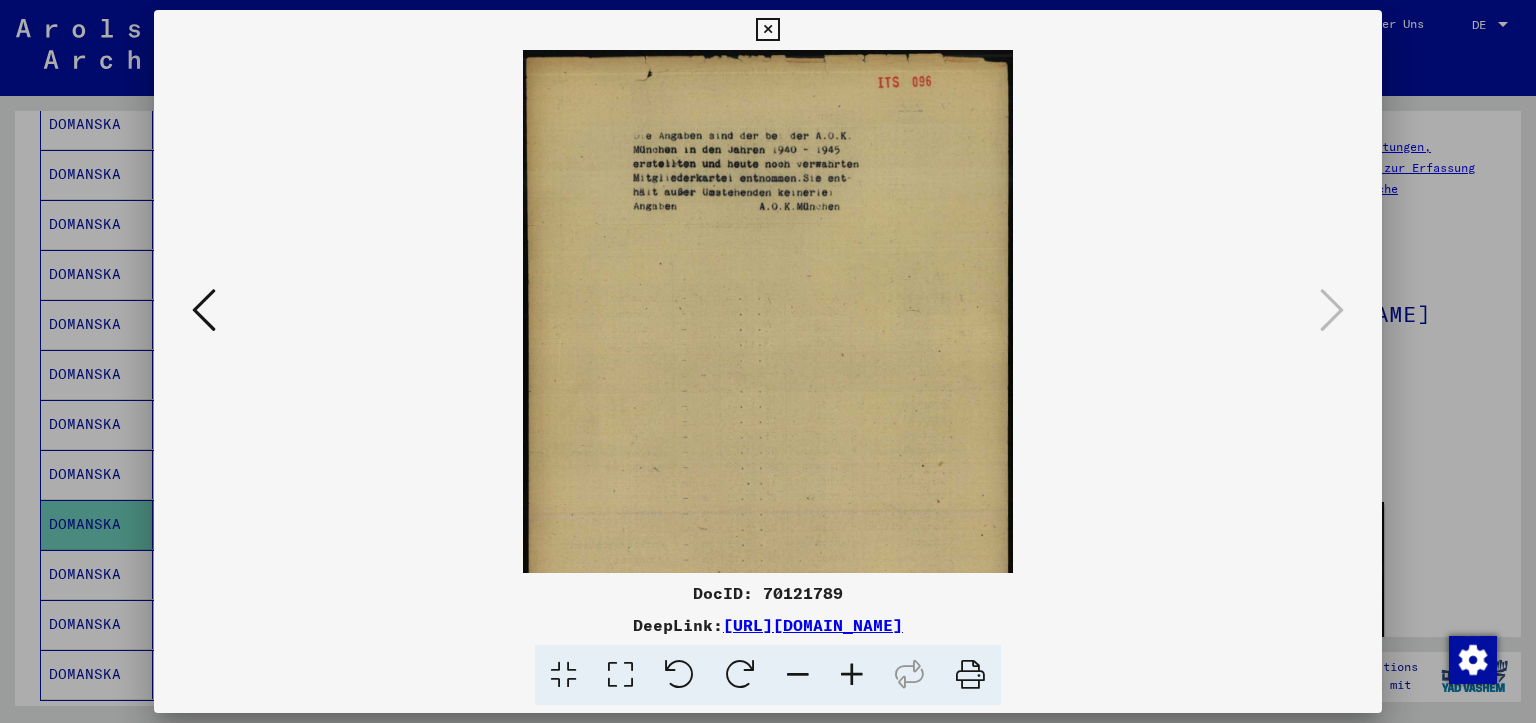 click at bounding box center [852, 675] 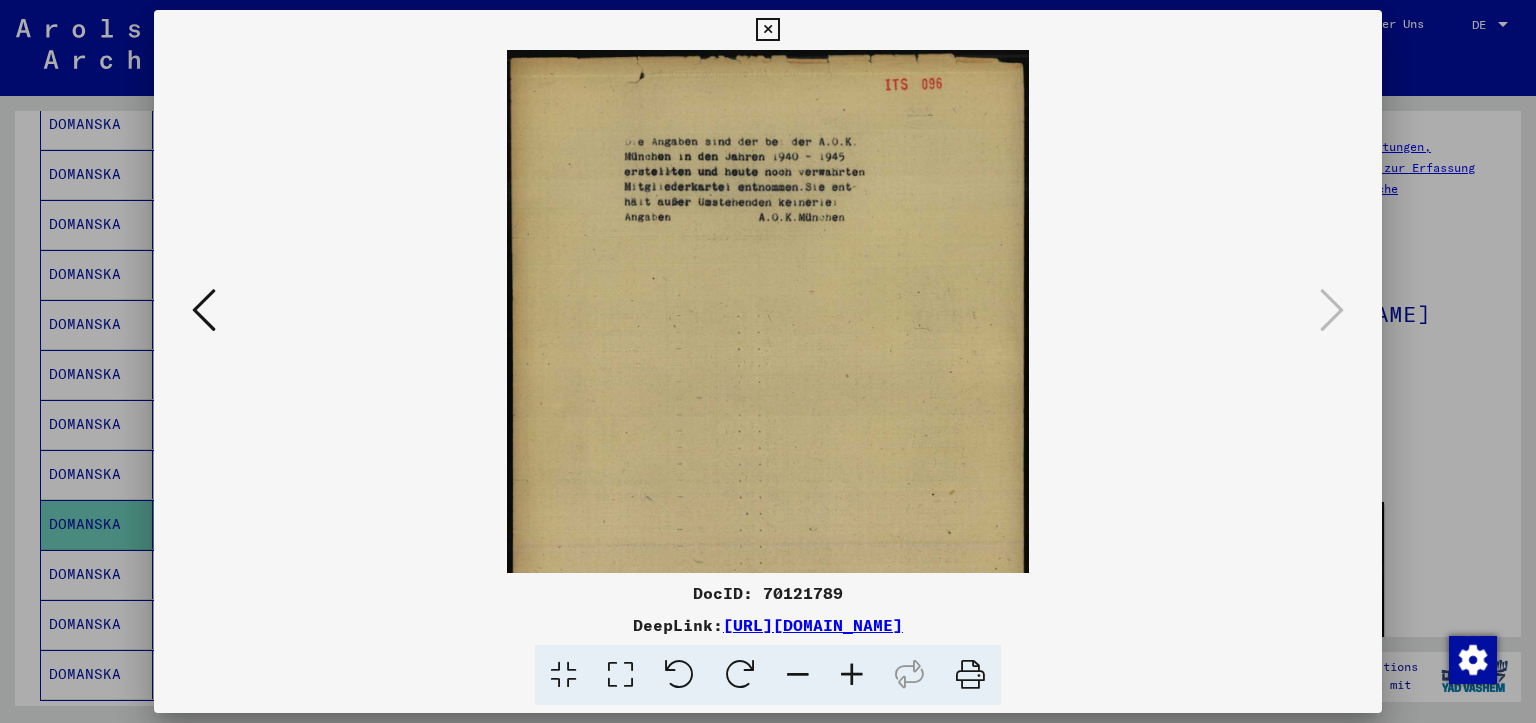 click at bounding box center [852, 675] 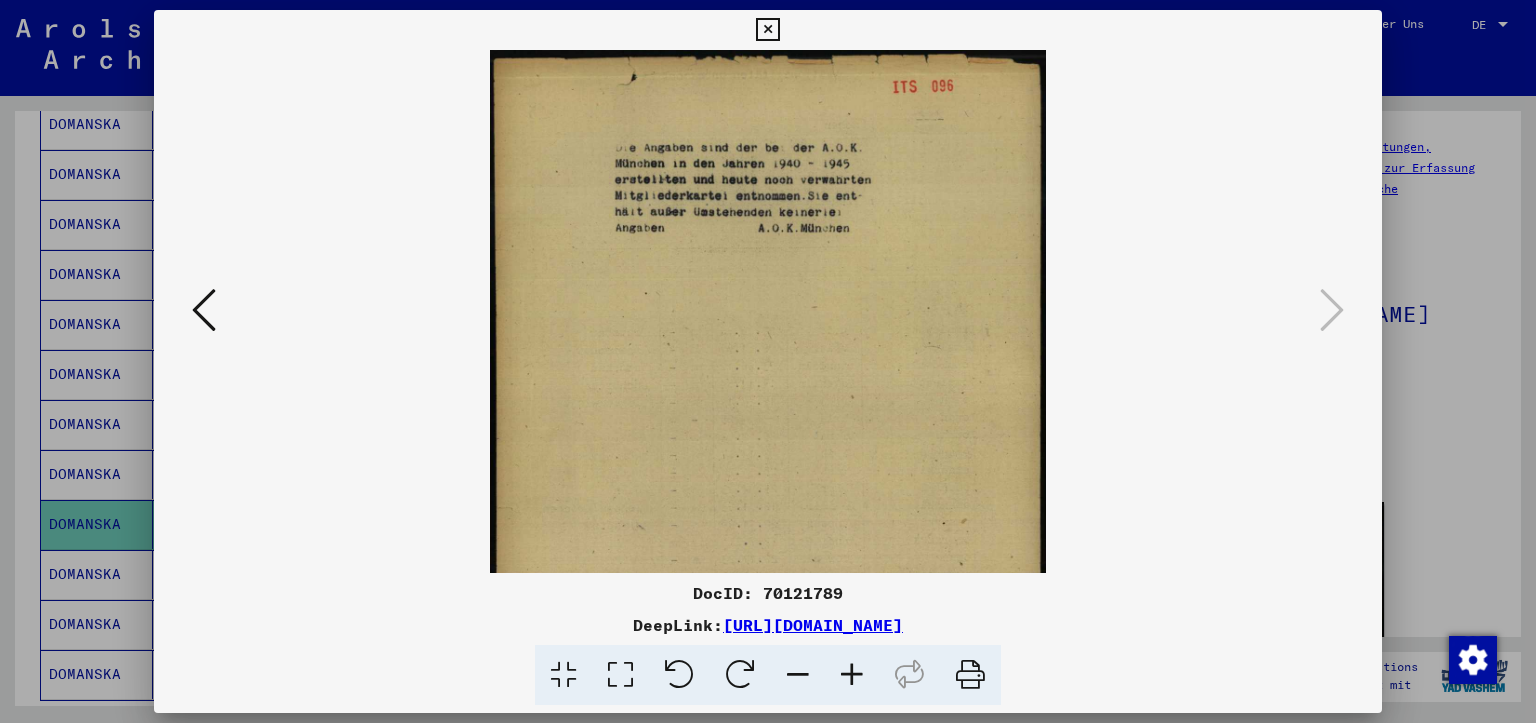 click at bounding box center (852, 675) 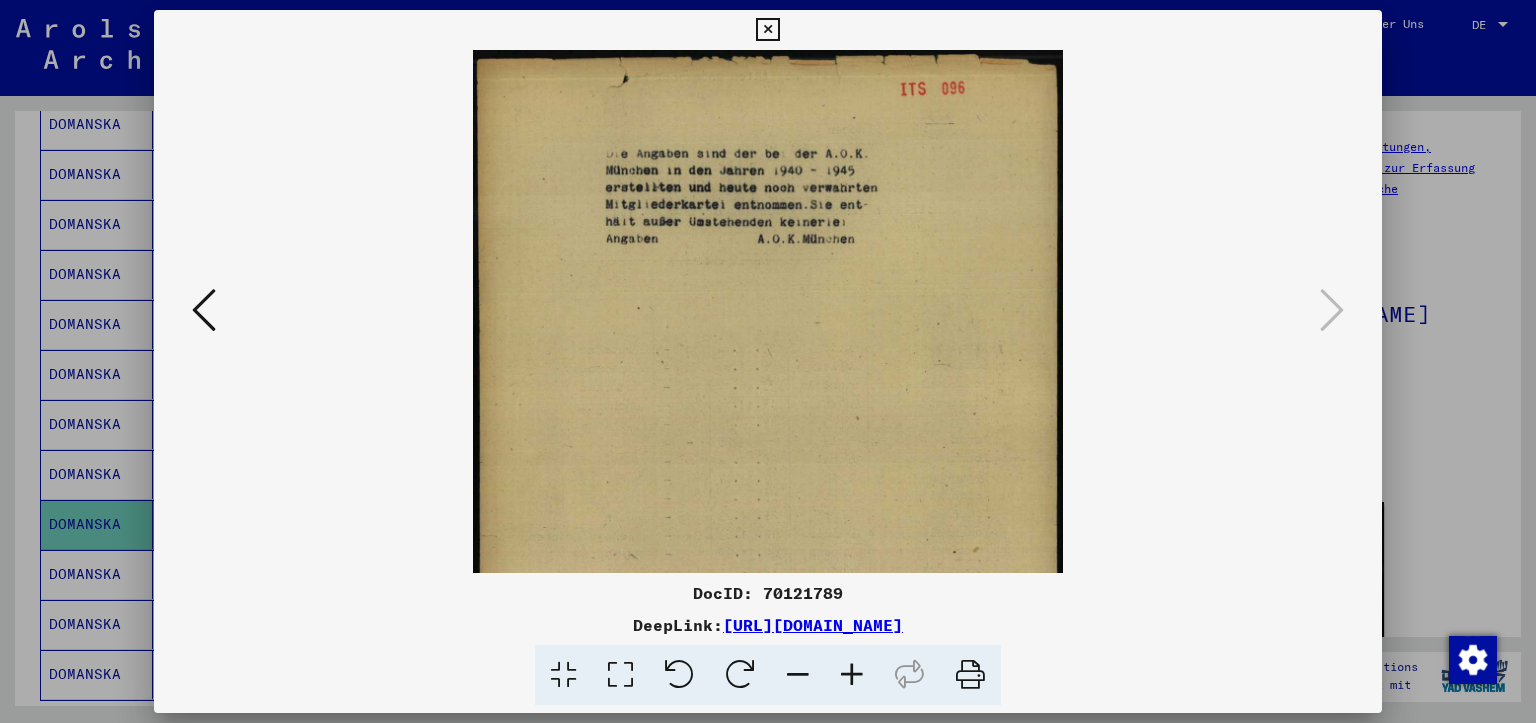 click at bounding box center [852, 675] 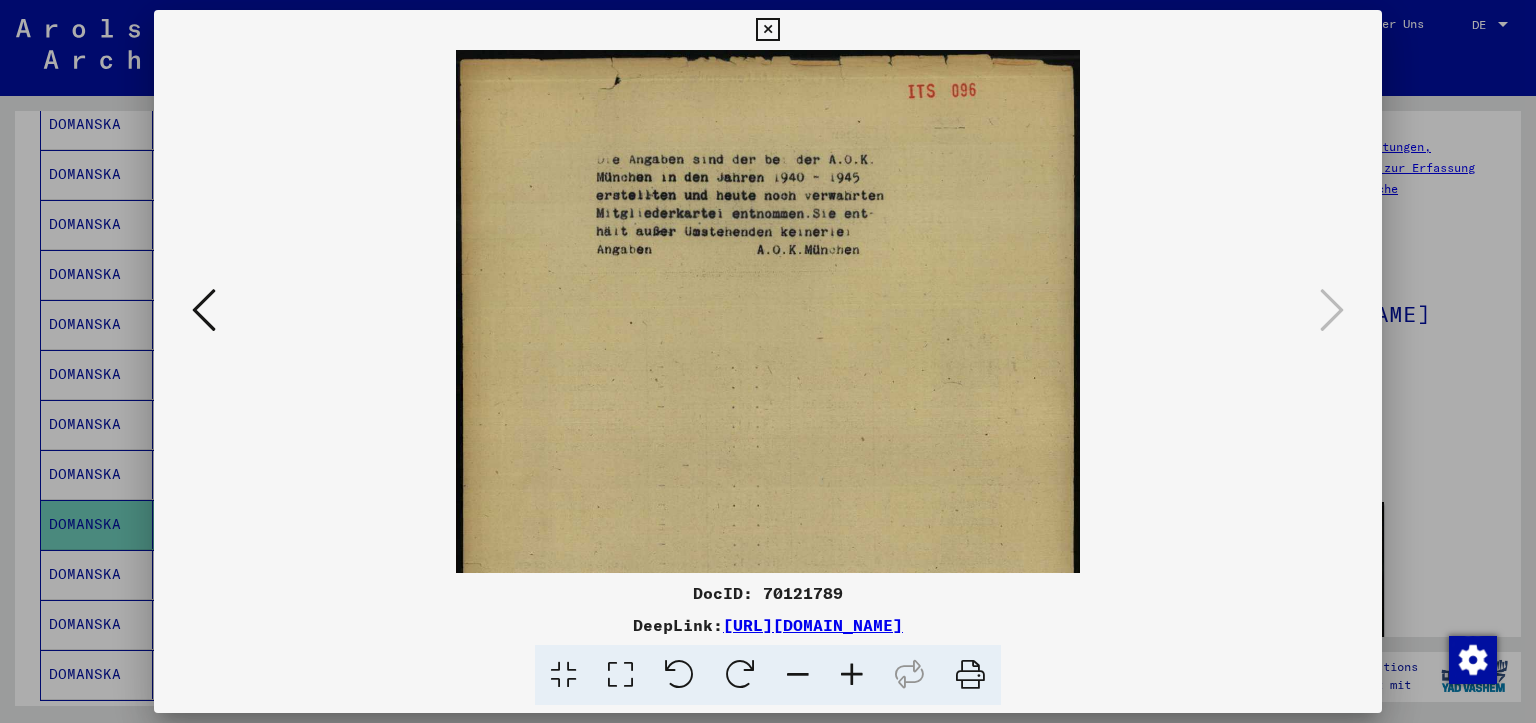 click at bounding box center [852, 675] 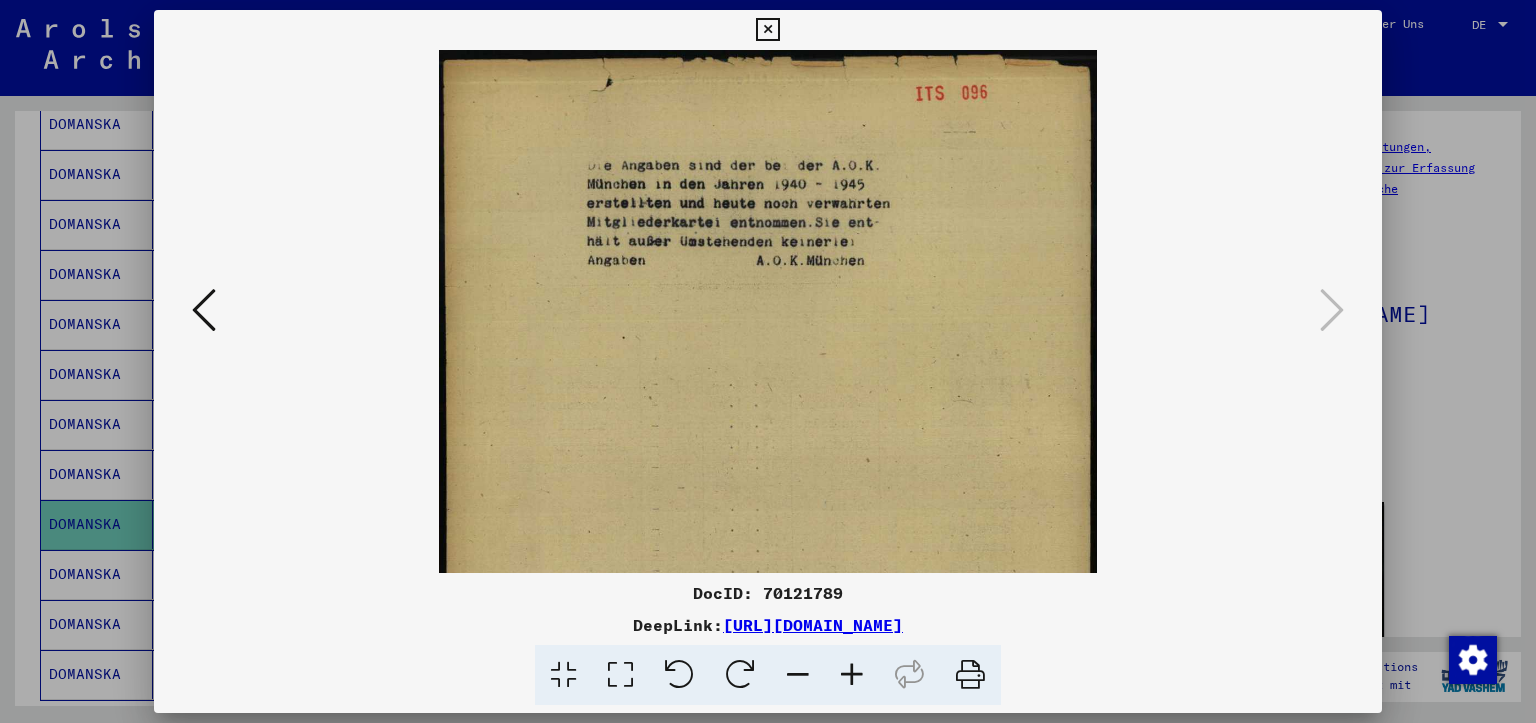 click at bounding box center [852, 675] 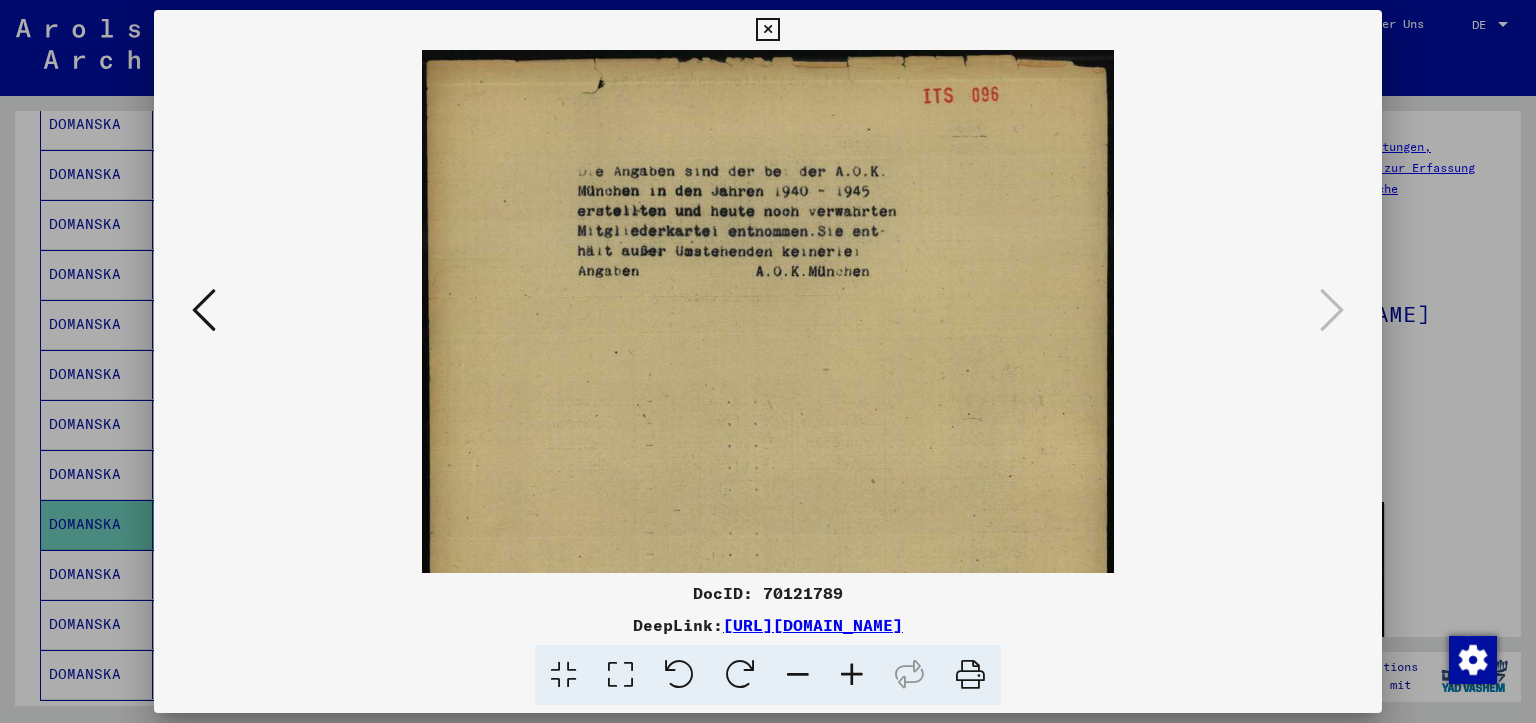 click at bounding box center [852, 675] 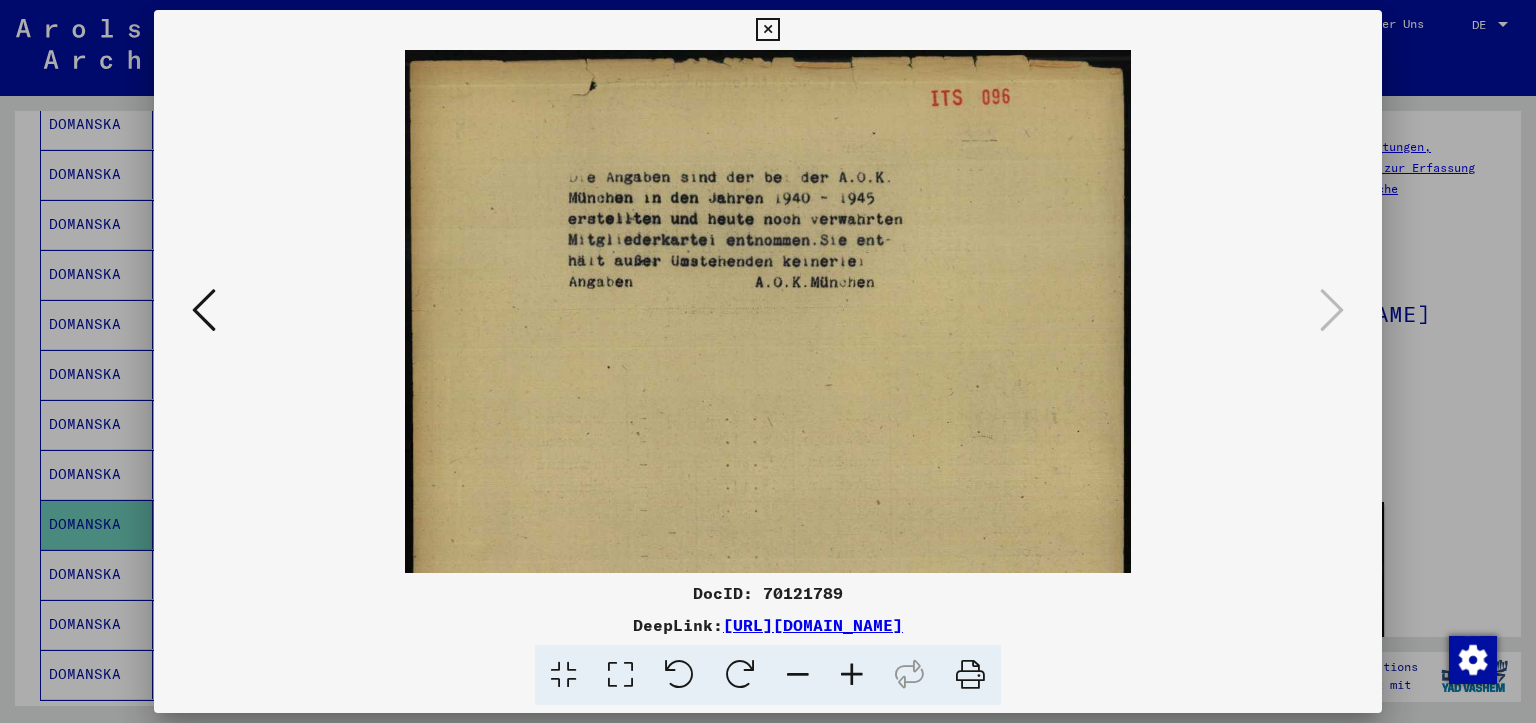 drag, startPoint x: 787, startPoint y: 237, endPoint x: 1232, endPoint y: 421, distance: 481.54022 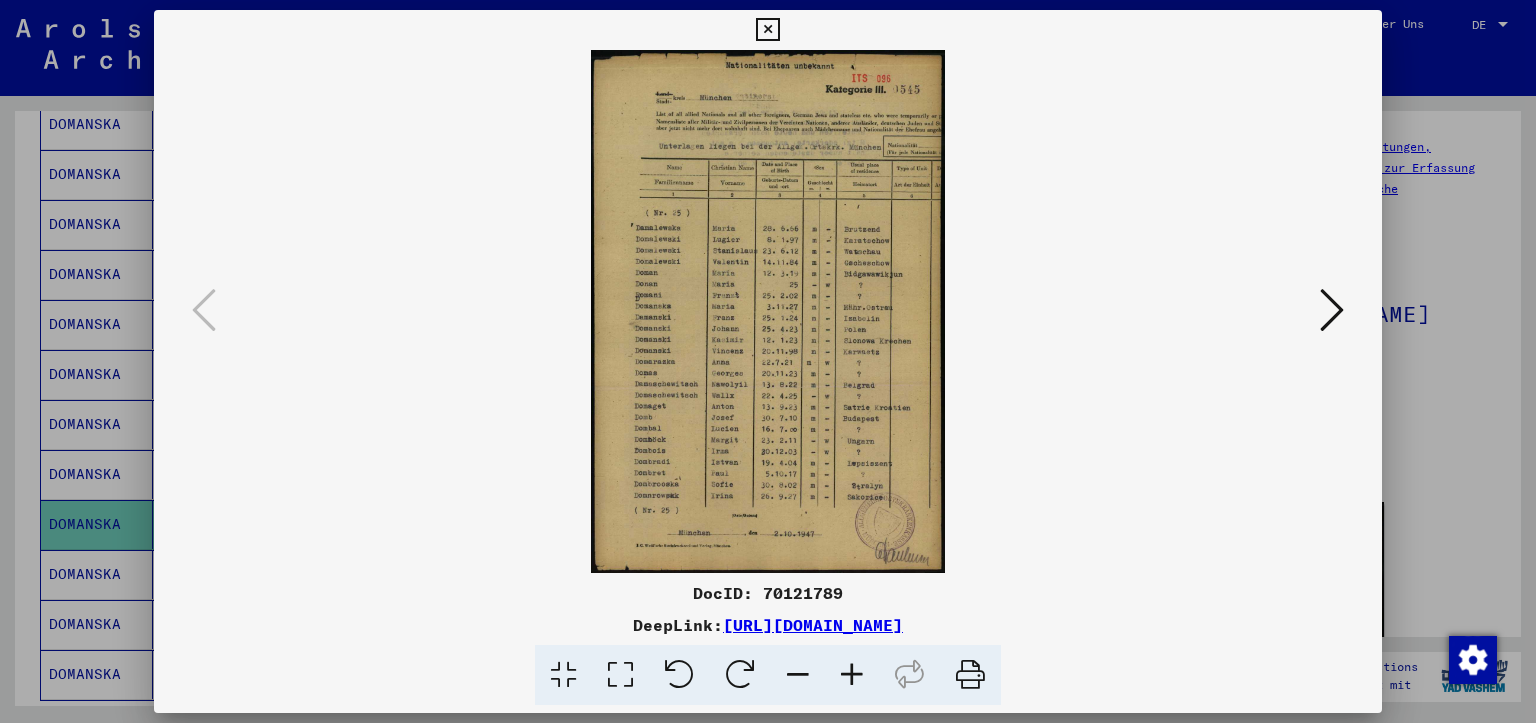 click at bounding box center (1332, 310) 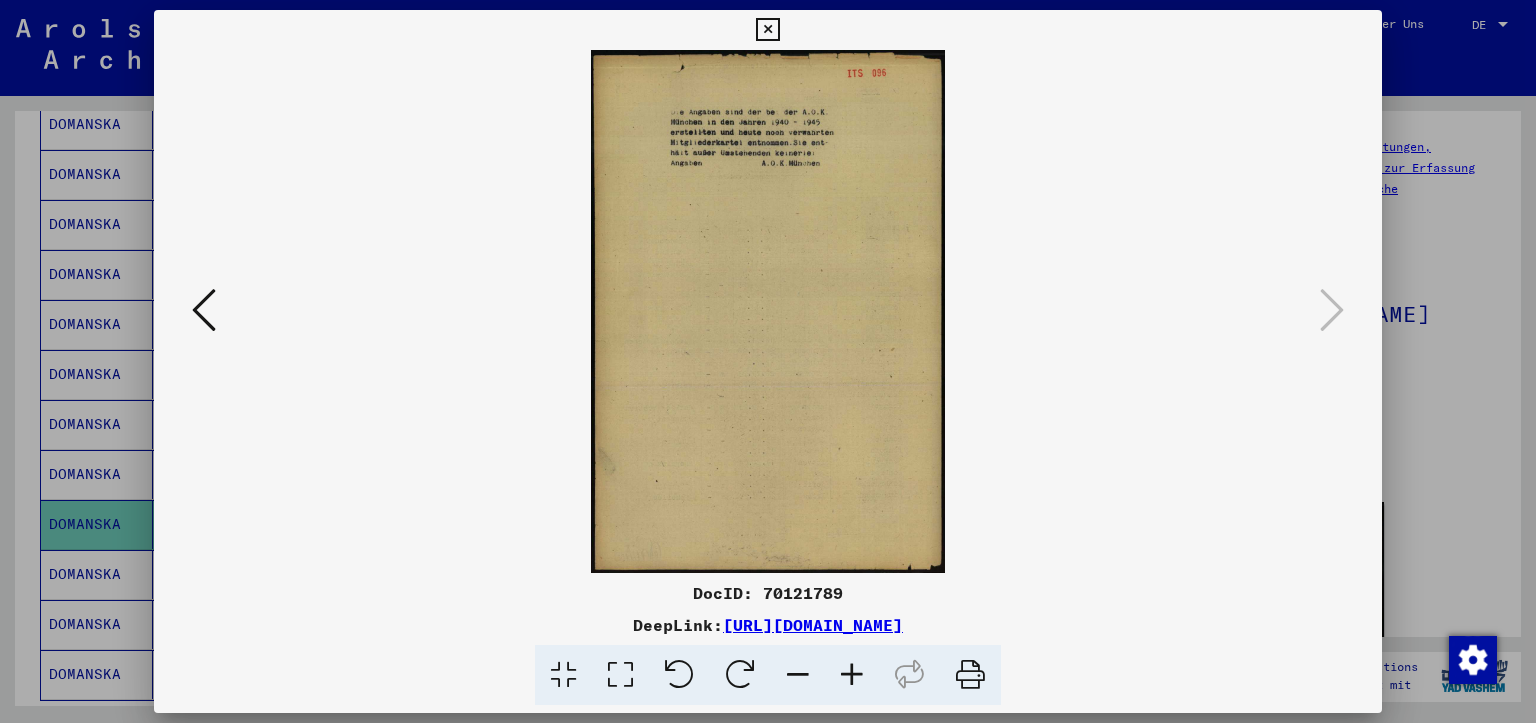click at bounding box center (970, 675) 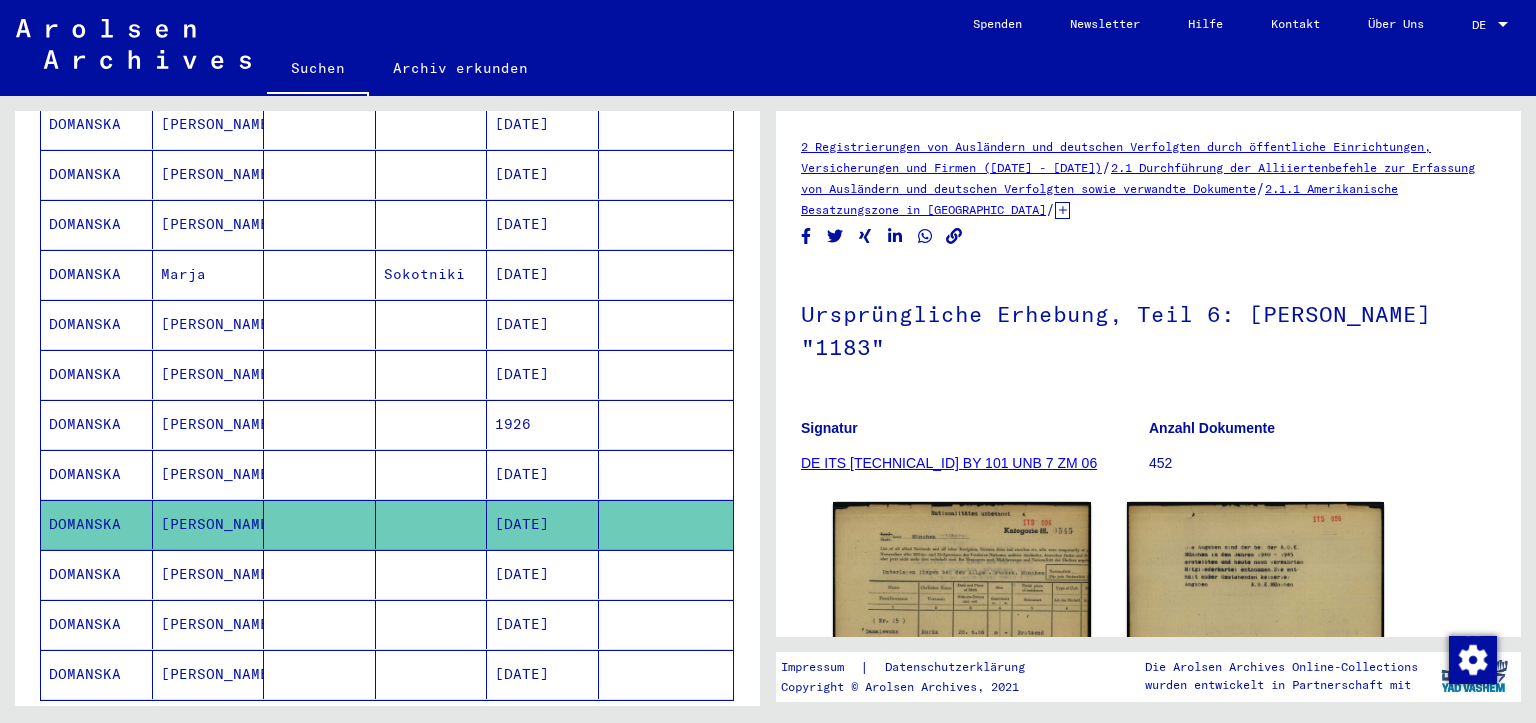 click on "[DATE]" at bounding box center [543, 624] 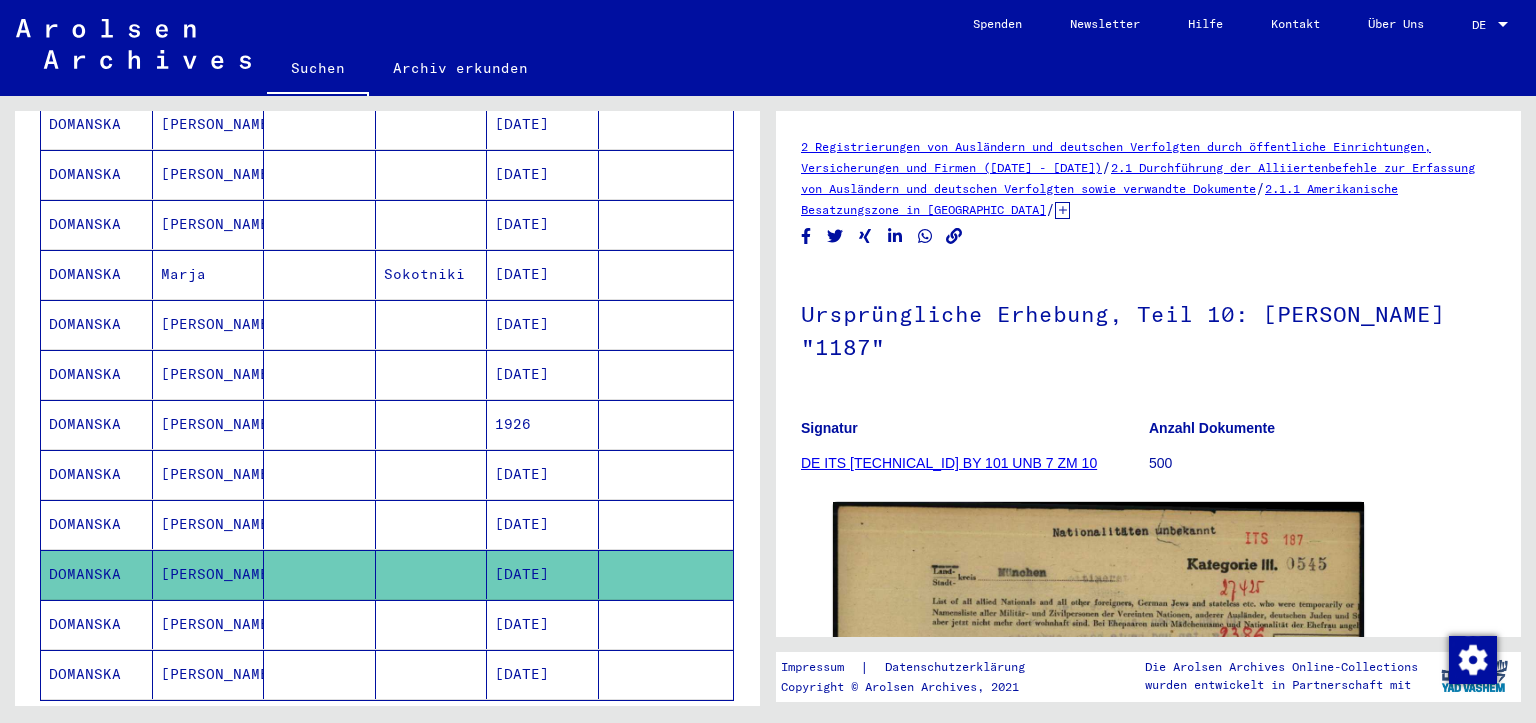 scroll, scrollTop: 0, scrollLeft: 0, axis: both 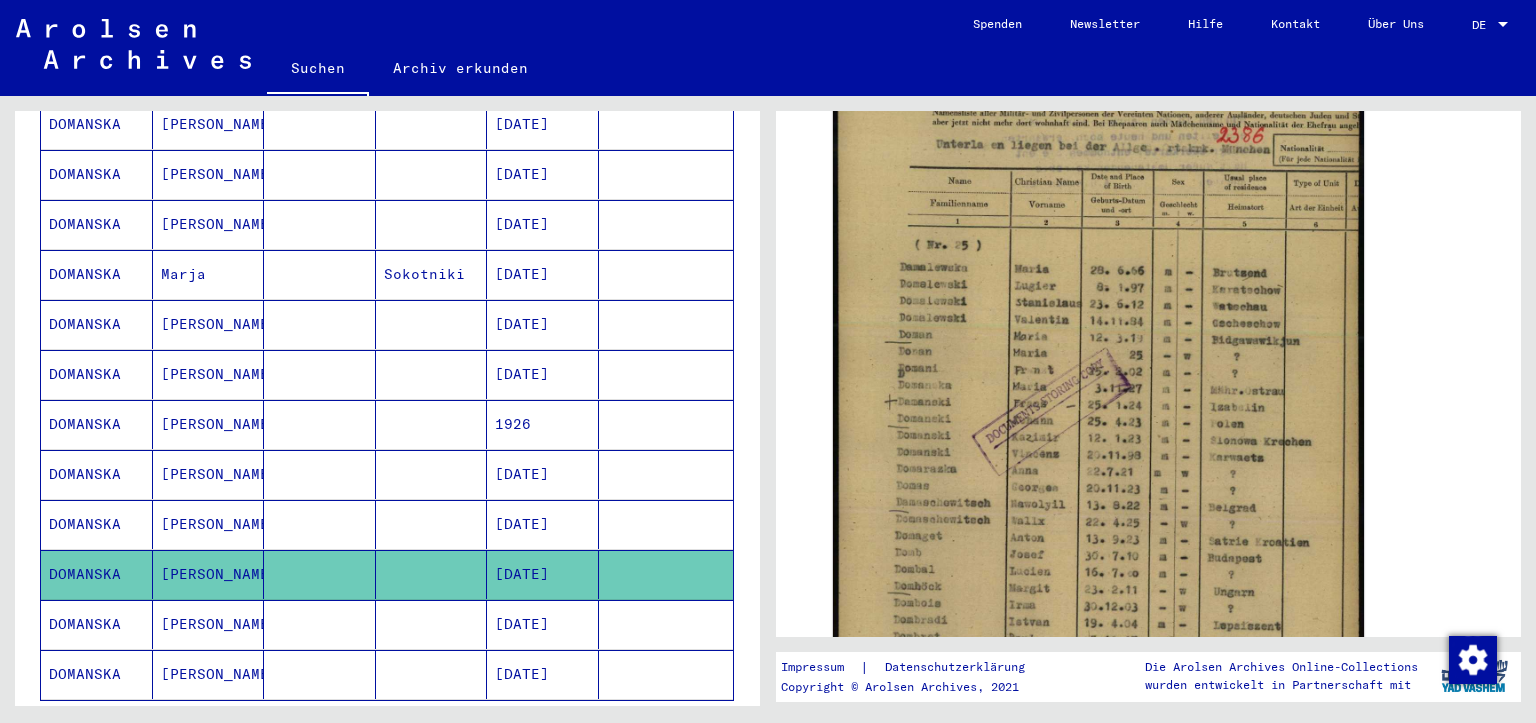 click on "[DATE]" at bounding box center [543, 674] 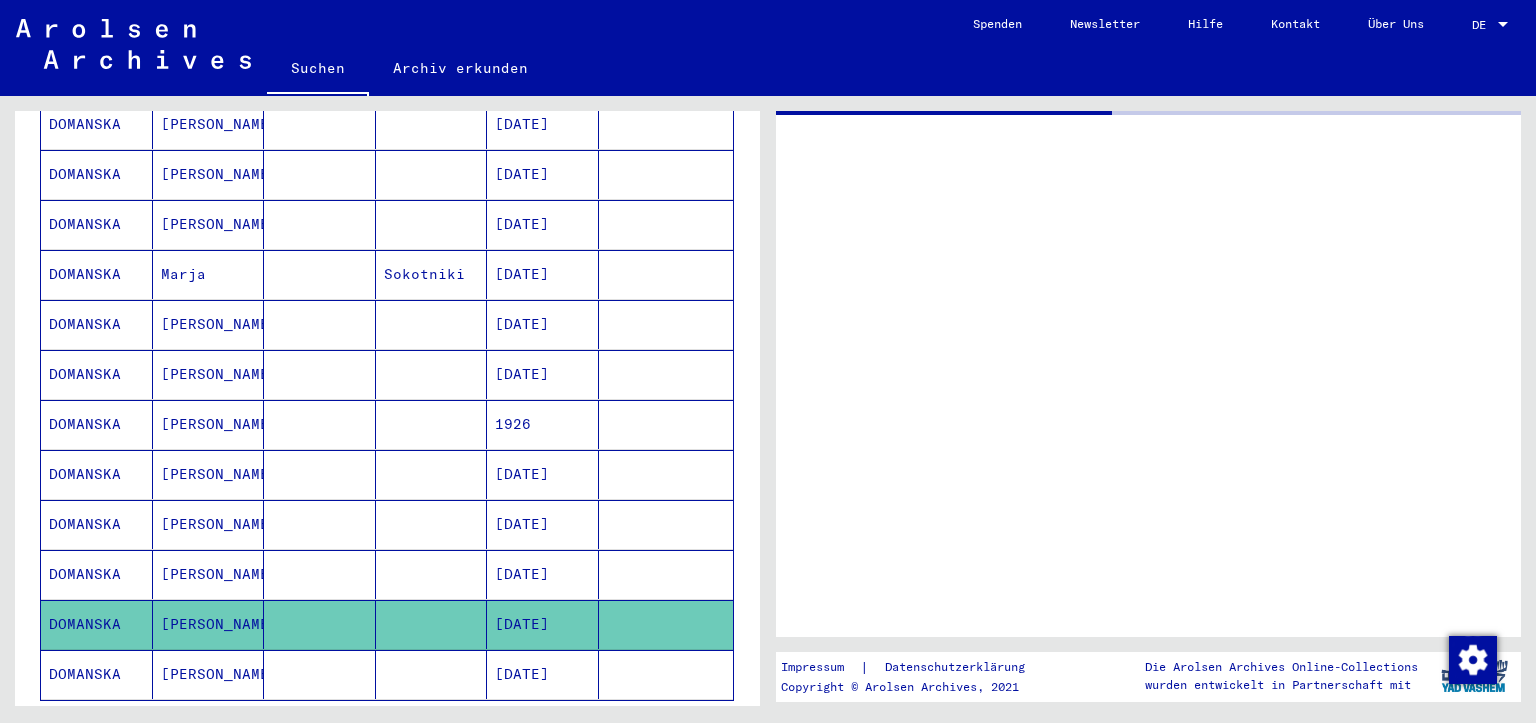 scroll, scrollTop: 0, scrollLeft: 0, axis: both 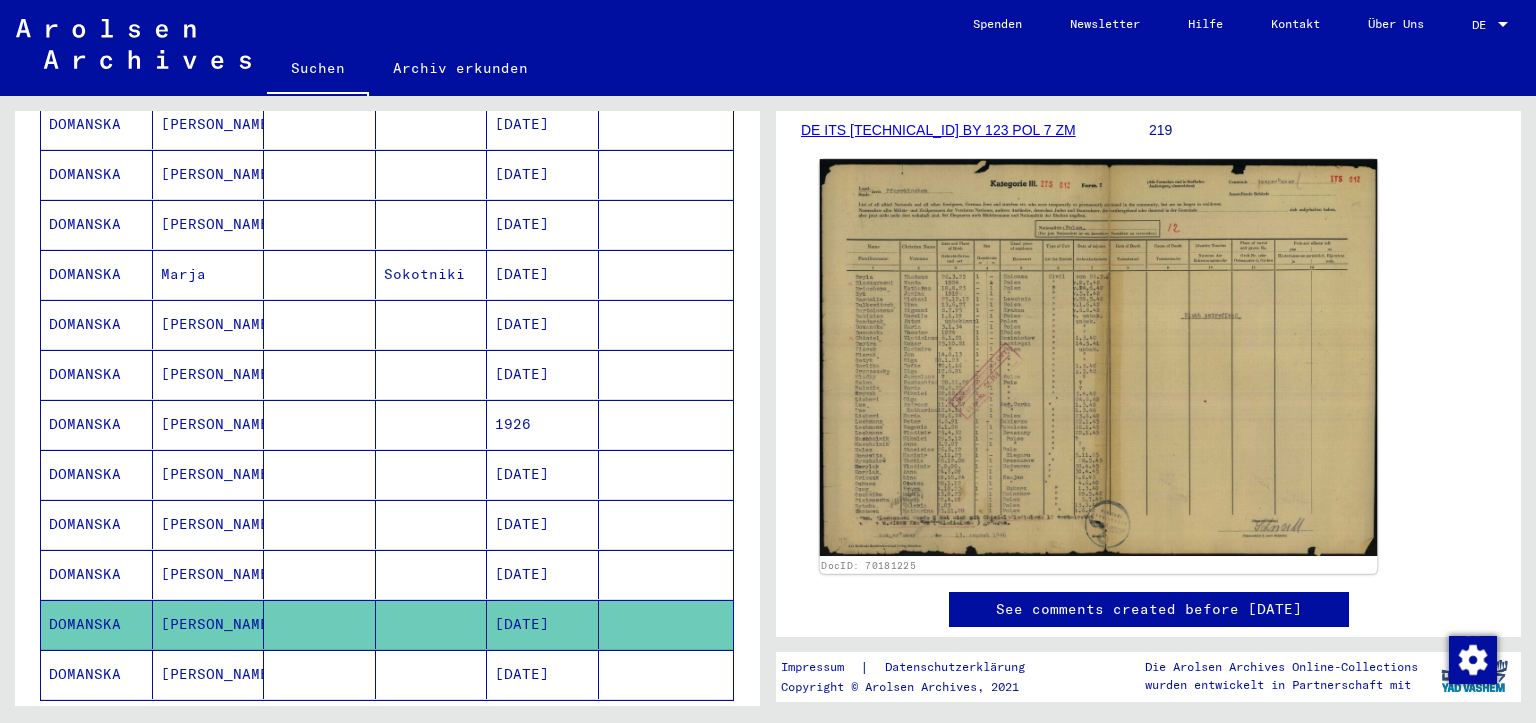 click 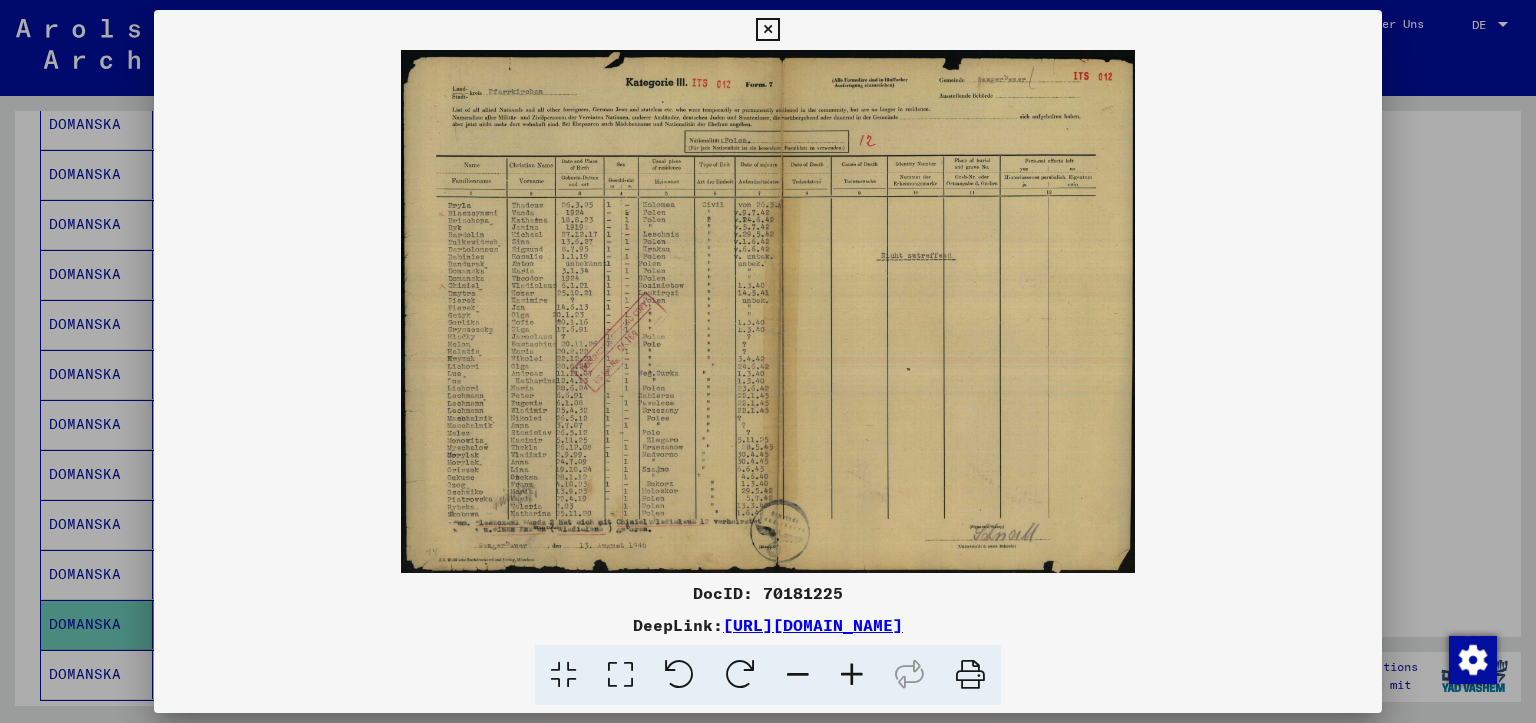 click at bounding box center (767, 30) 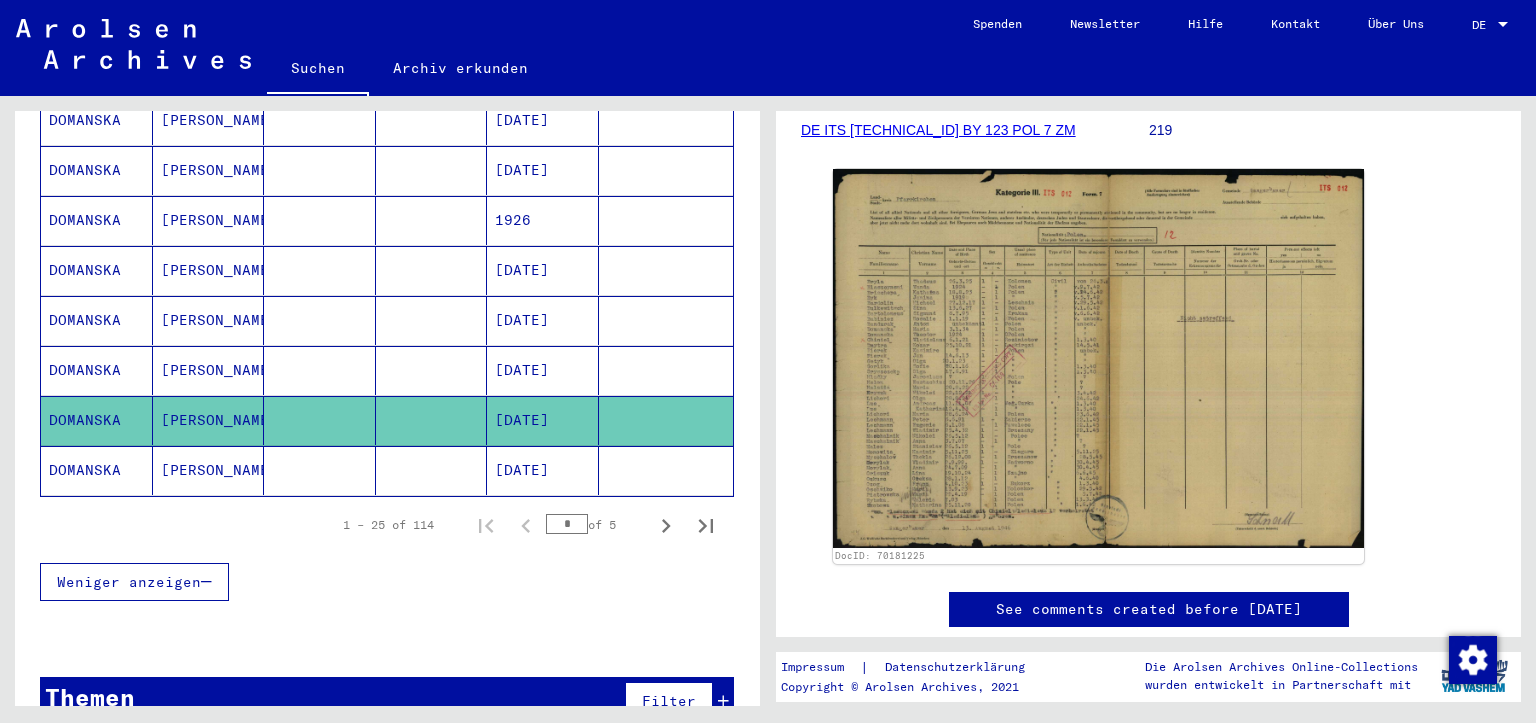 scroll, scrollTop: 1188, scrollLeft: 0, axis: vertical 